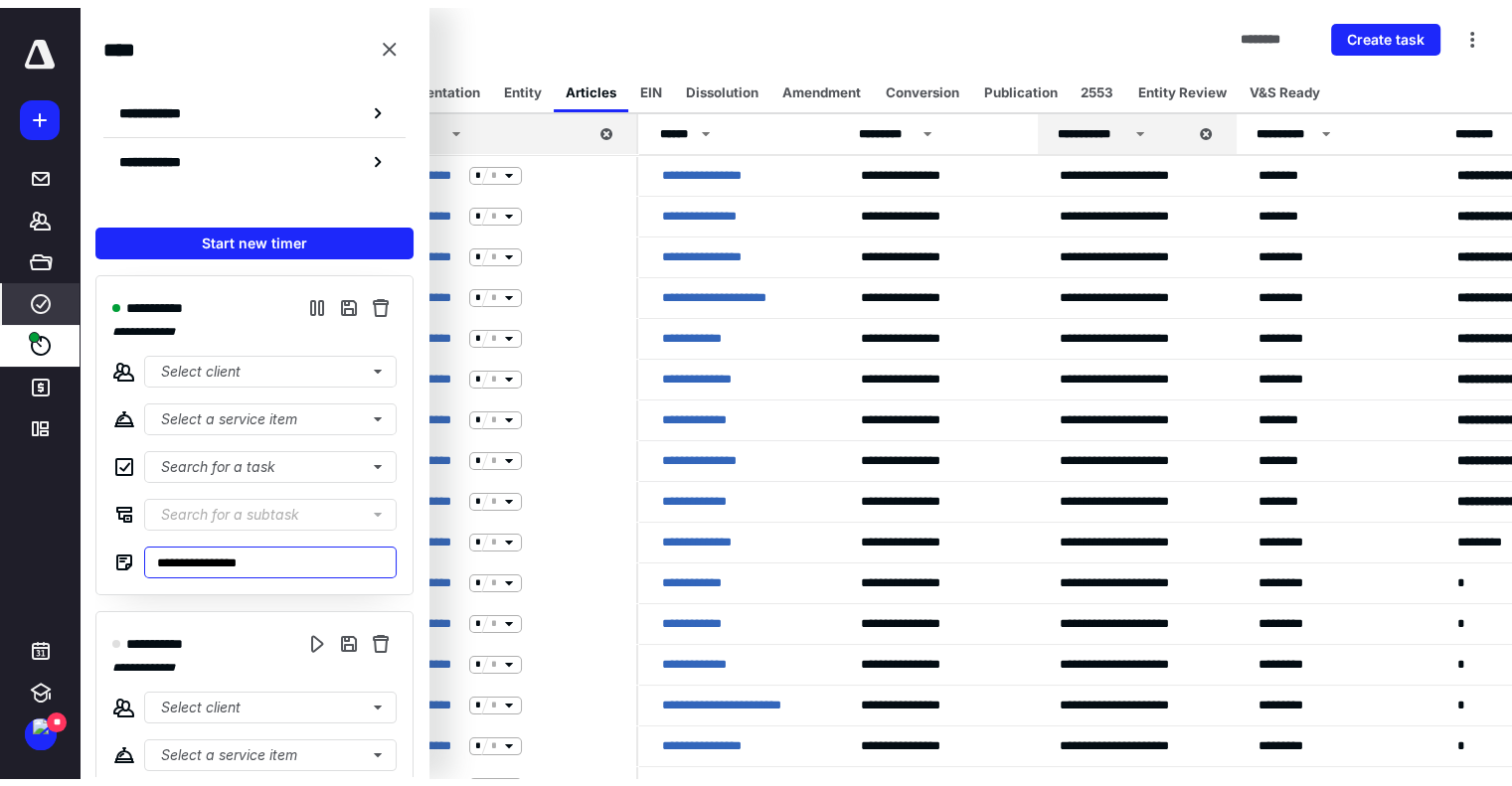 scroll, scrollTop: 0, scrollLeft: 0, axis: both 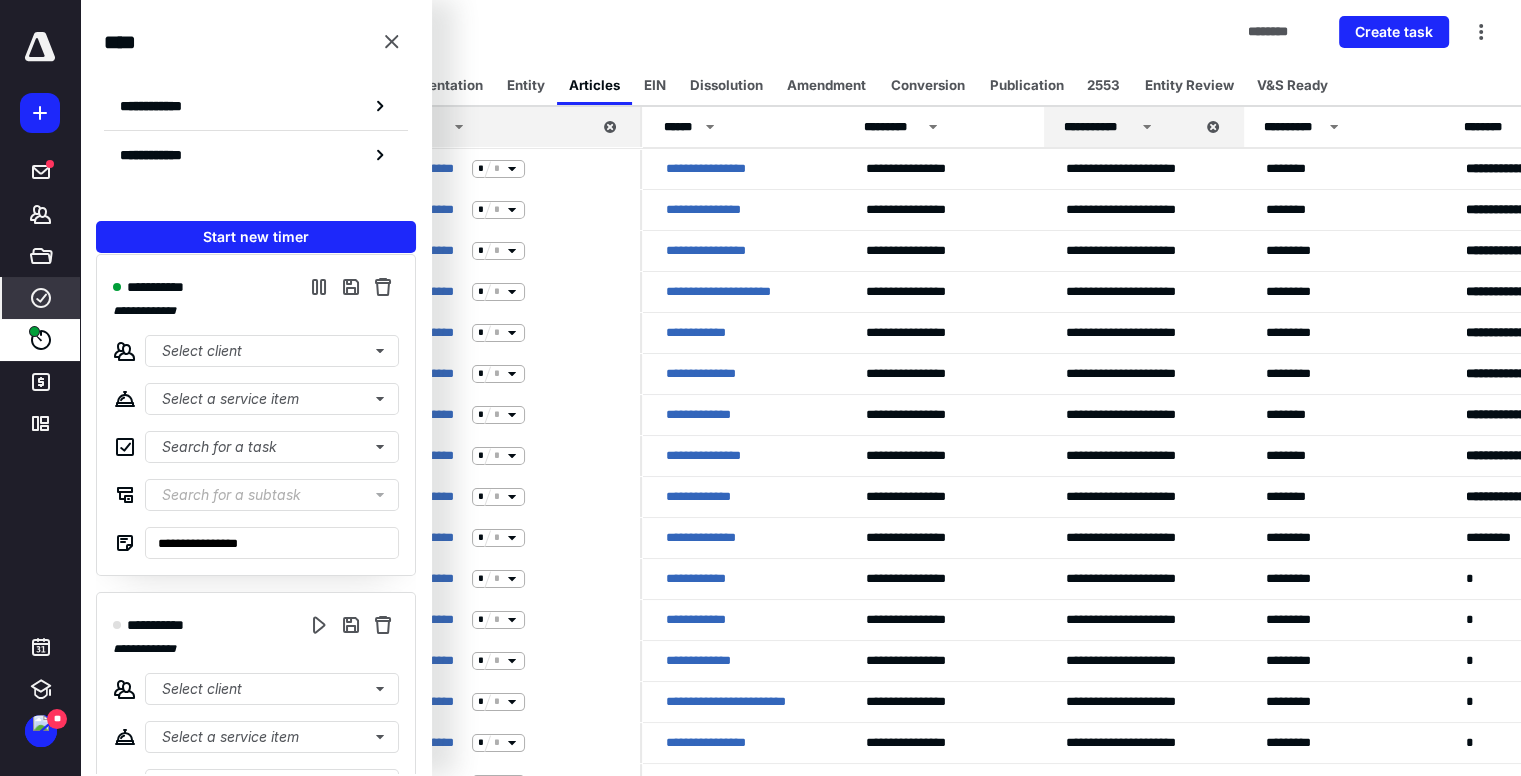 click on "Tasks ******** Create task" at bounding box center [800, 32] 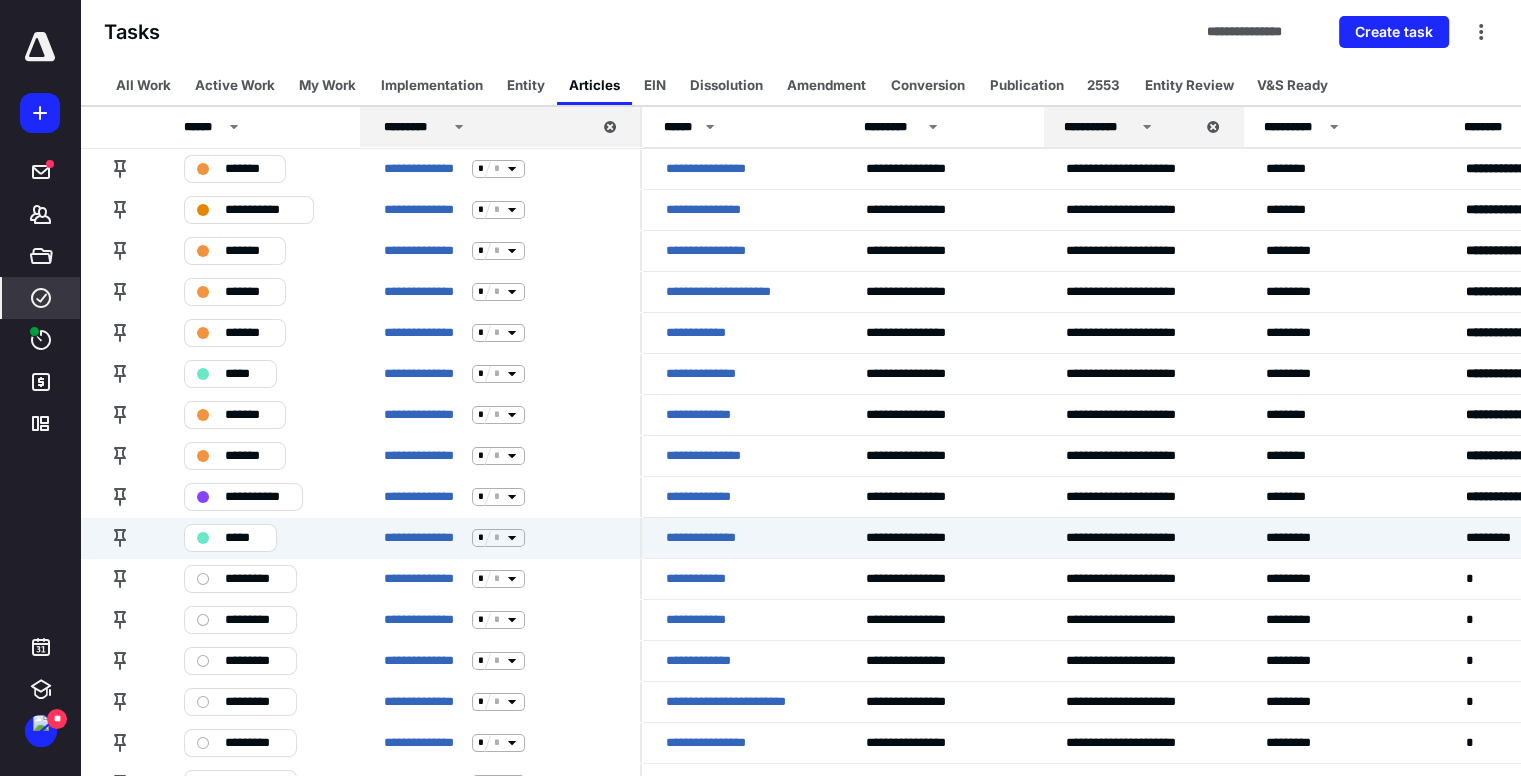 click on "**********" at bounding box center (715, 538) 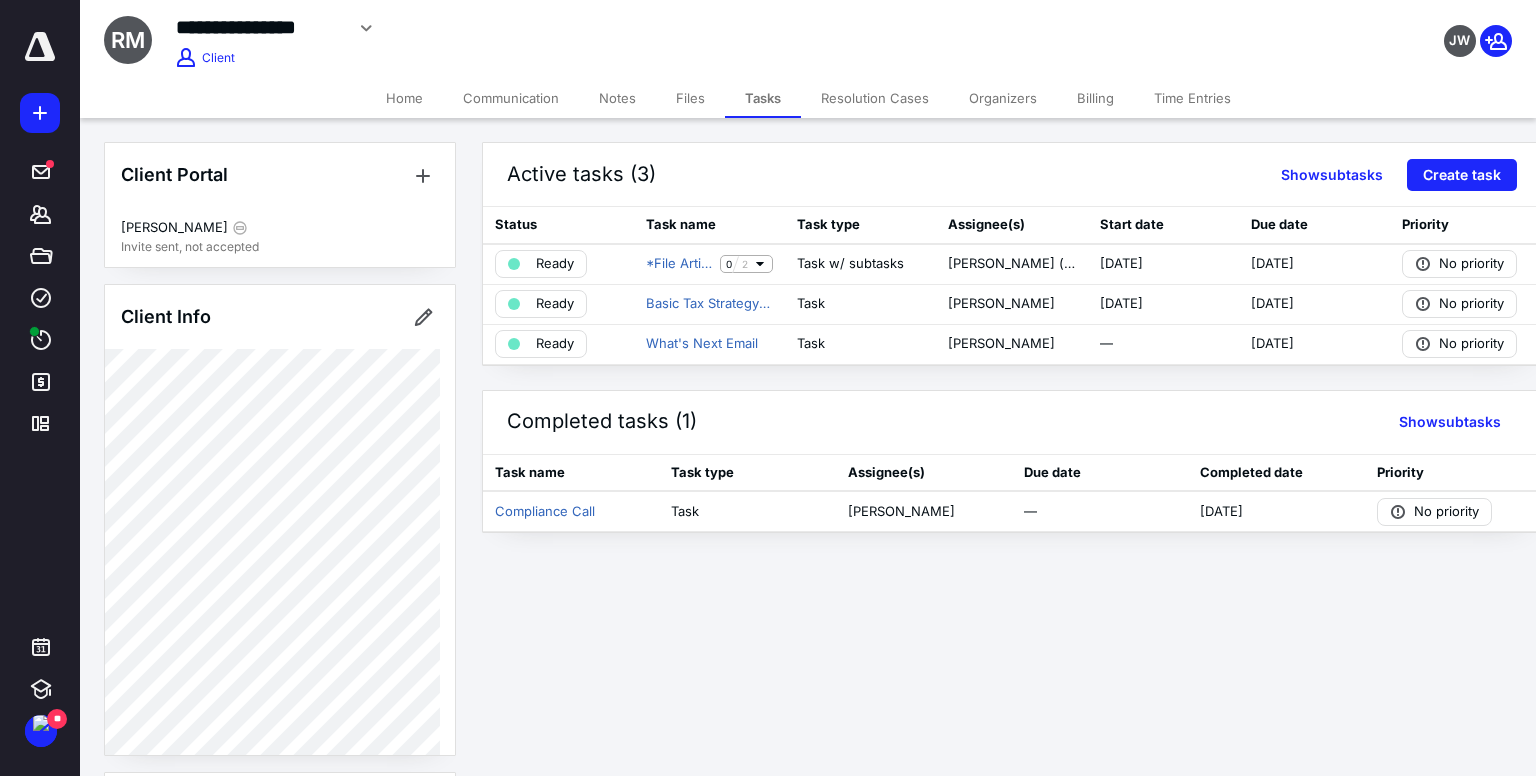 click on "Notes" at bounding box center [617, 98] 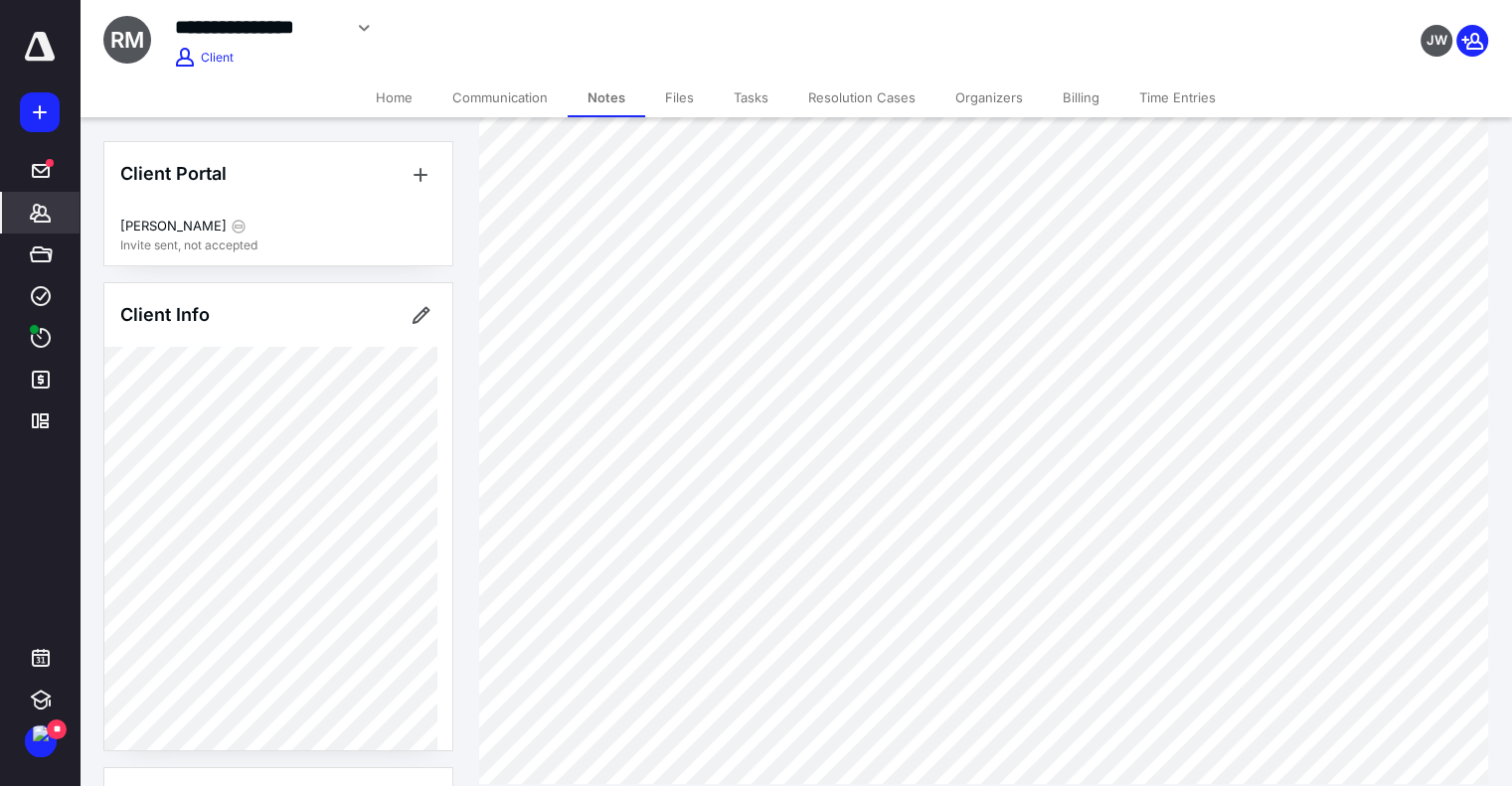 scroll, scrollTop: 494, scrollLeft: 0, axis: vertical 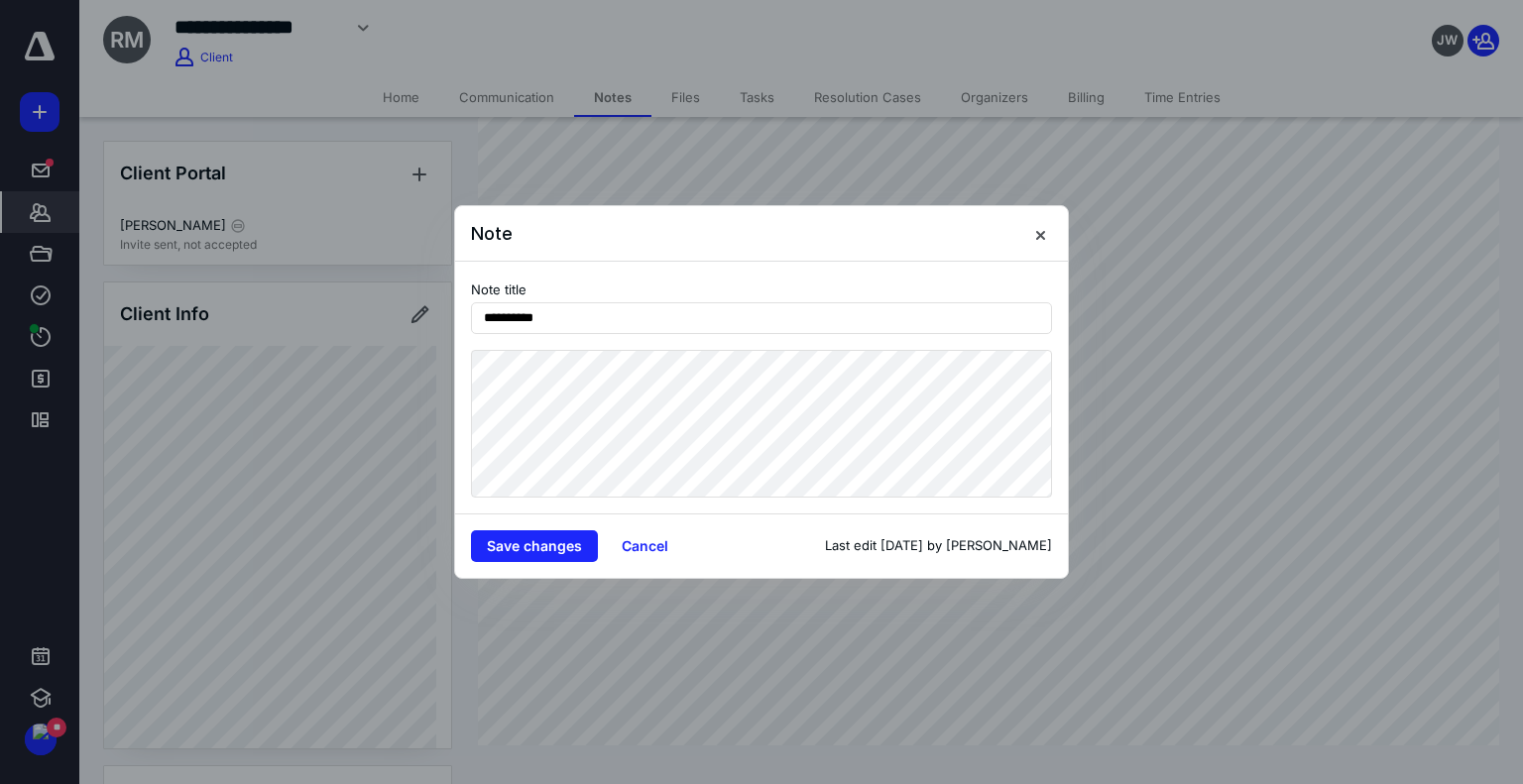 click at bounding box center (1040, 234) 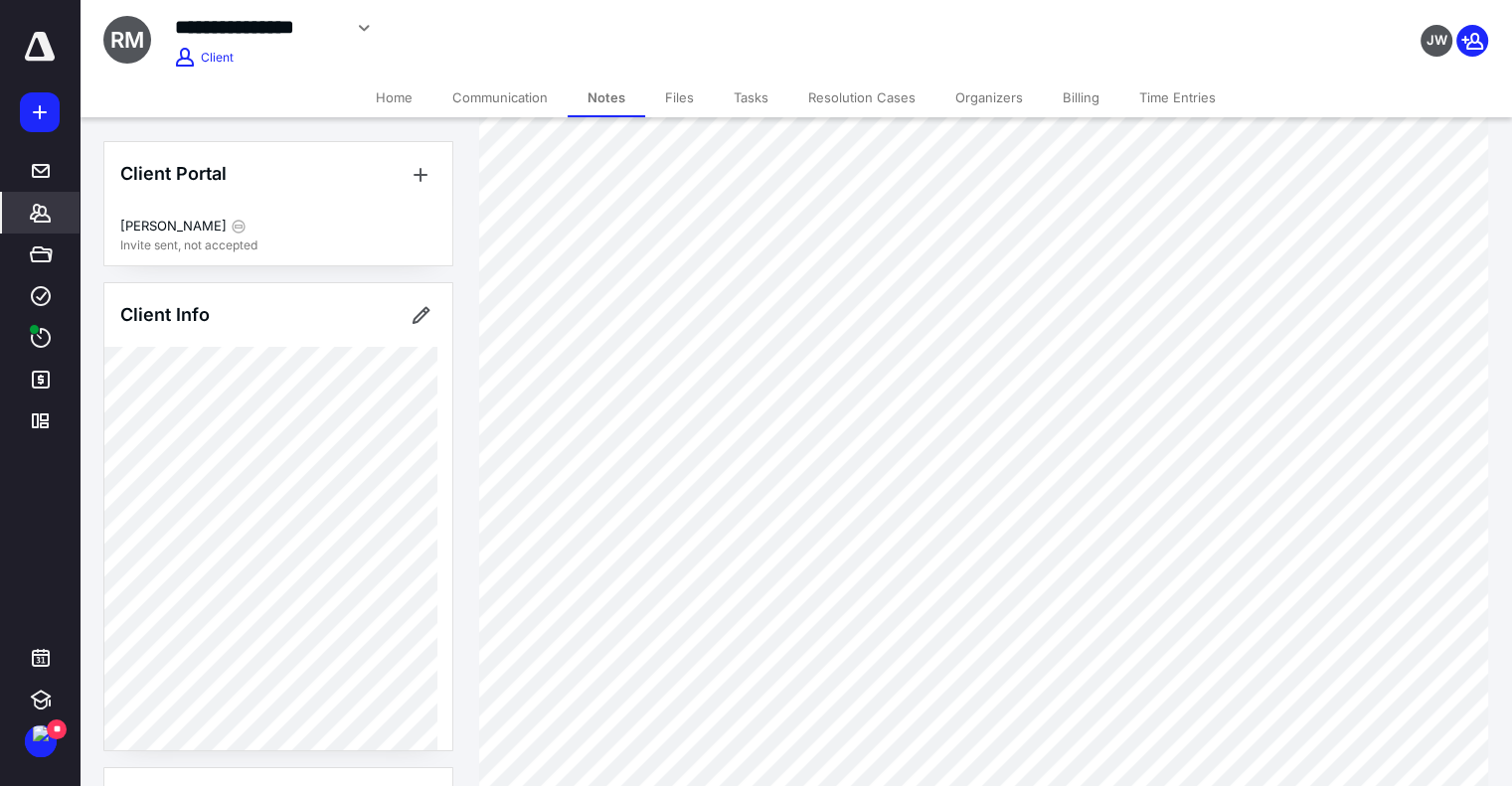 scroll, scrollTop: 422, scrollLeft: 0, axis: vertical 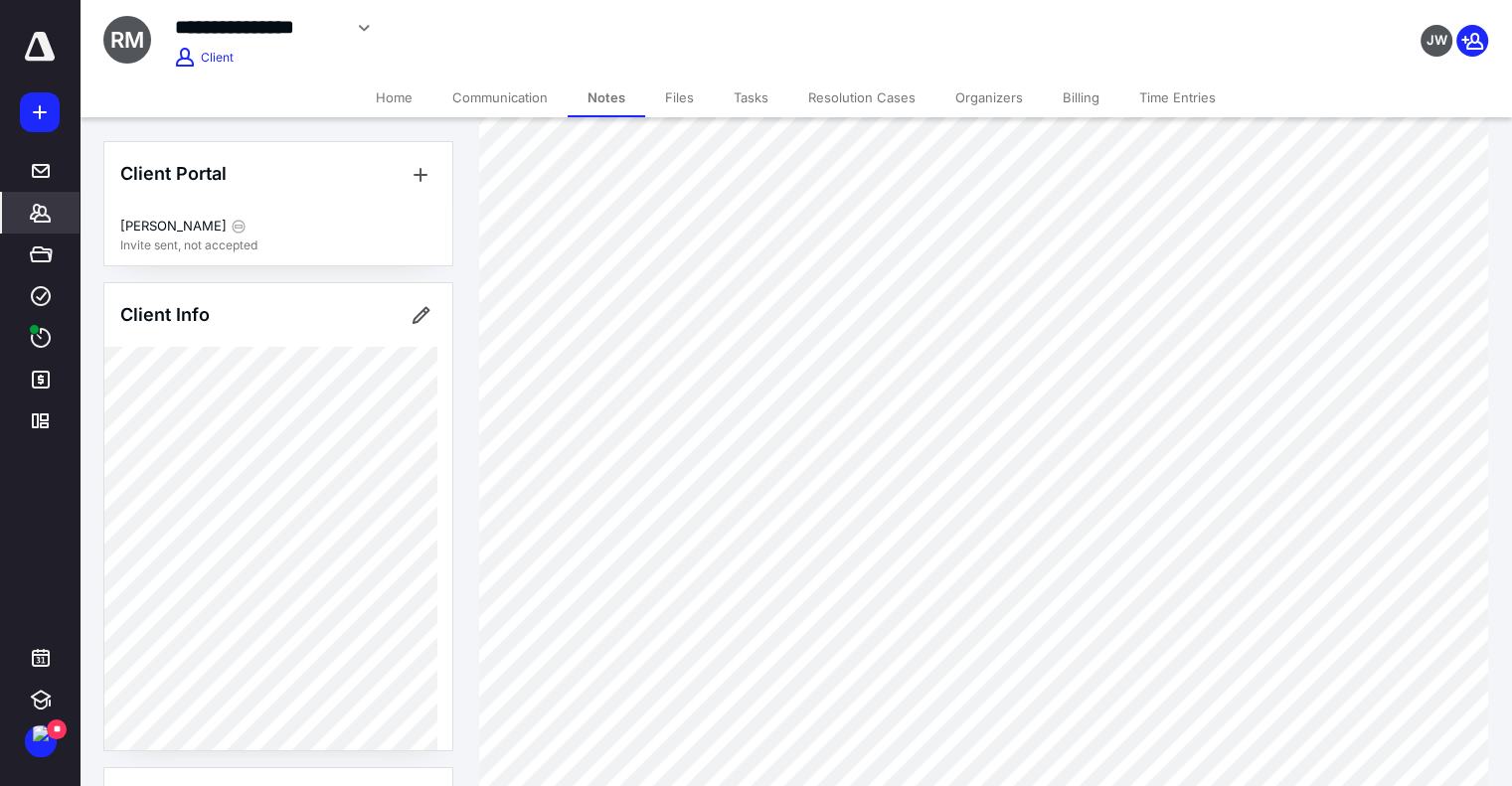 click on "Tasks" at bounding box center [751, 97] 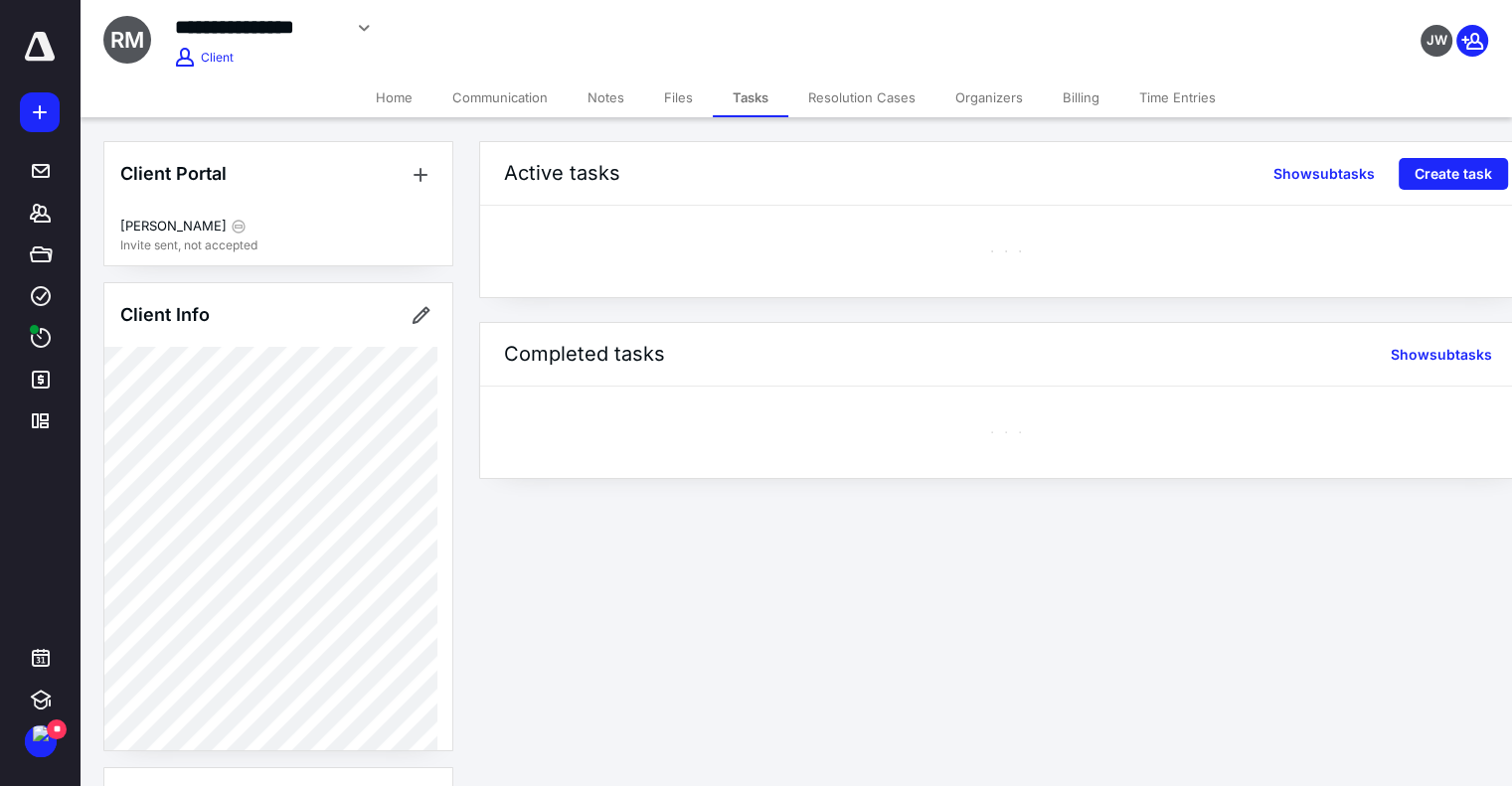 scroll, scrollTop: 0, scrollLeft: 0, axis: both 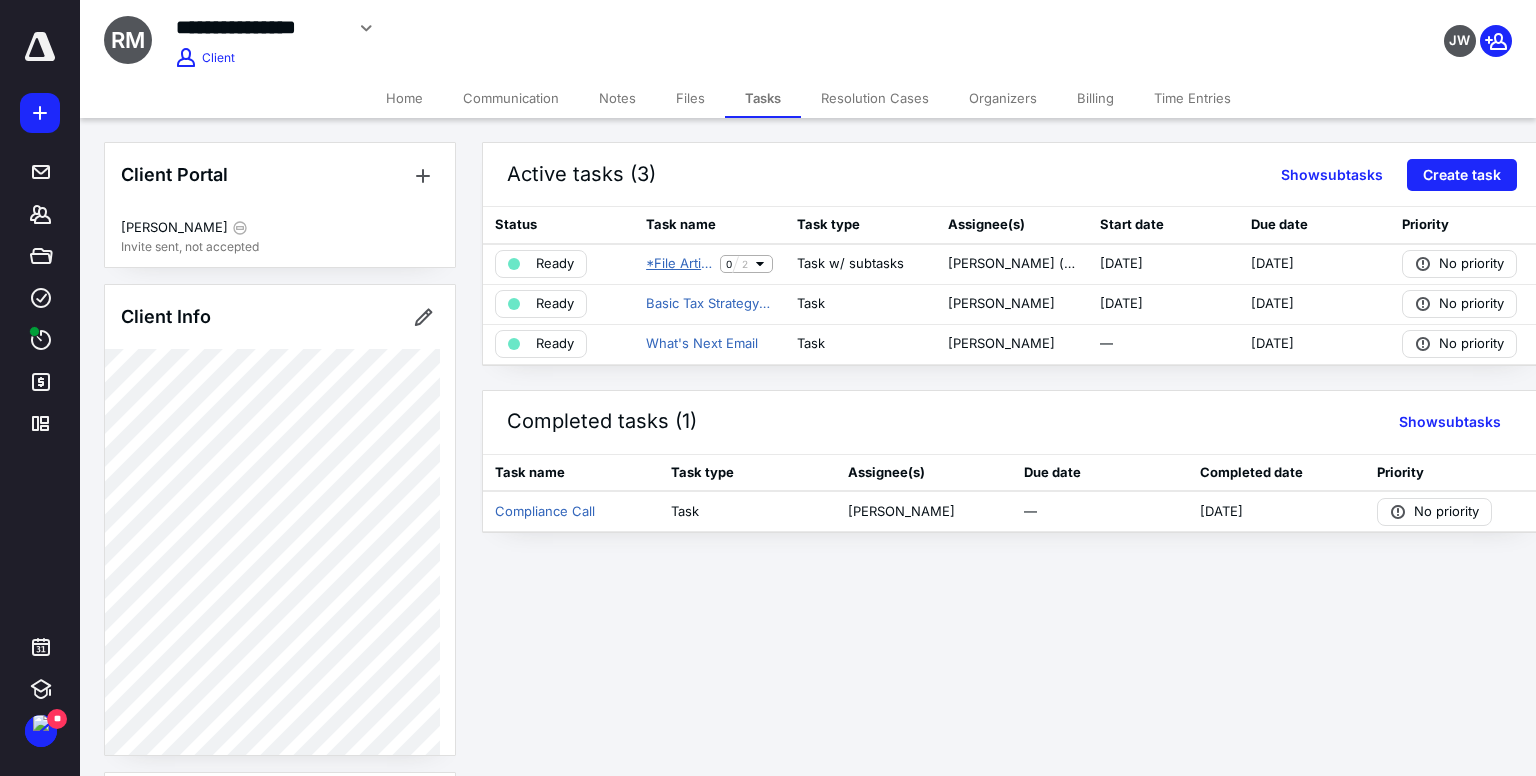 click on "*File Articles" at bounding box center (679, 264) 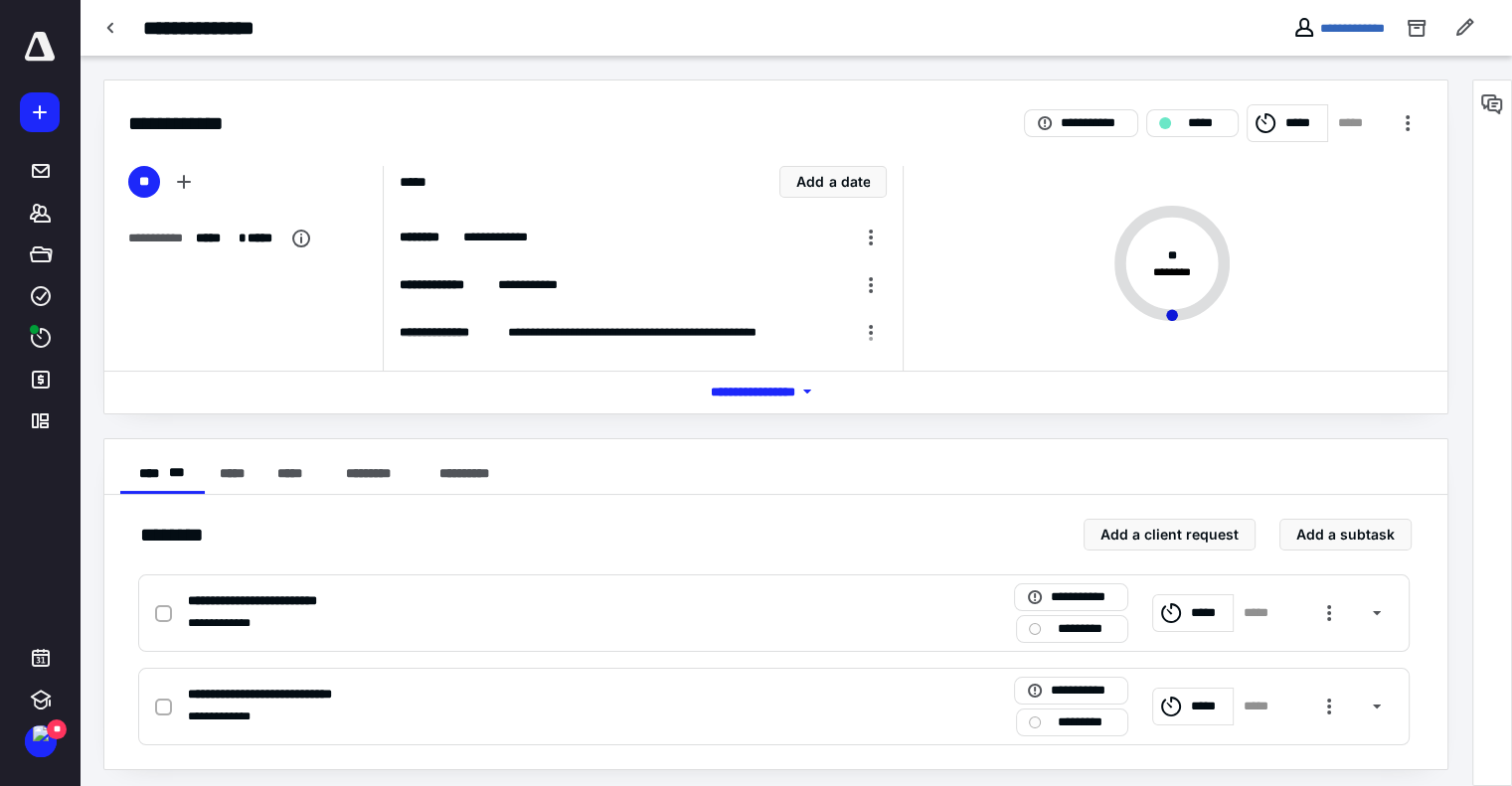 click on "*****" at bounding box center (1303, 123) 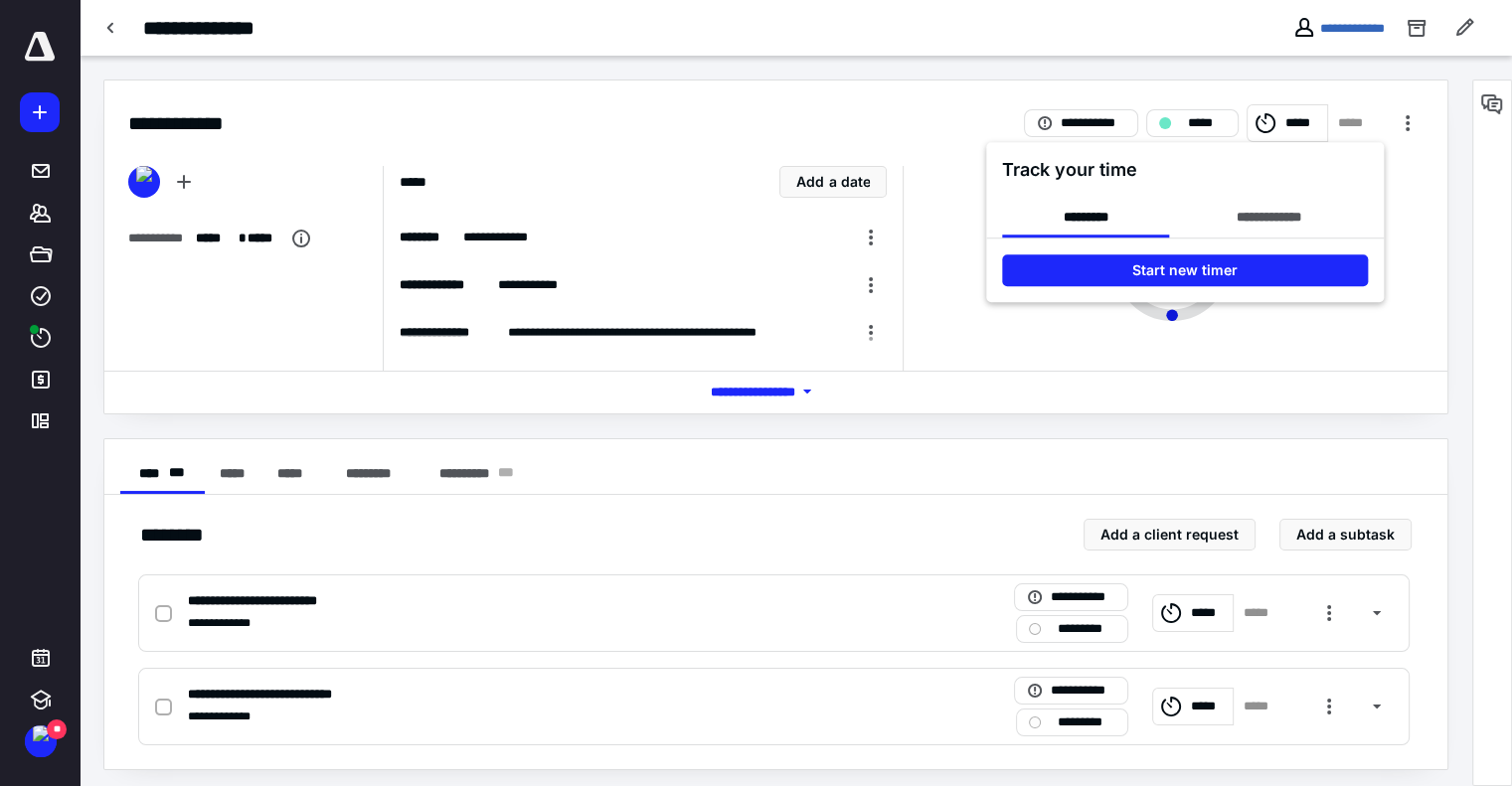 click on "Start new timer" at bounding box center [1185, 270] 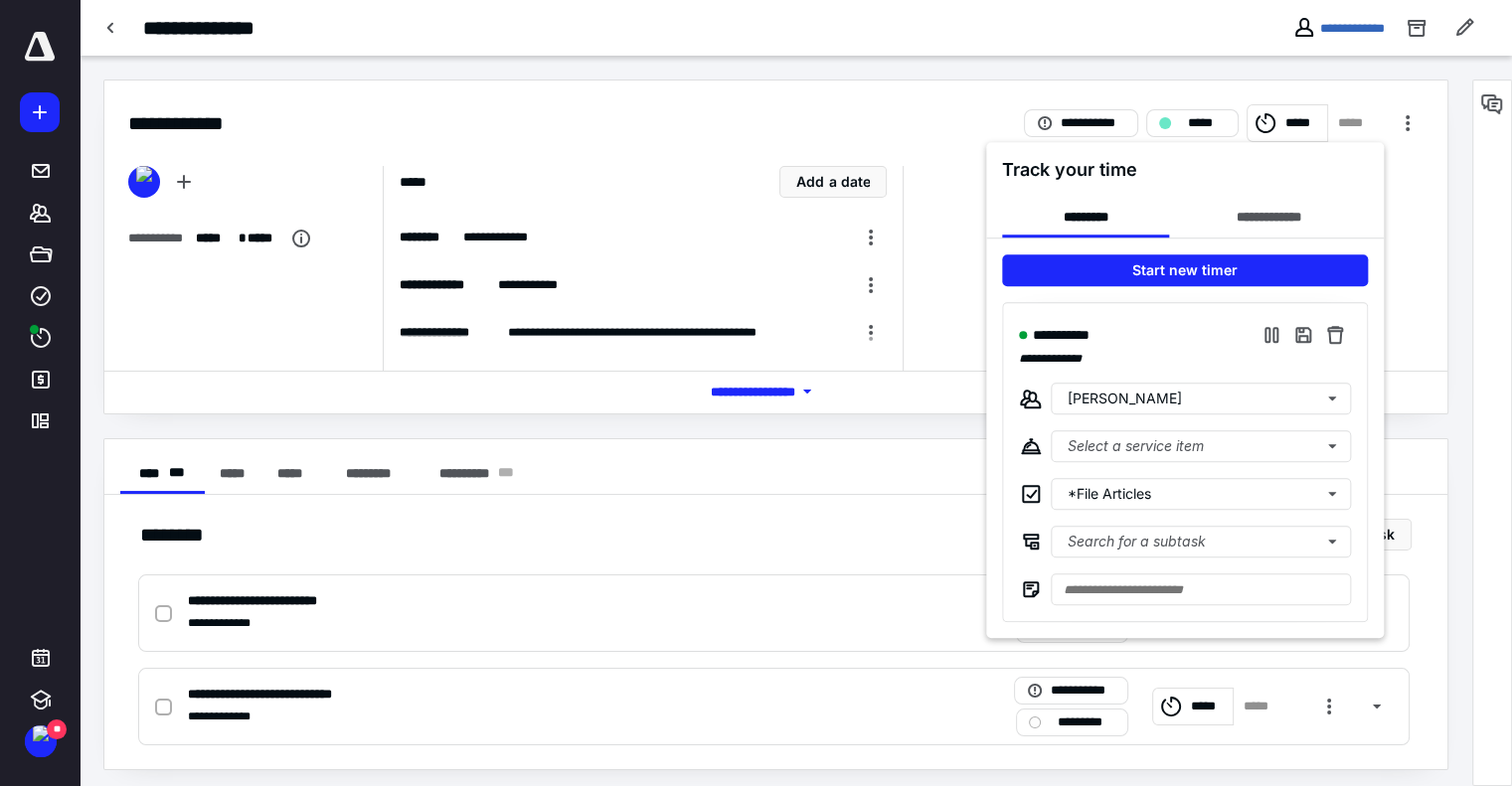 click at bounding box center (756, 393) 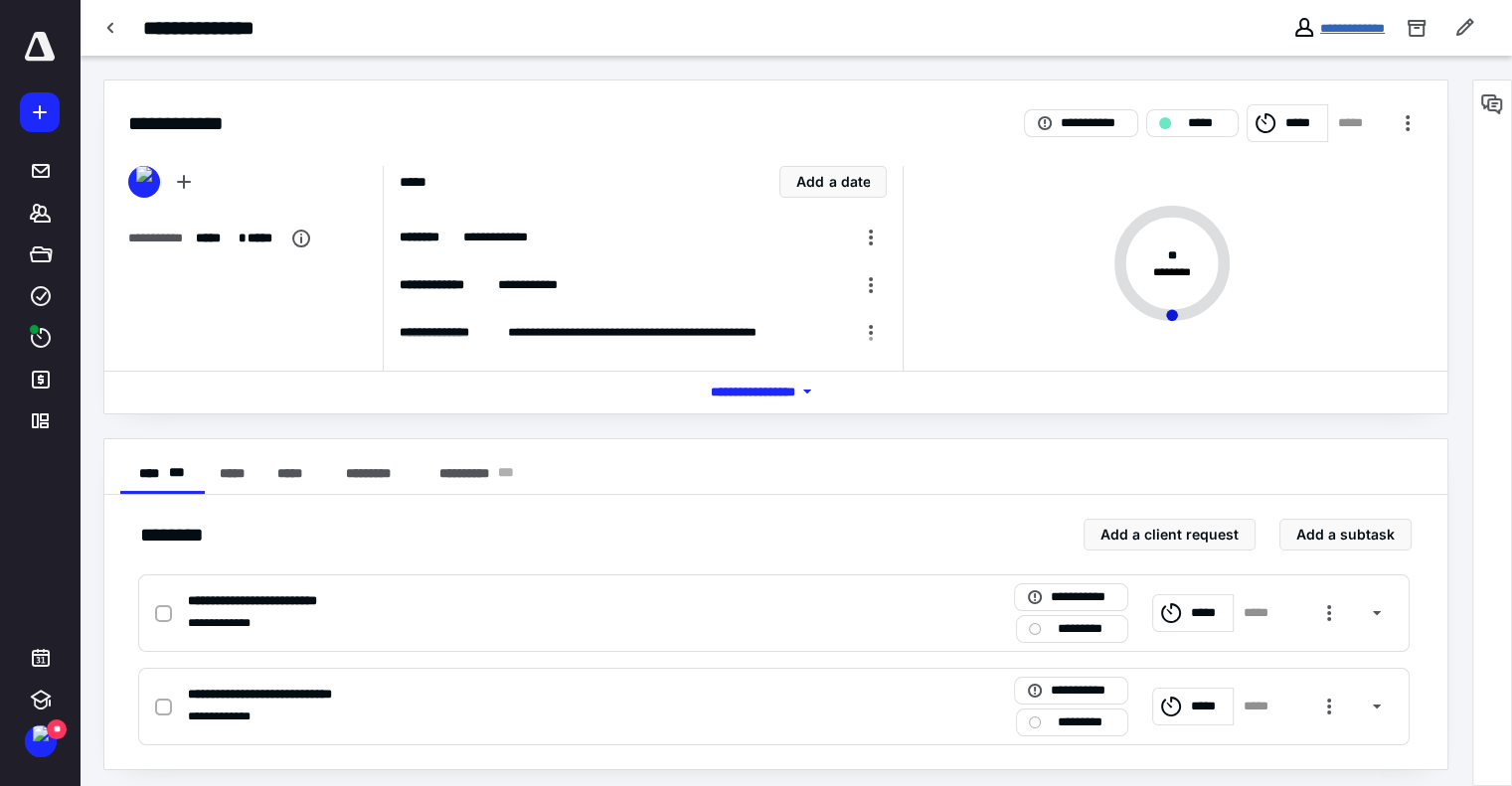 click on "**********" at bounding box center [1352, 28] 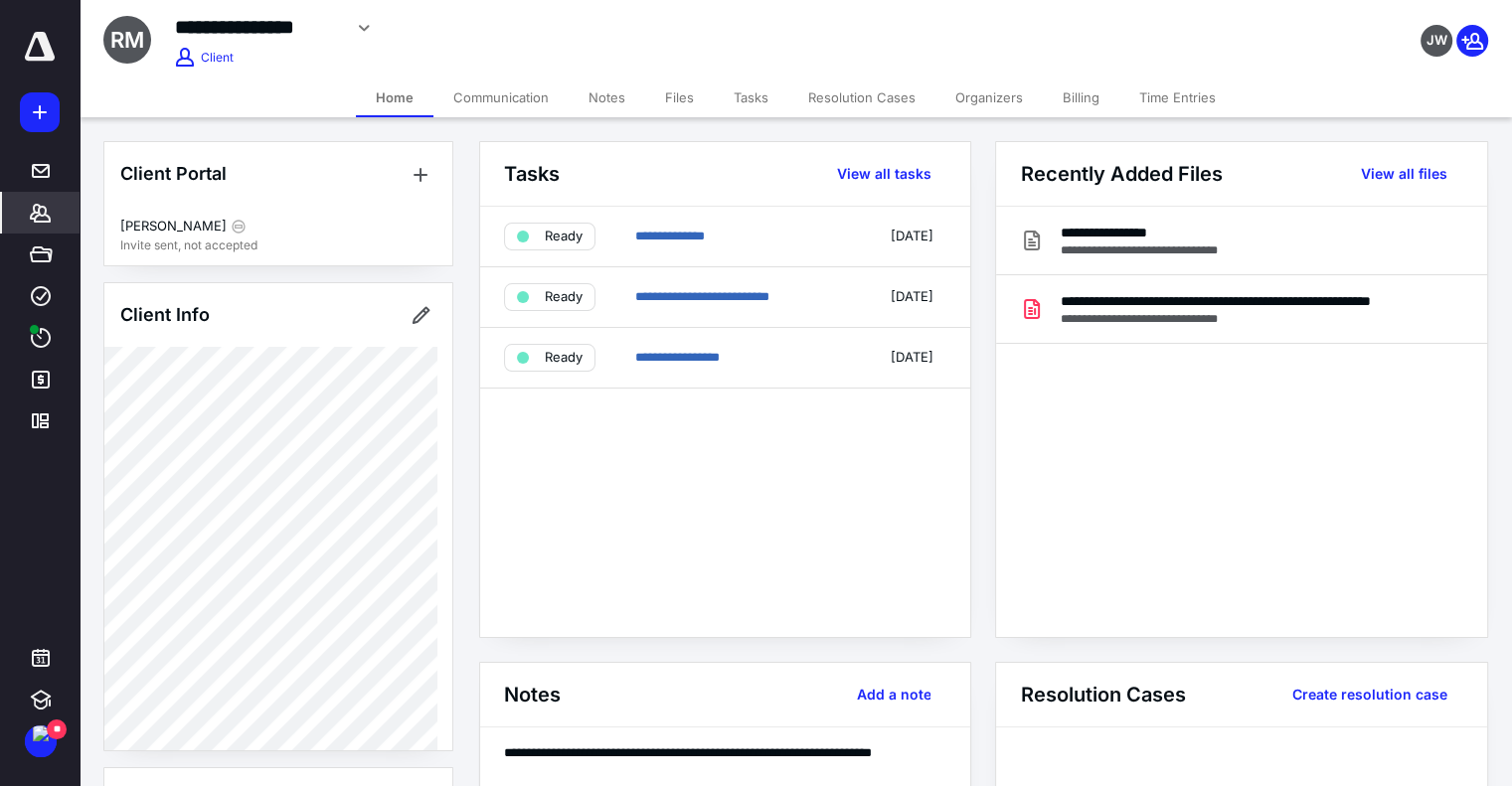 click on "Notes" at bounding box center (606, 97) 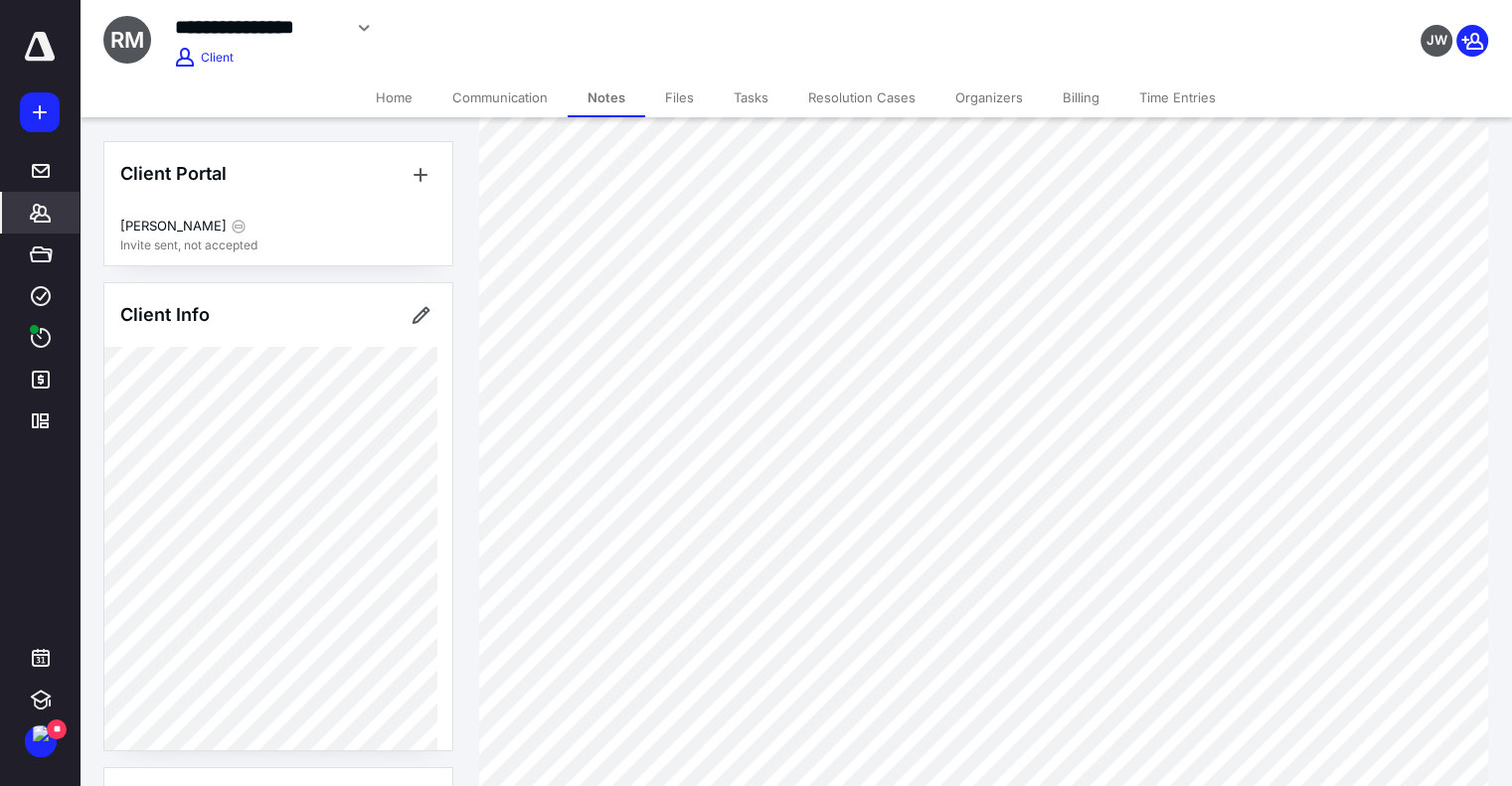 scroll, scrollTop: 494, scrollLeft: 0, axis: vertical 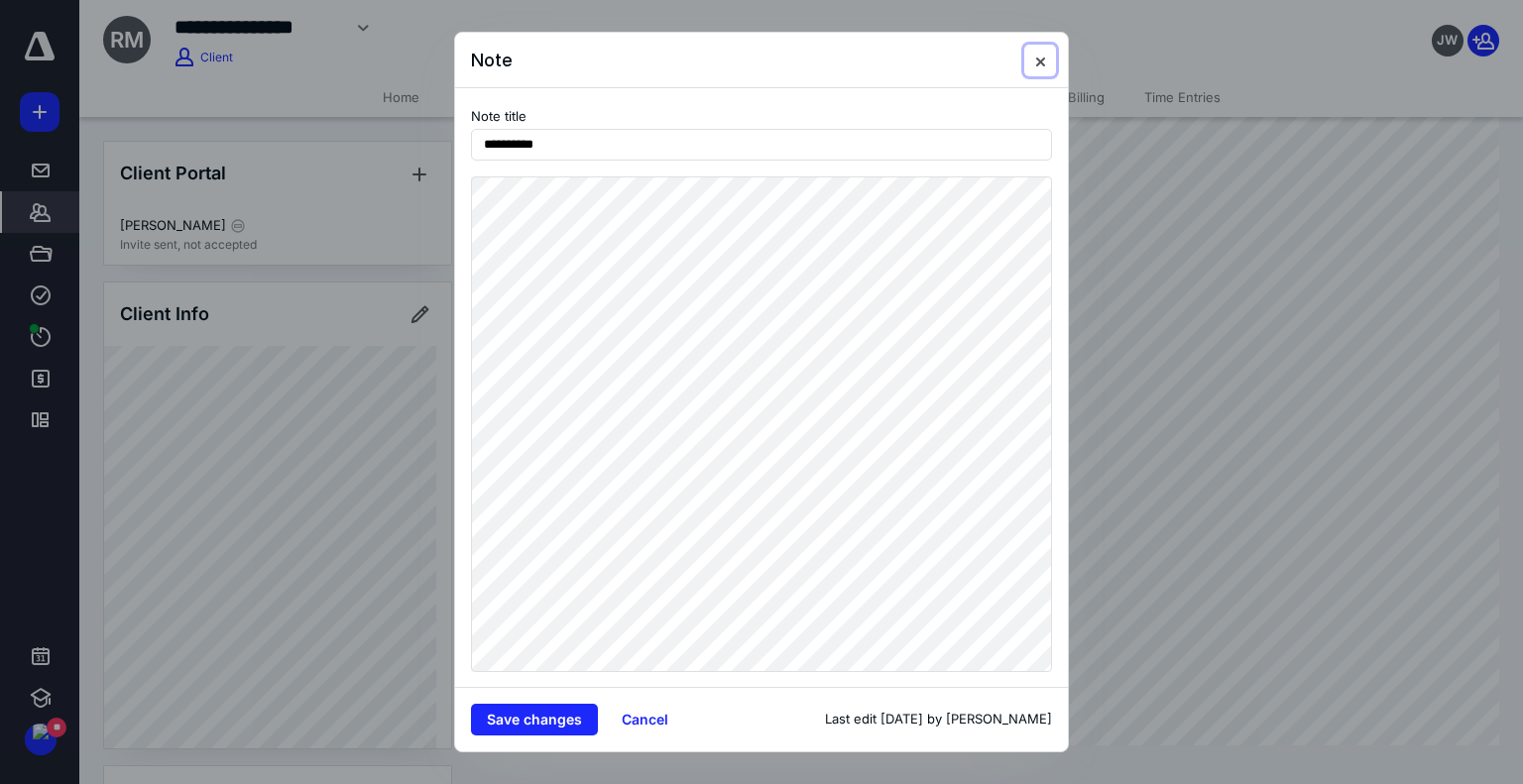 click at bounding box center (1040, 60) 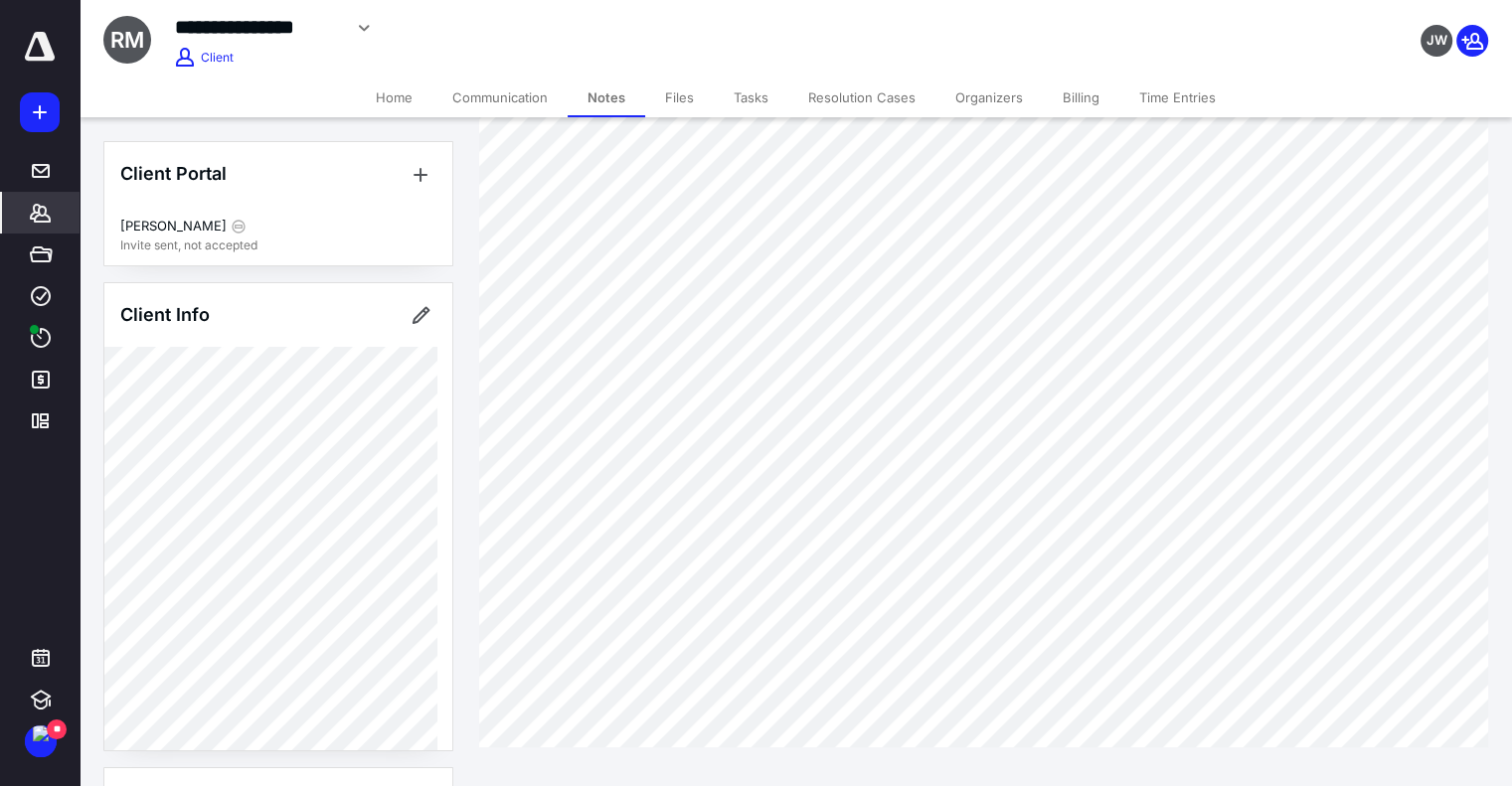 scroll, scrollTop: 0, scrollLeft: 0, axis: both 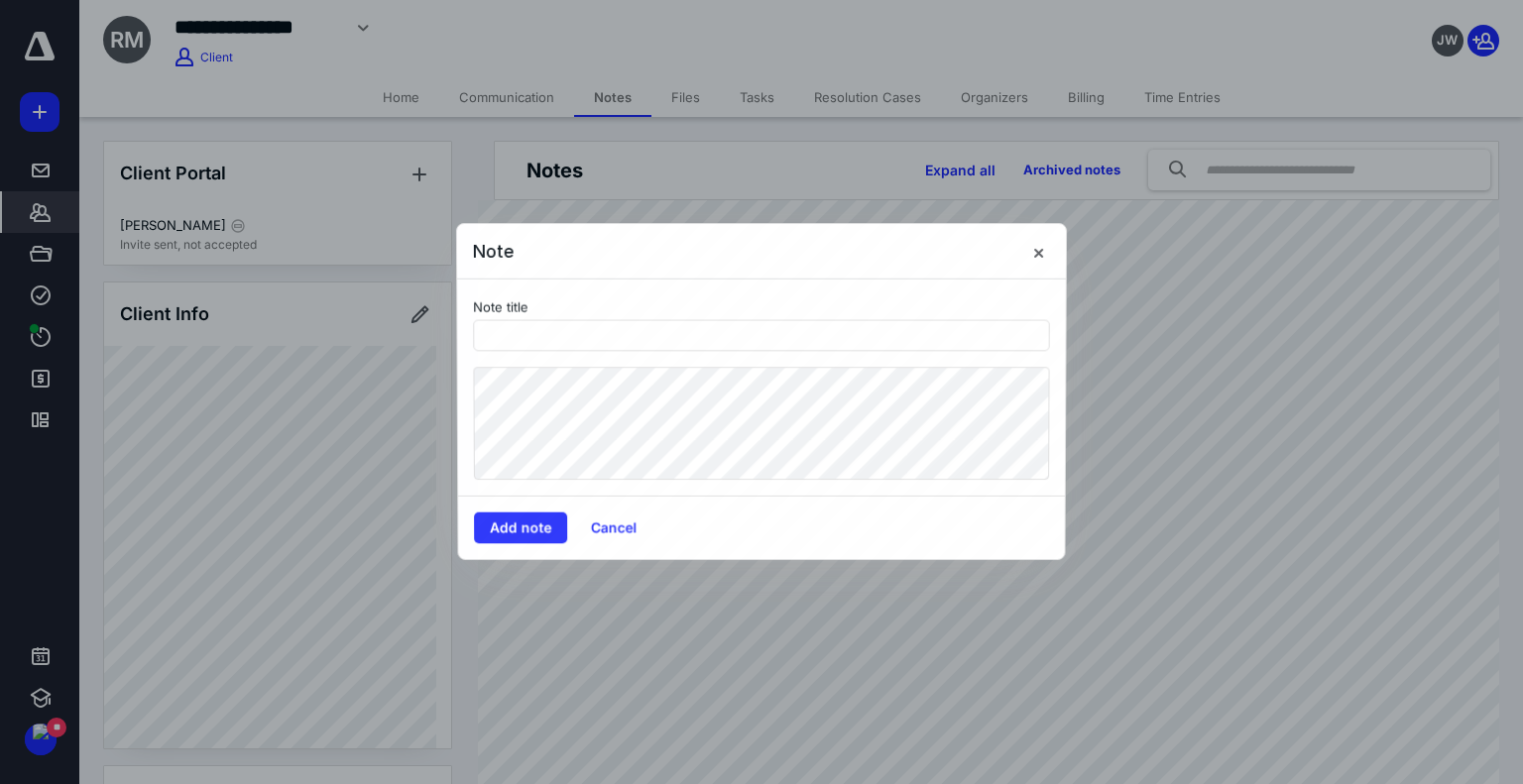 type on "*" 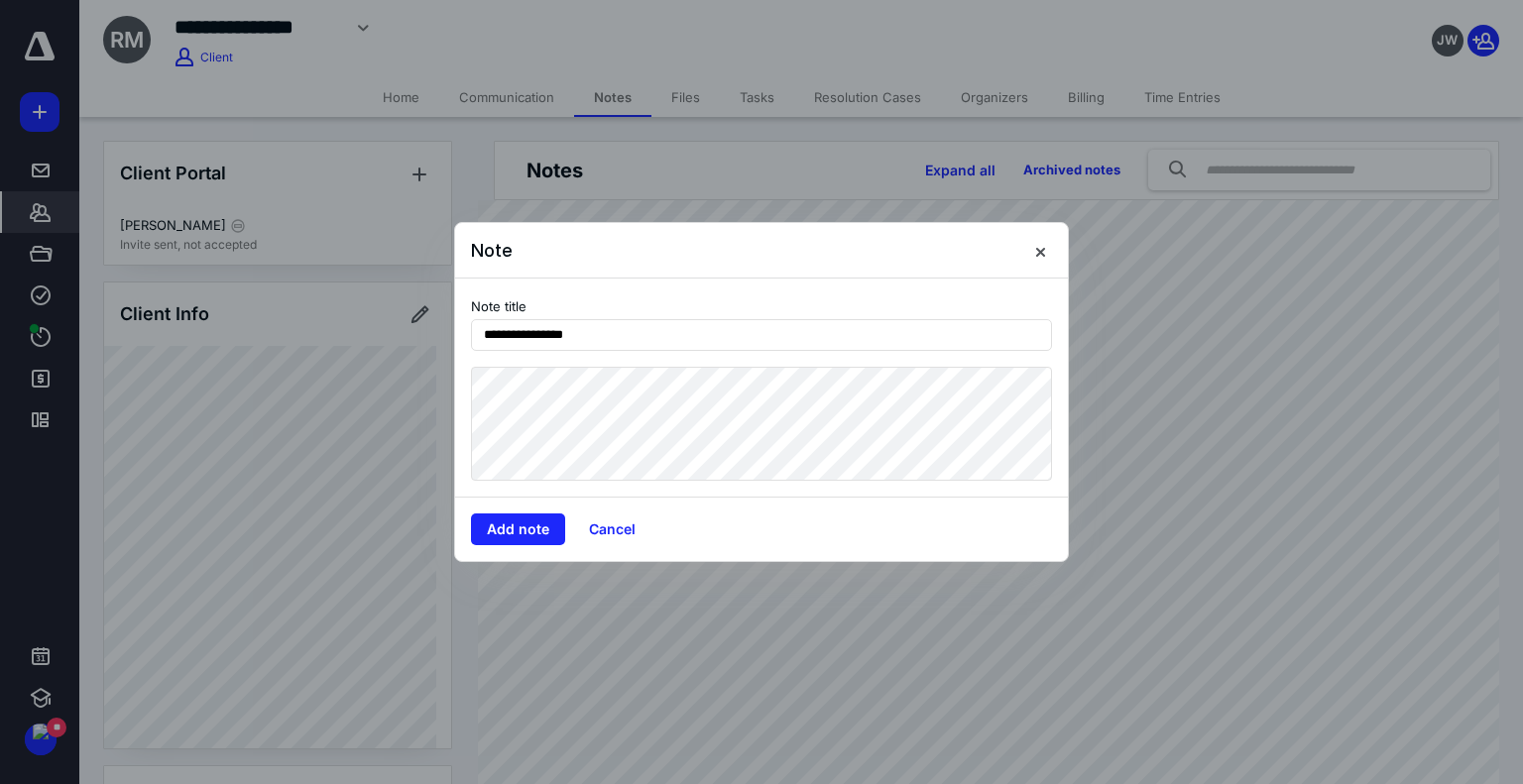 type on "**********" 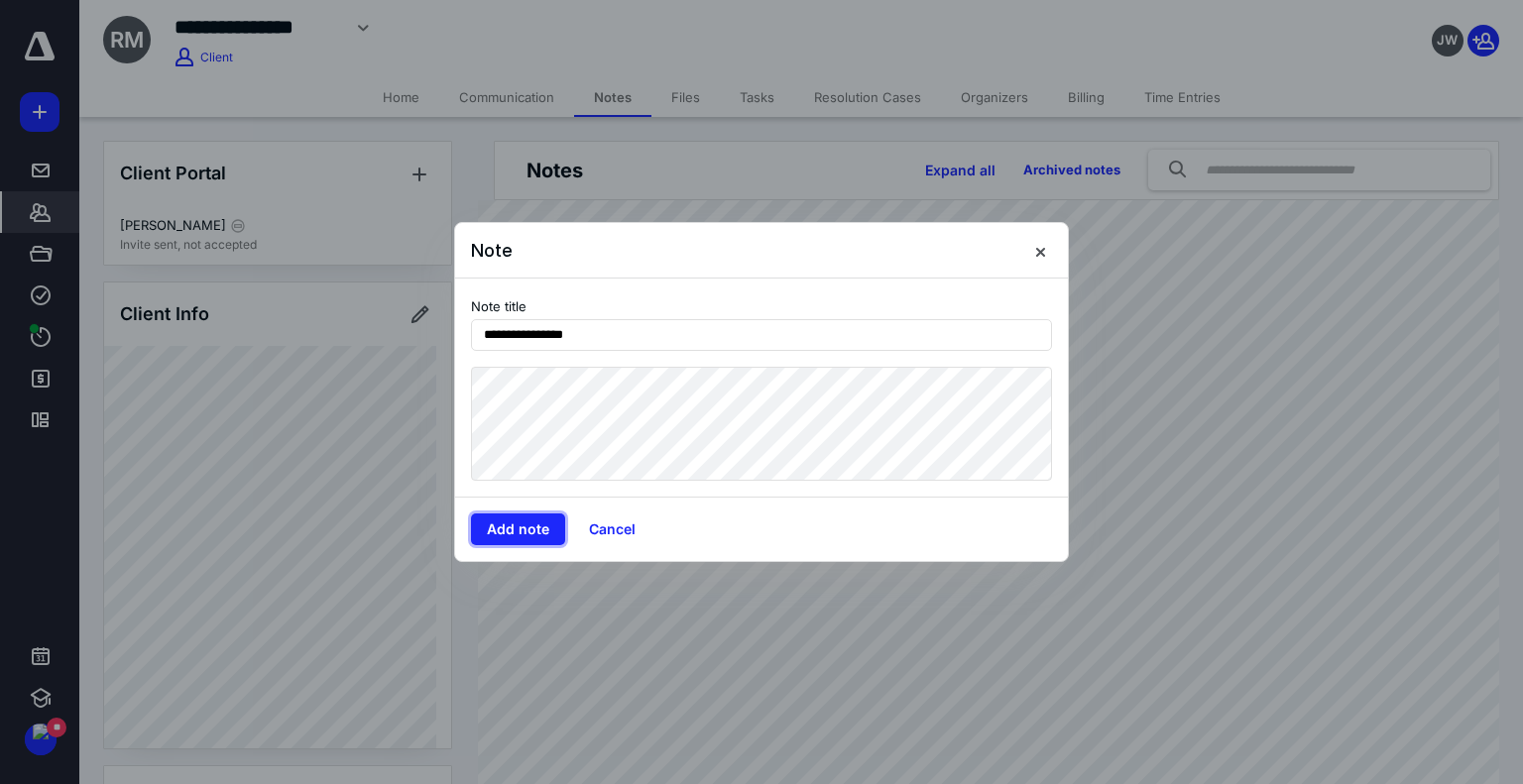 type 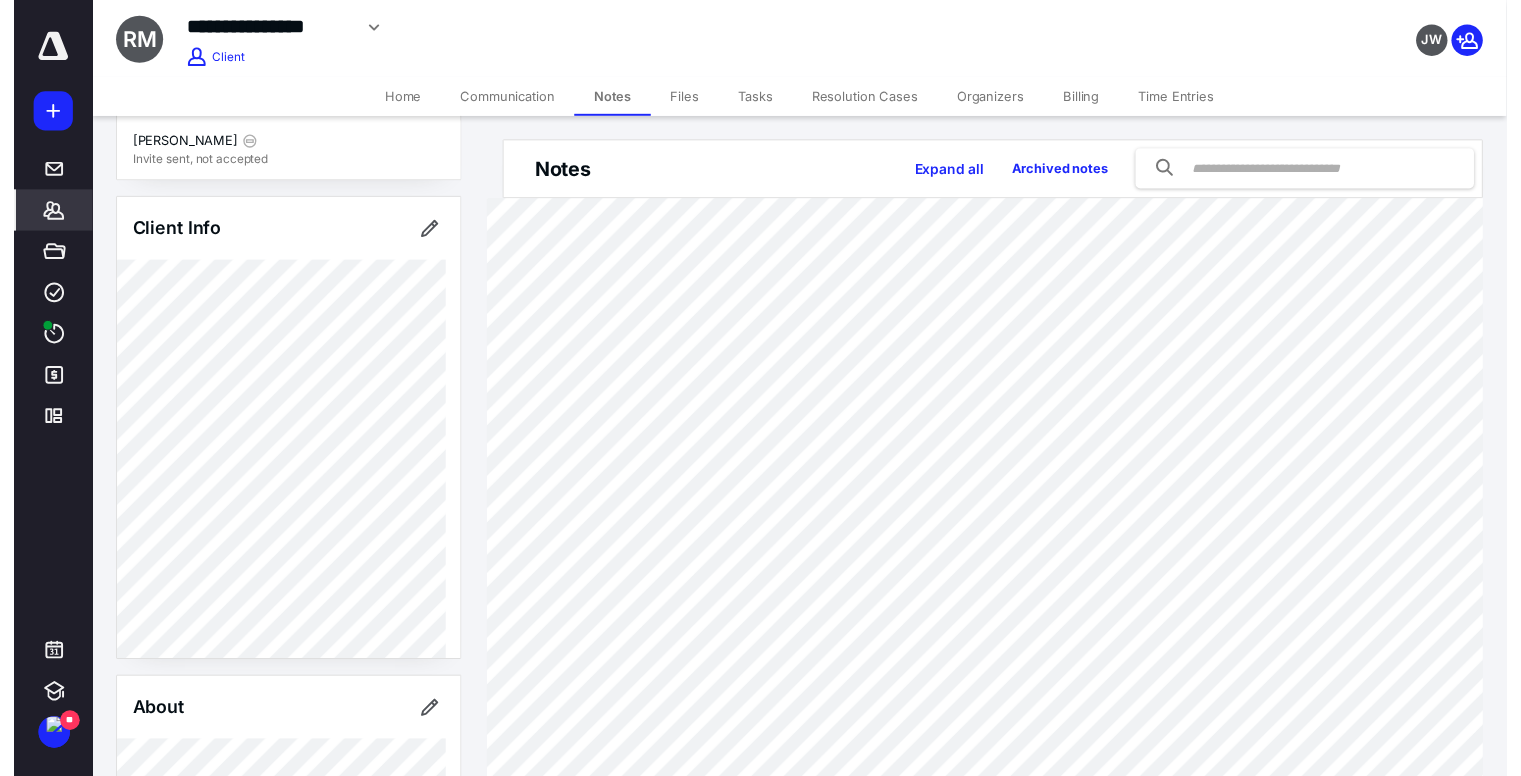 scroll, scrollTop: 0, scrollLeft: 0, axis: both 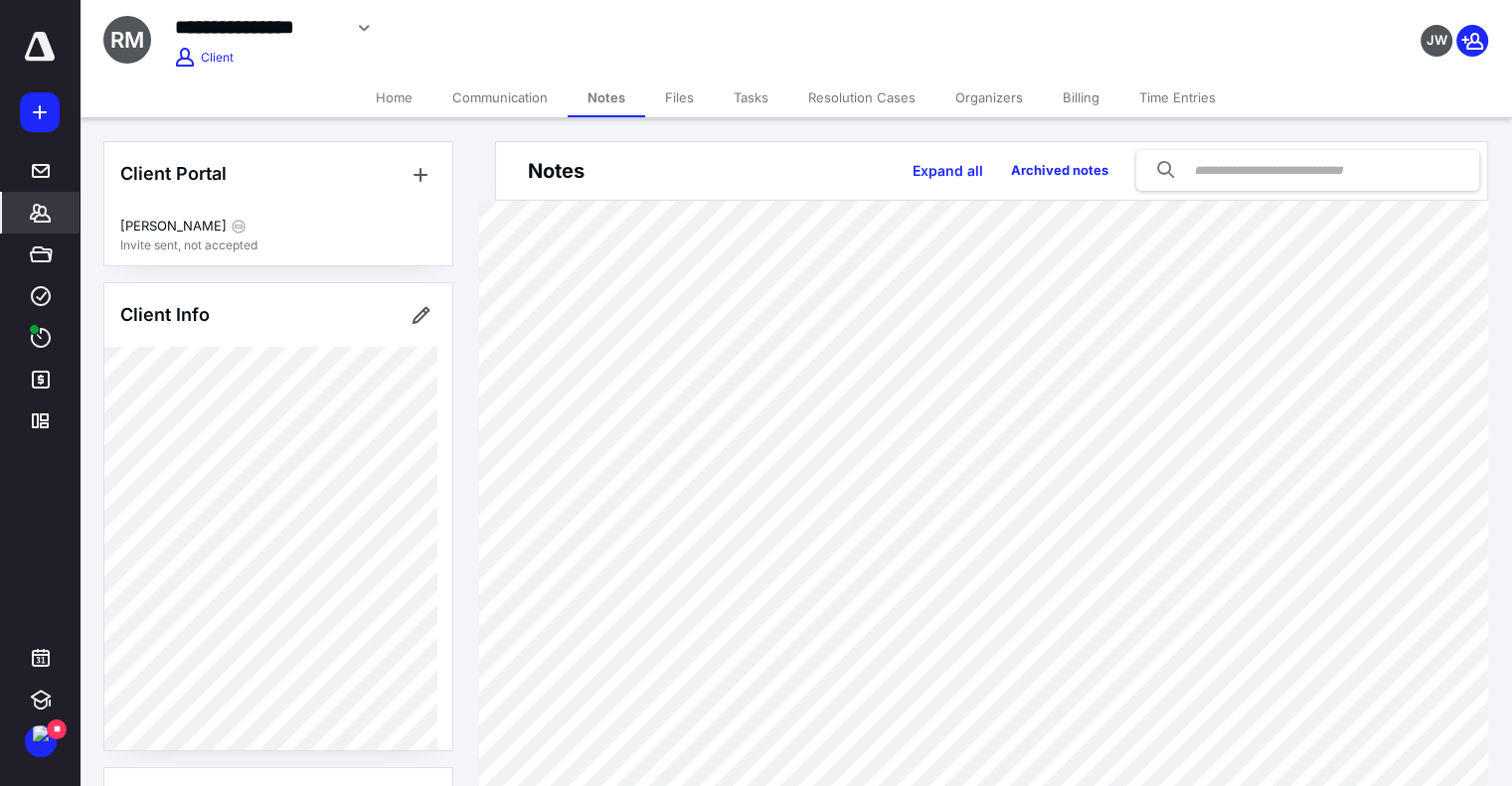click on "Tasks" at bounding box center [751, 97] 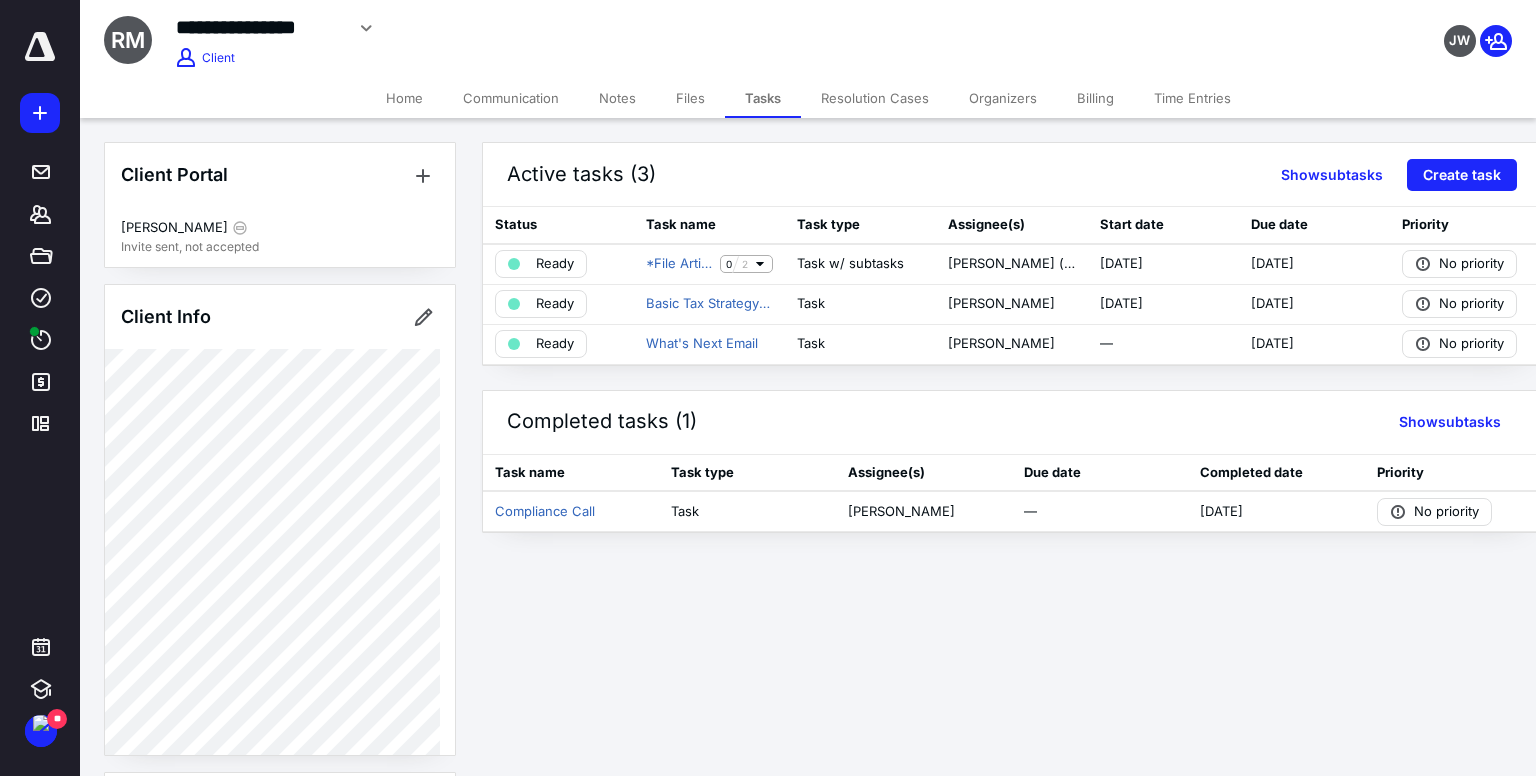 click on "Ready" at bounding box center (541, 264) 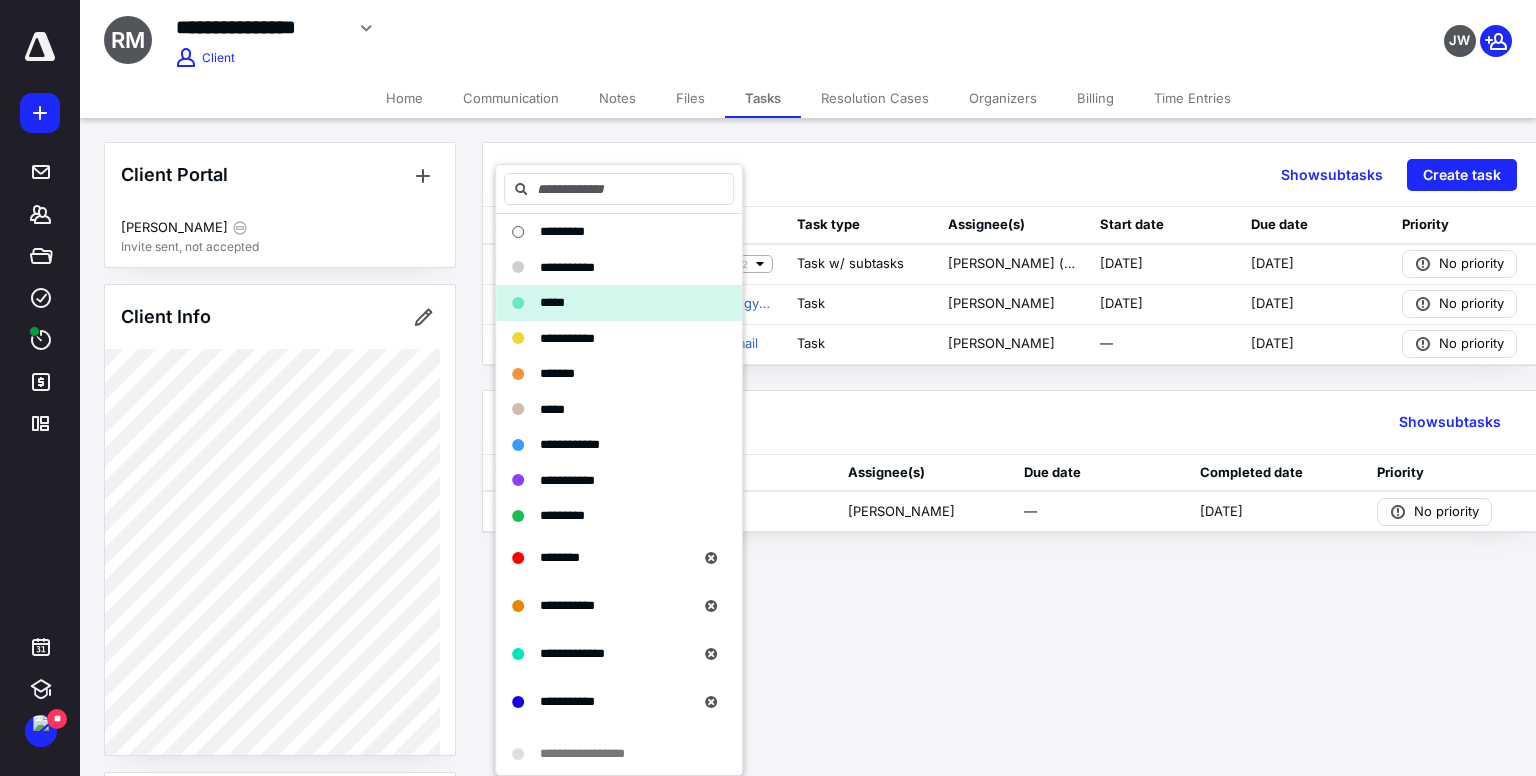 click on "*********" at bounding box center (607, 516) 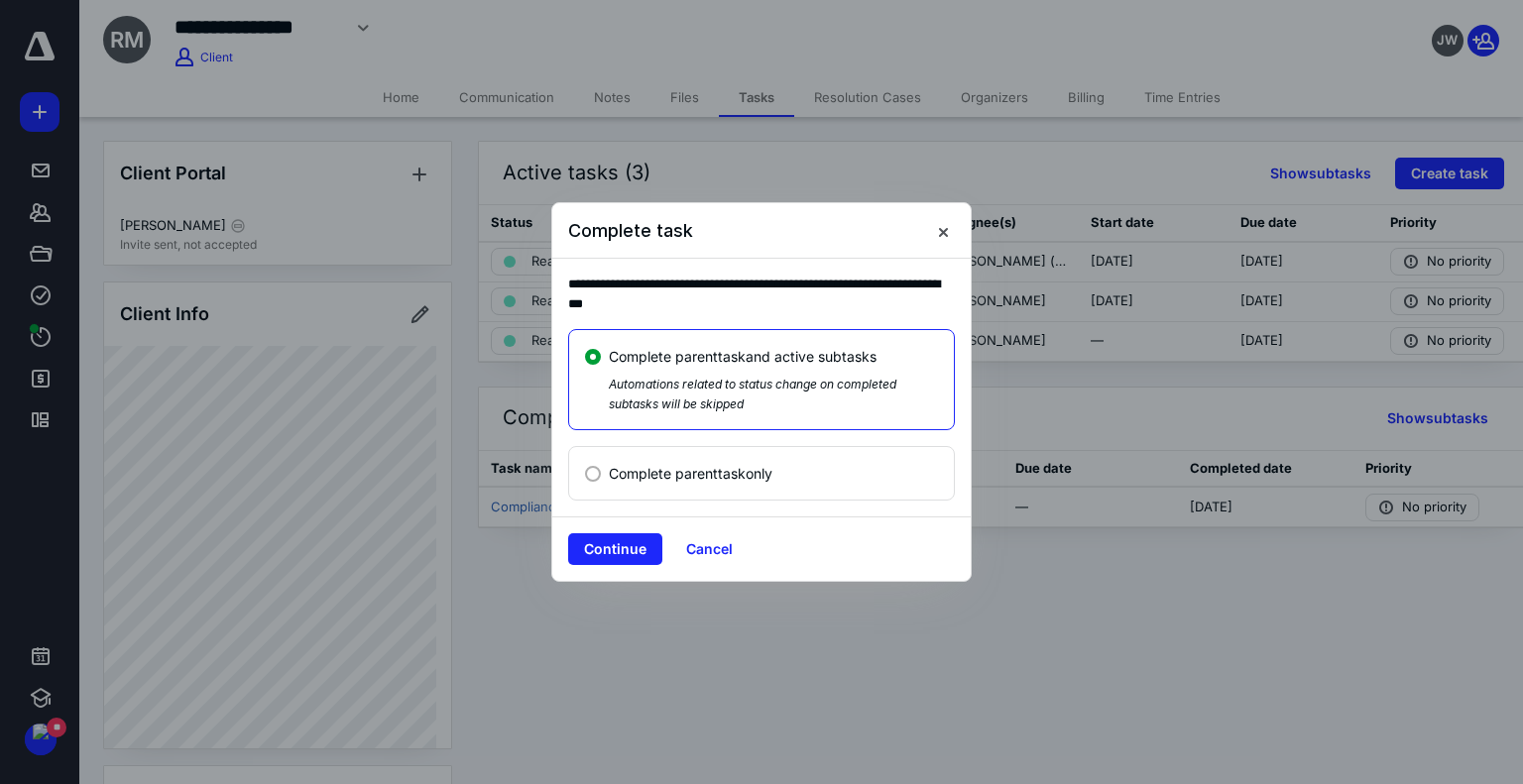 click on "Continue" at bounding box center [615, 549] 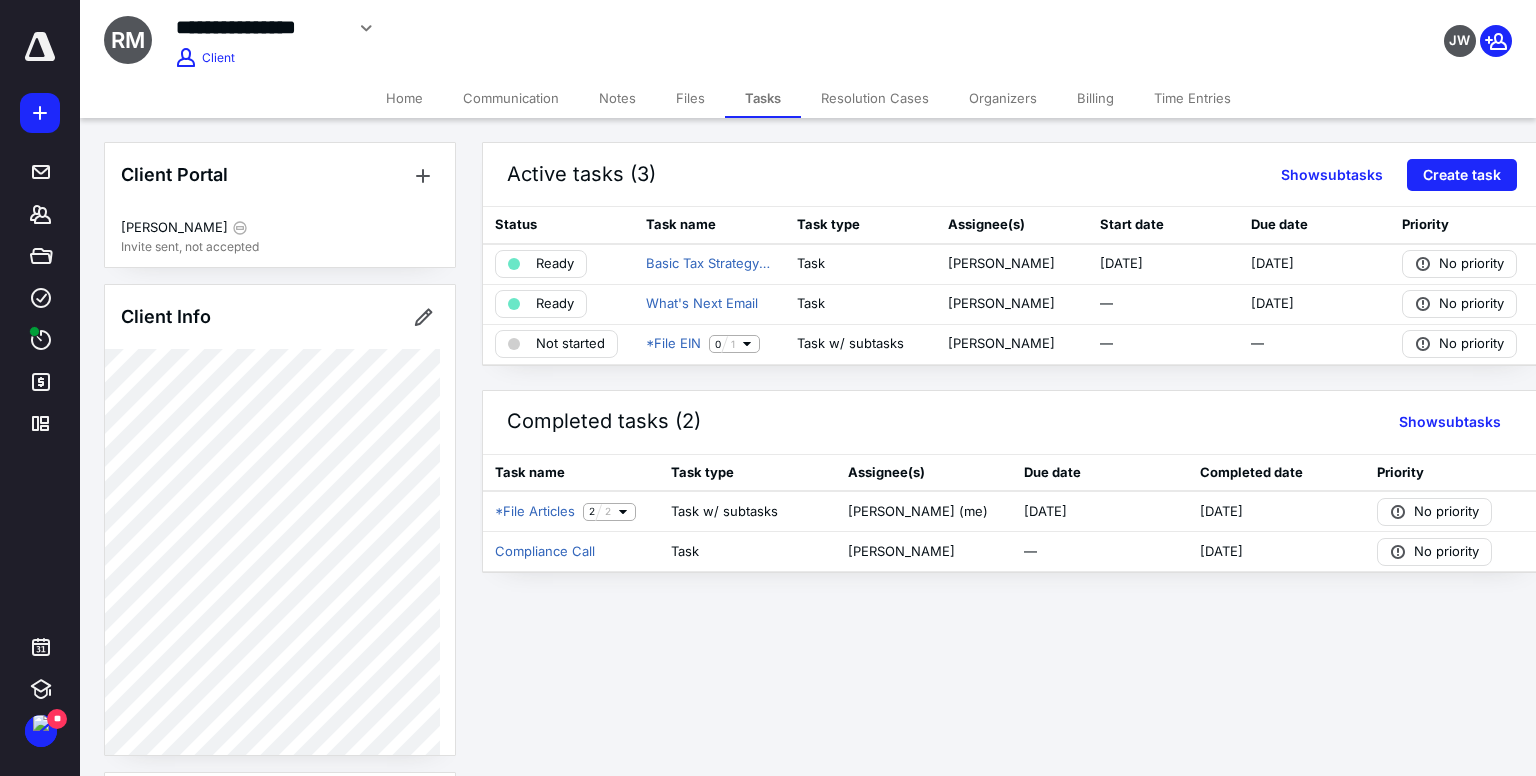 click 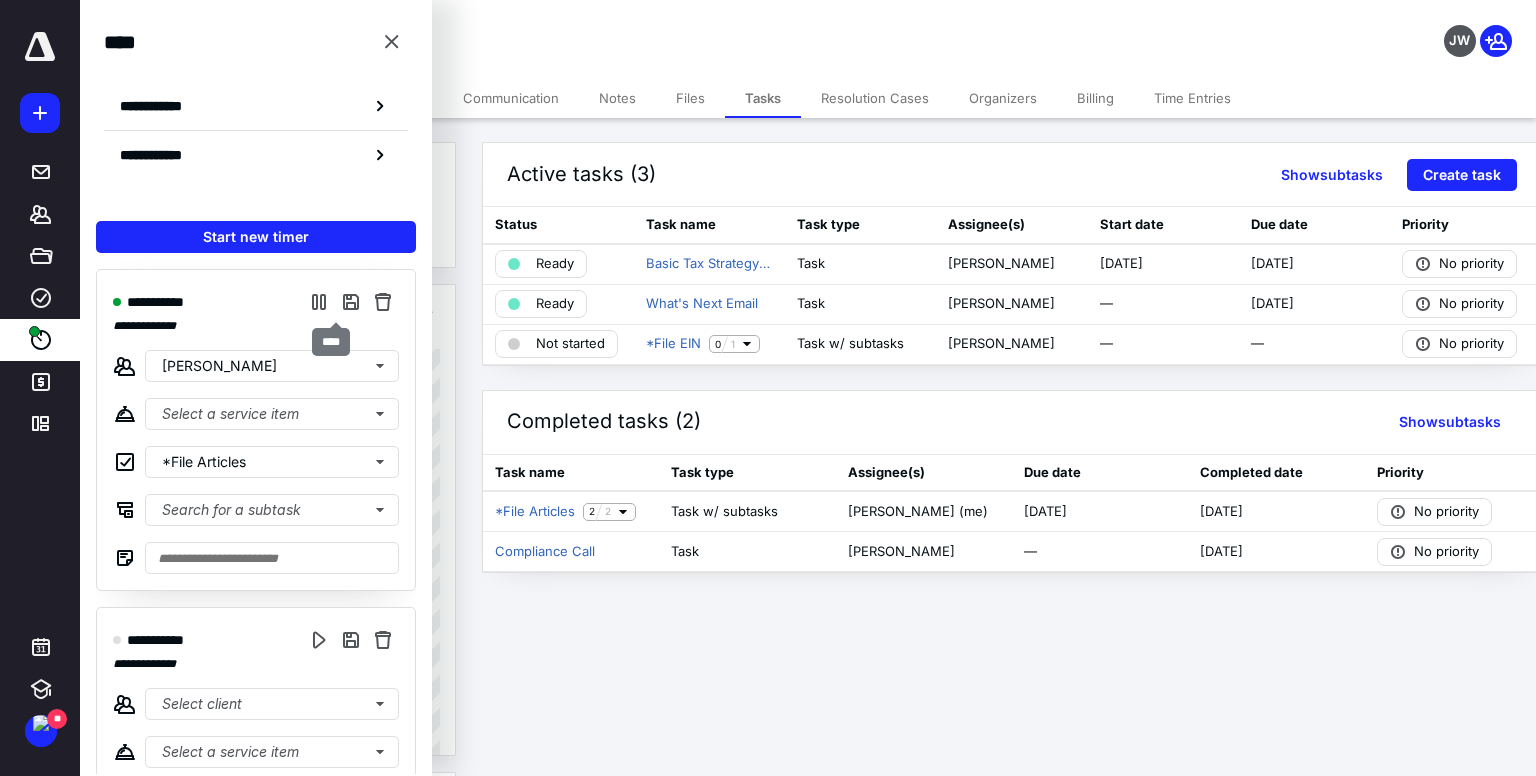 click at bounding box center (351, 302) 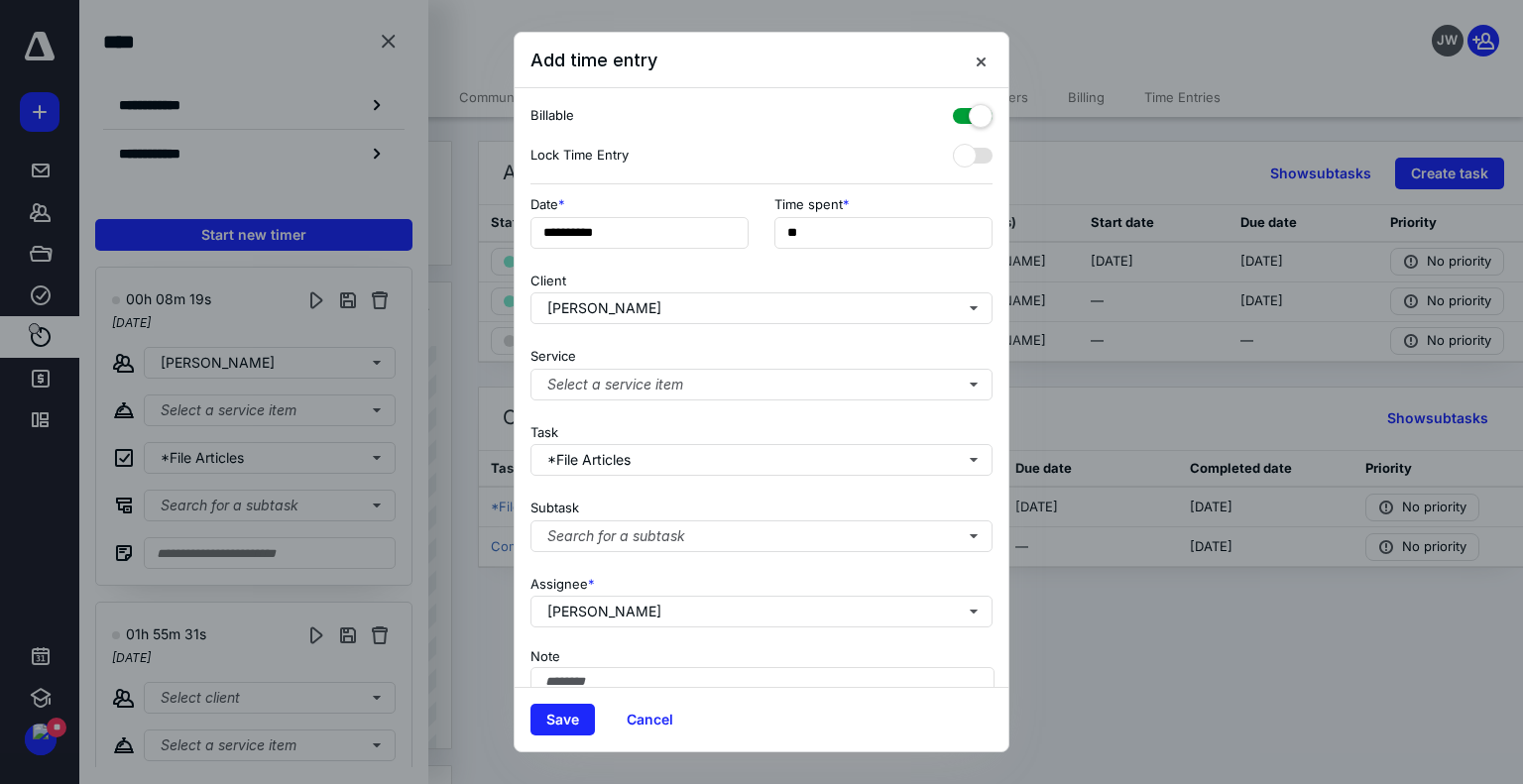 click on "Save" at bounding box center (562, 720) 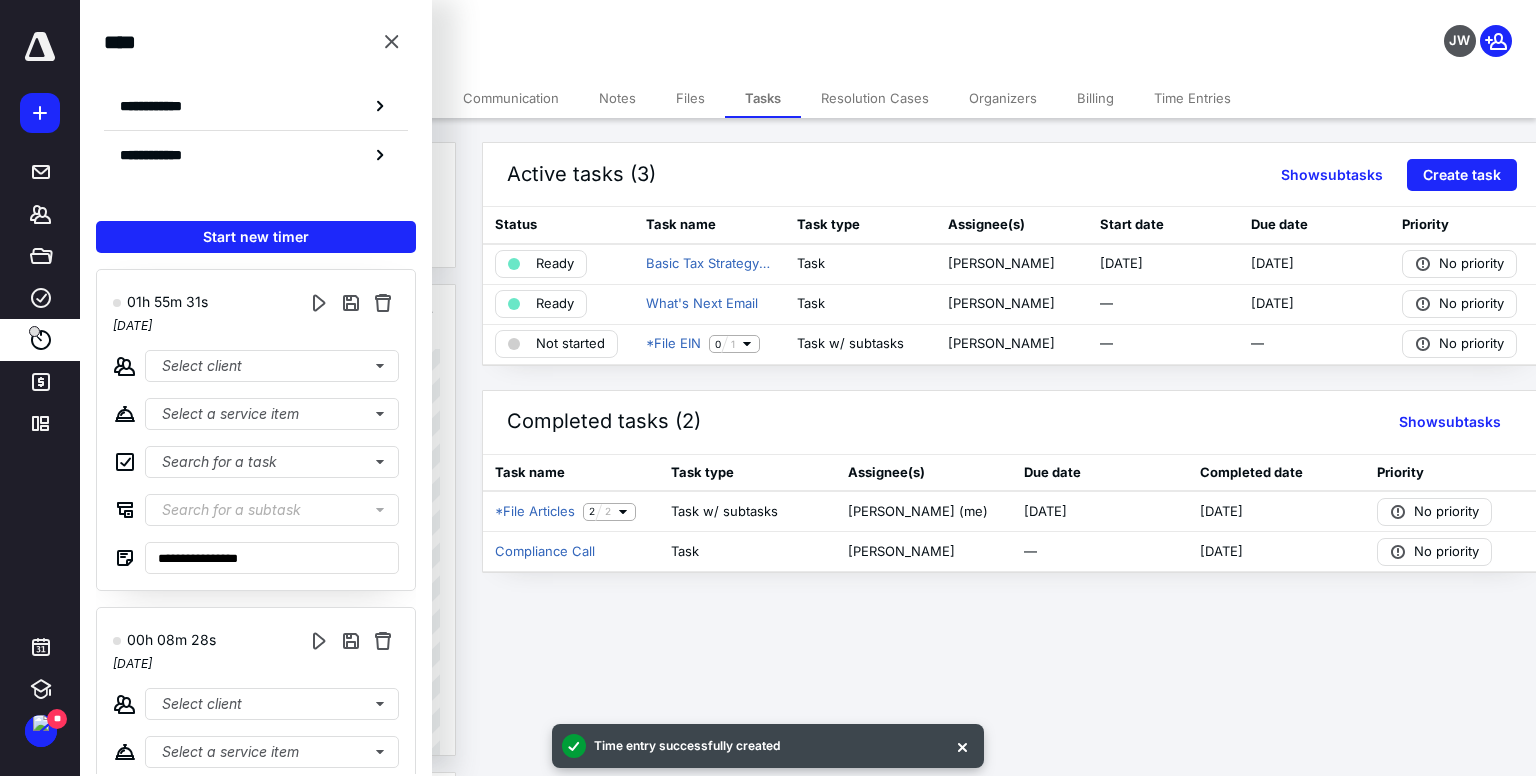 click 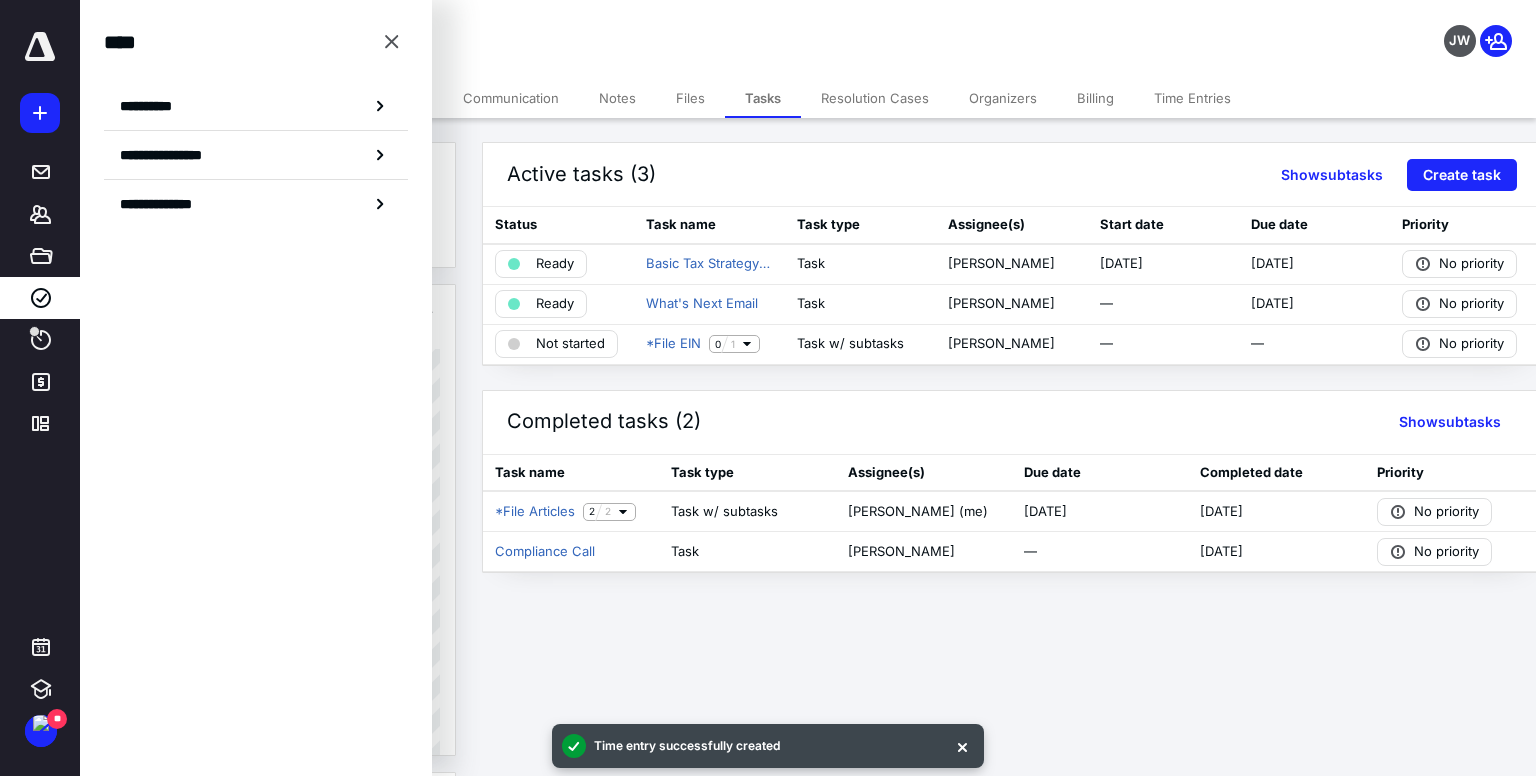 click on "**********" at bounding box center [256, 127] 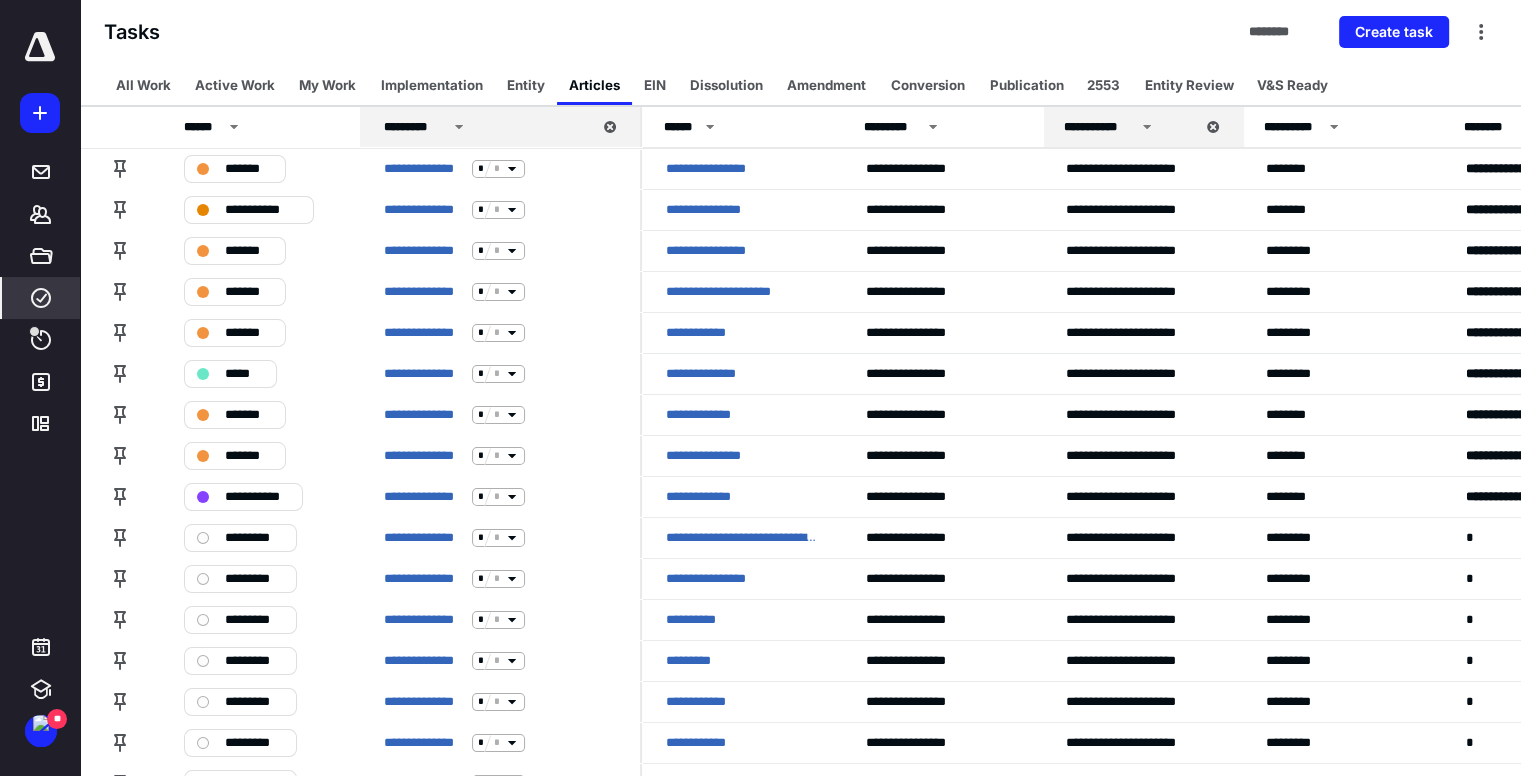 click on "*******" at bounding box center (41, 382) 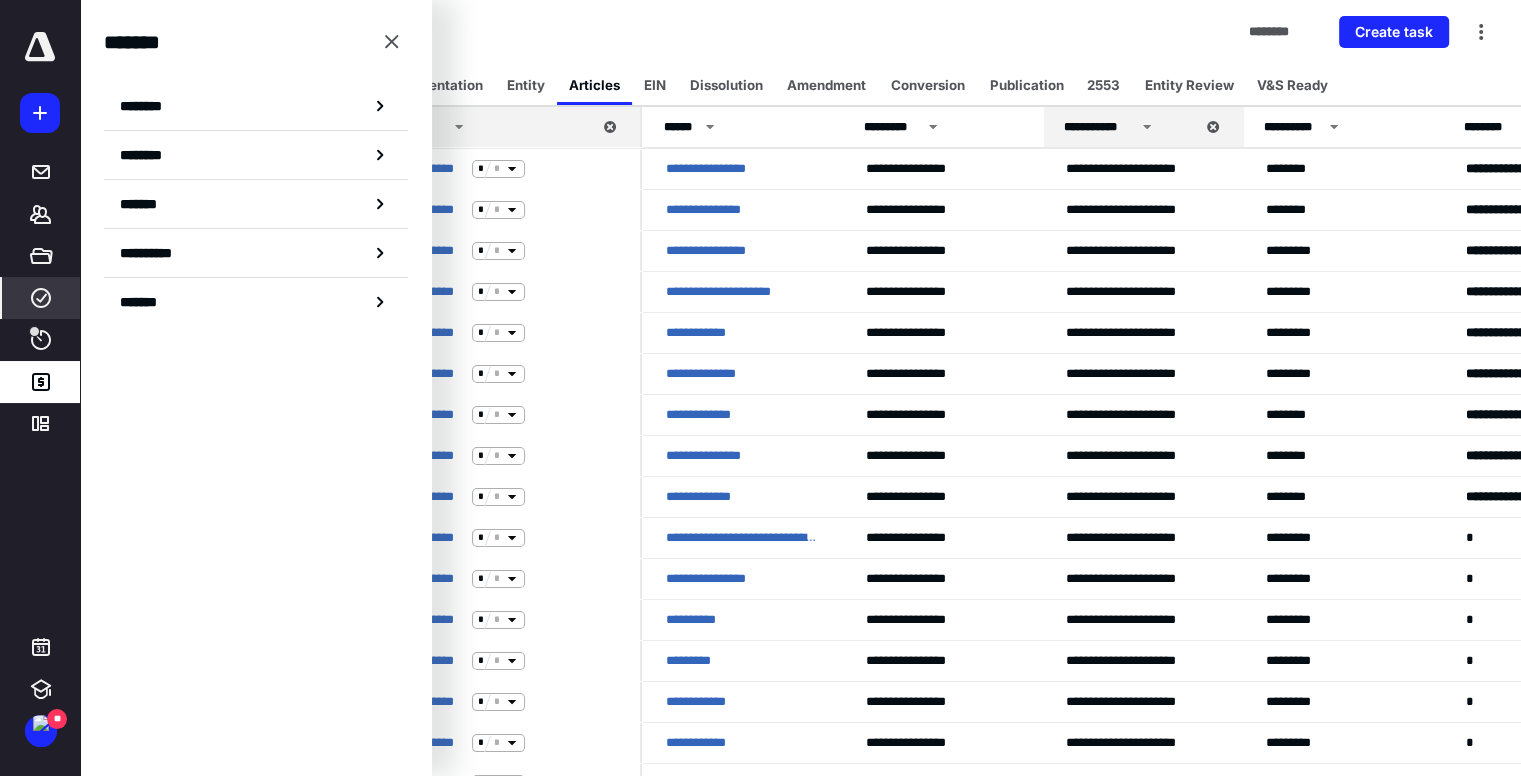 click on "****" at bounding box center [41, 340] 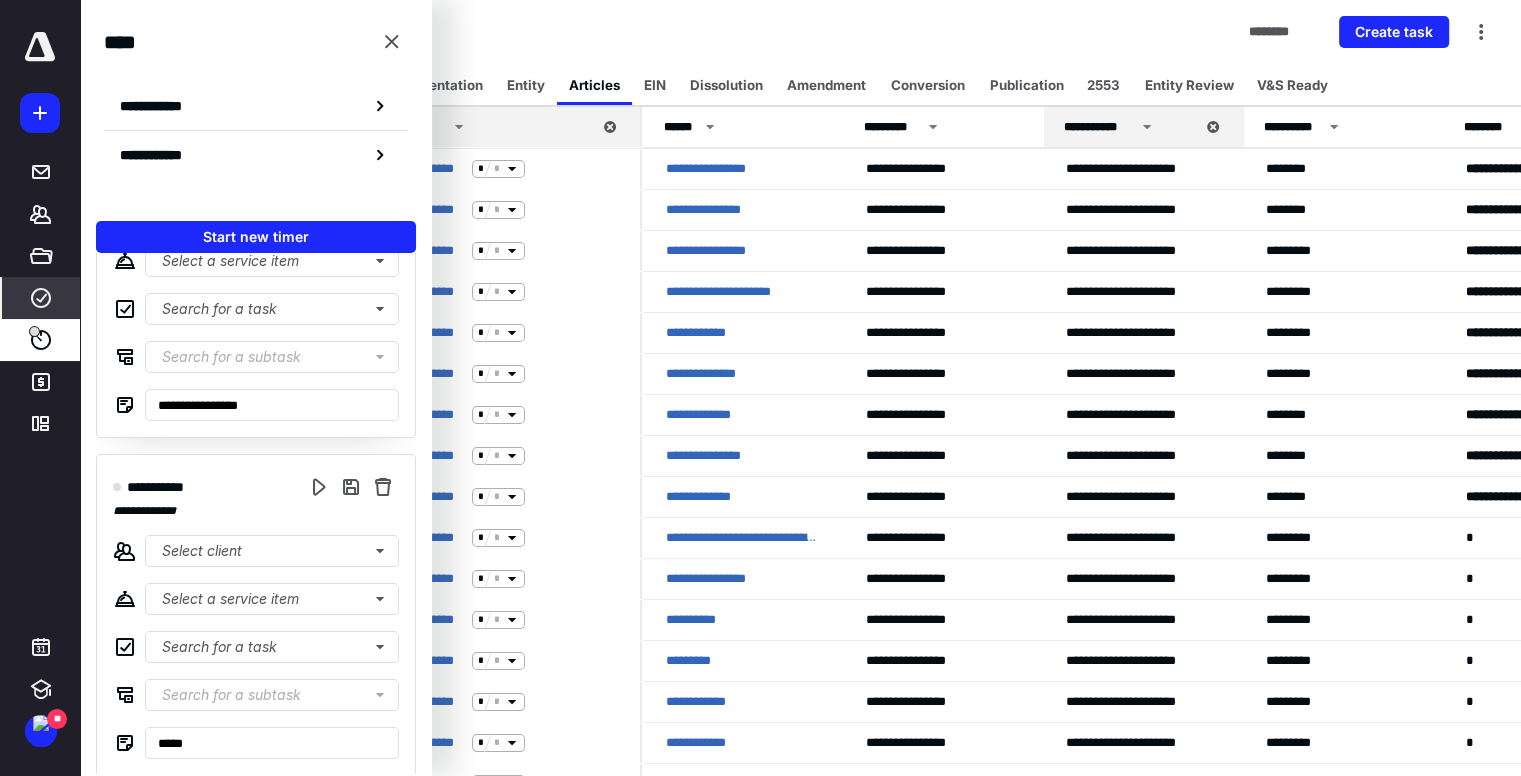 scroll, scrollTop: 154, scrollLeft: 0, axis: vertical 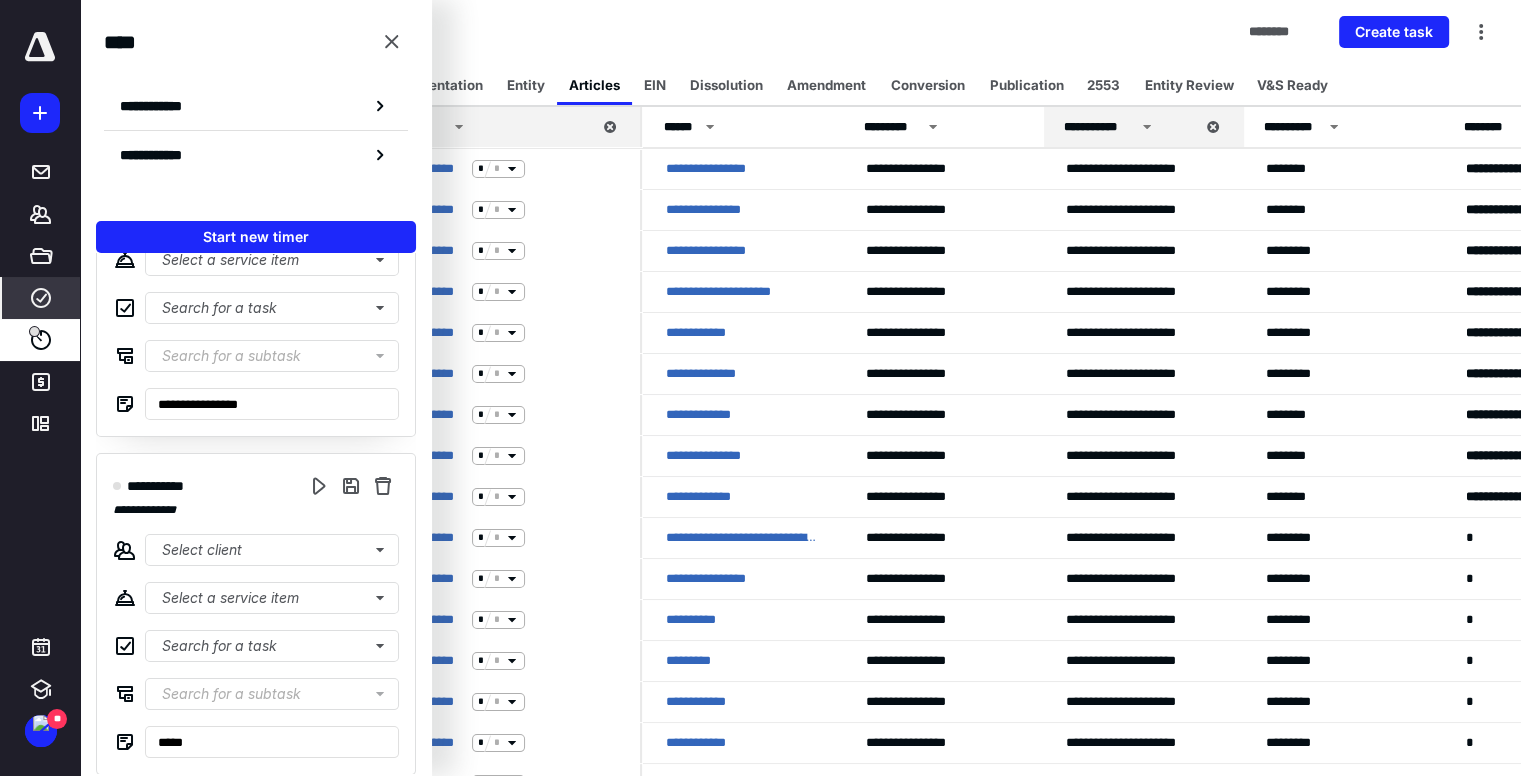click at bounding box center [319, 486] 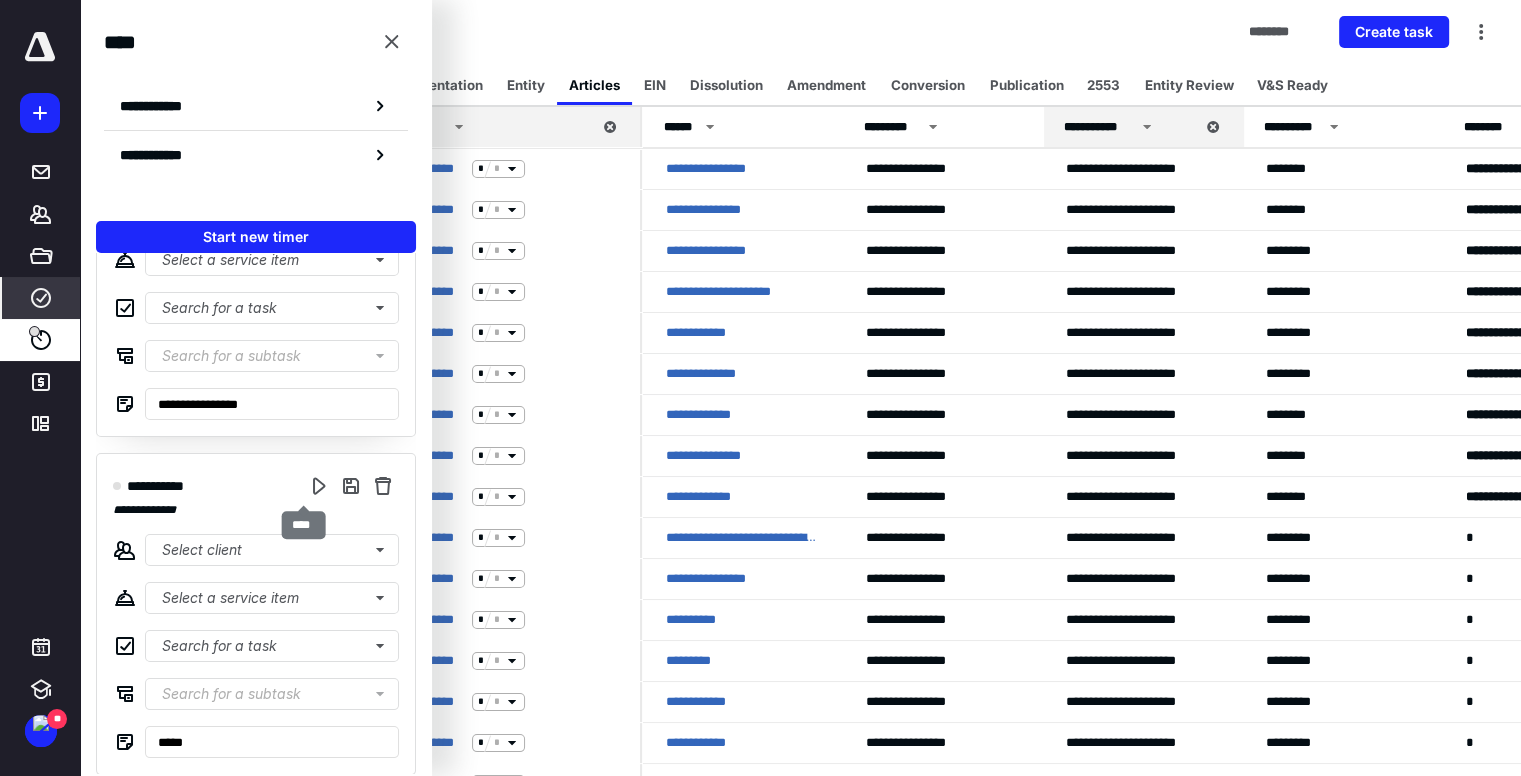 scroll, scrollTop: 0, scrollLeft: 0, axis: both 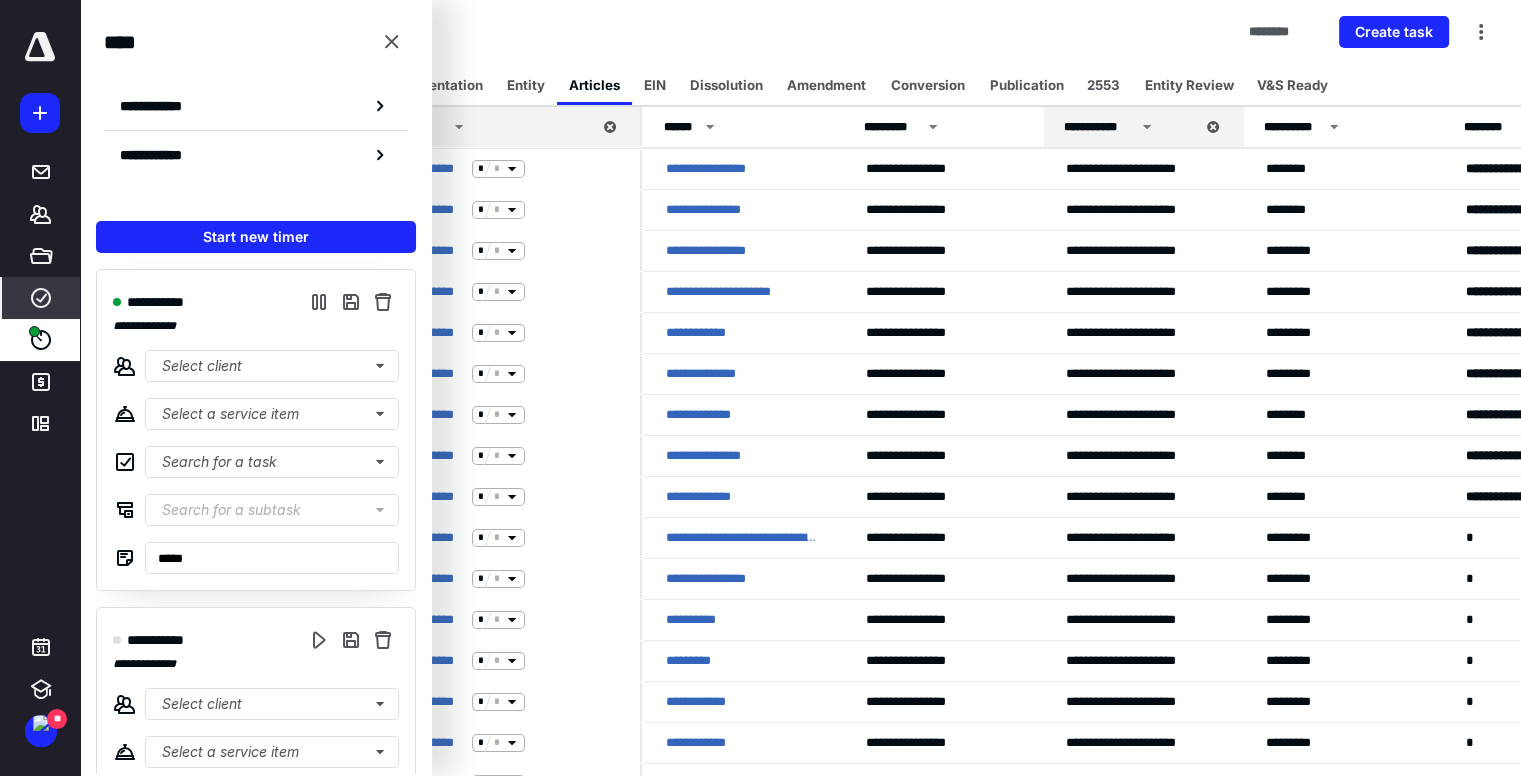 click at bounding box center (41, 723) 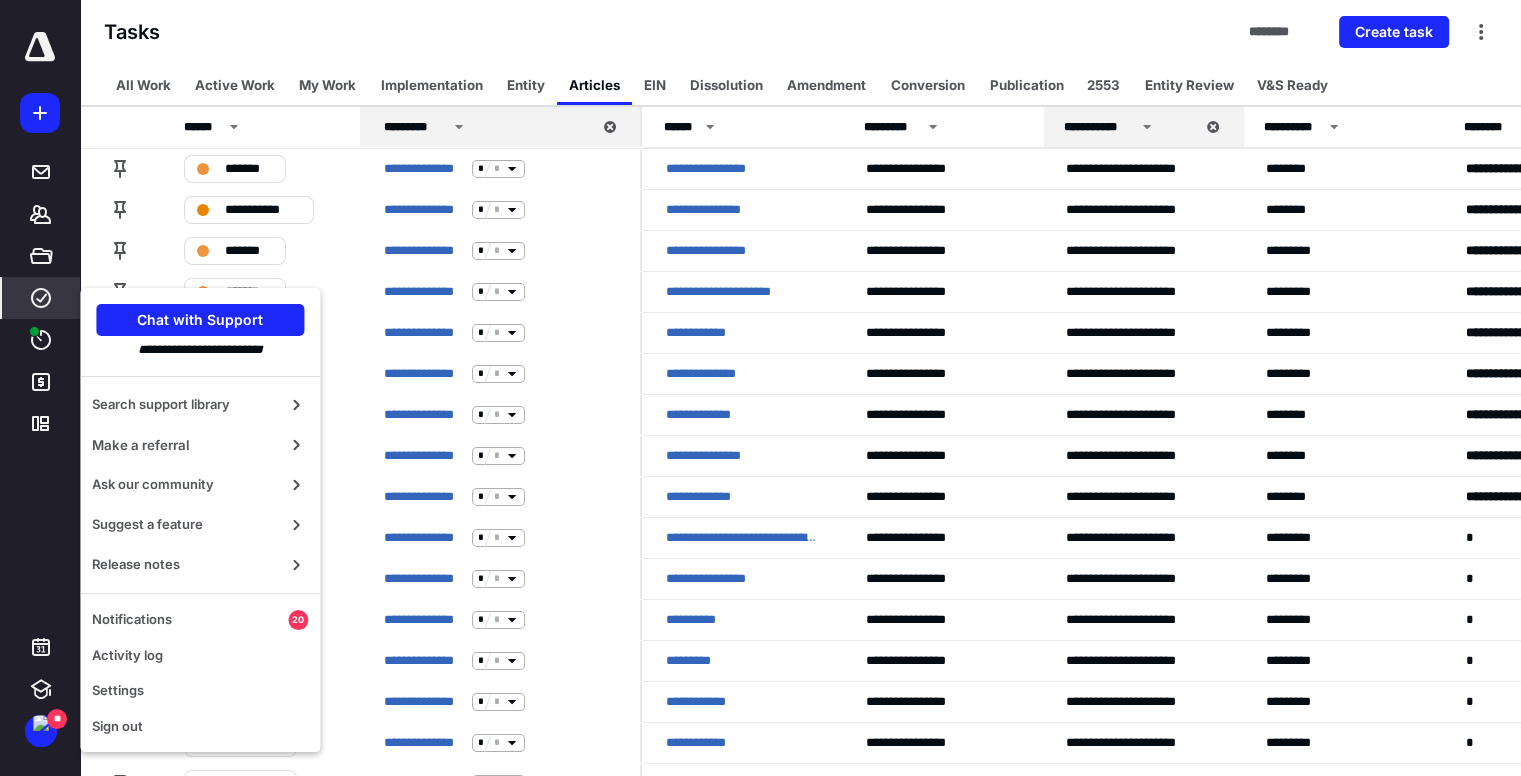 click on "Notifications" at bounding box center [190, 620] 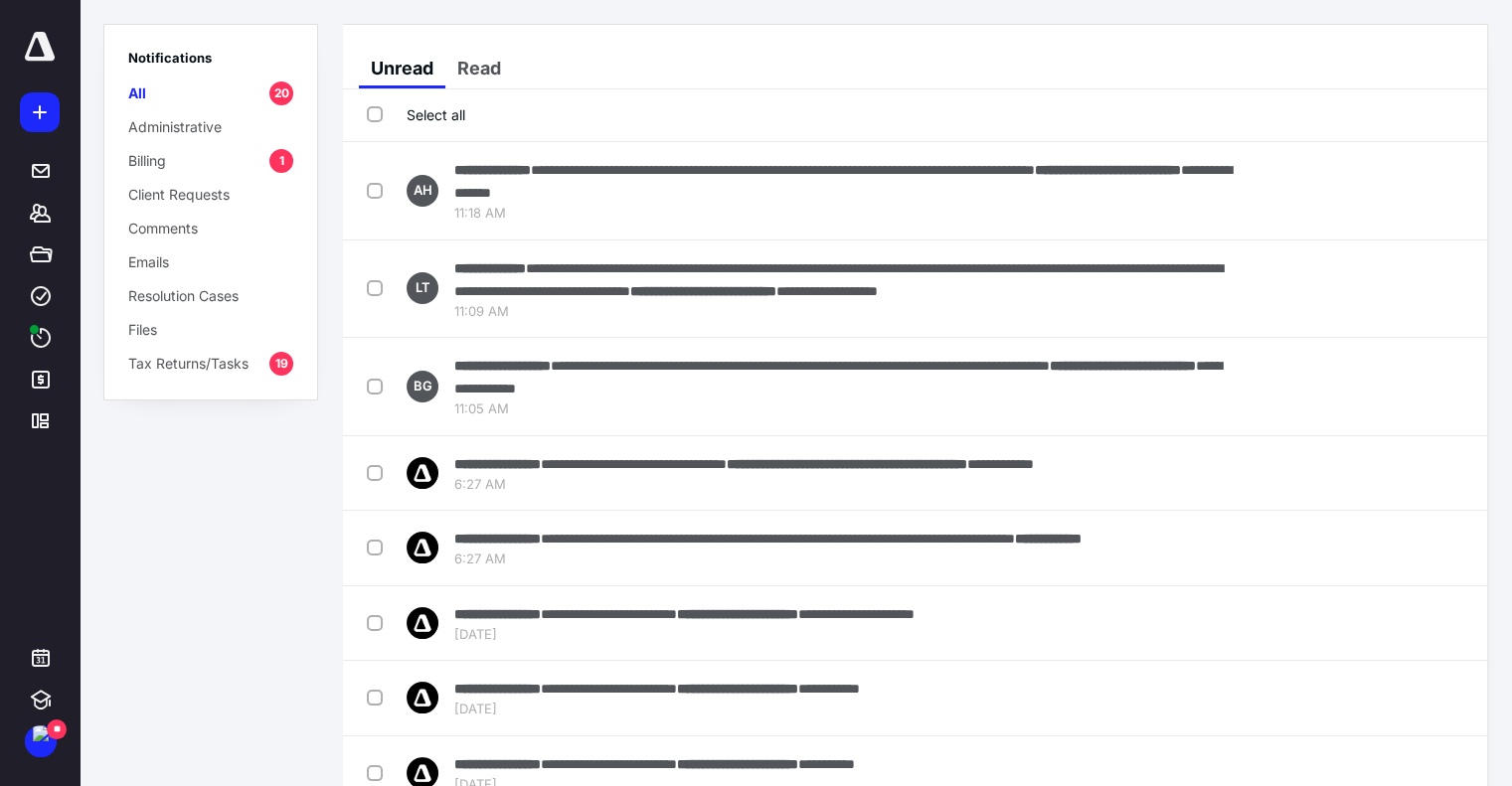 click on "Select all" at bounding box center [416, 114] 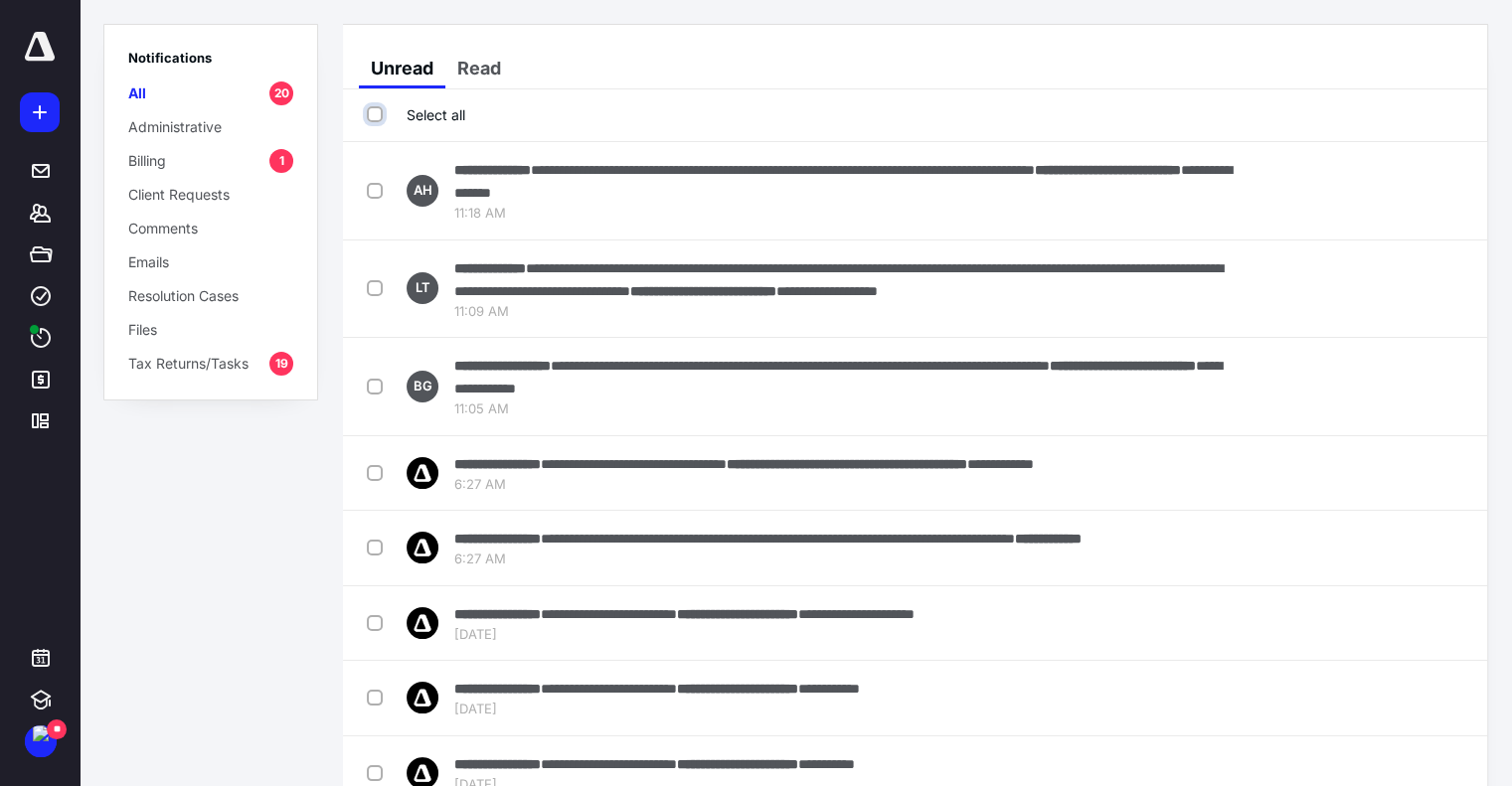 click on "Select all" at bounding box center [377, 114] 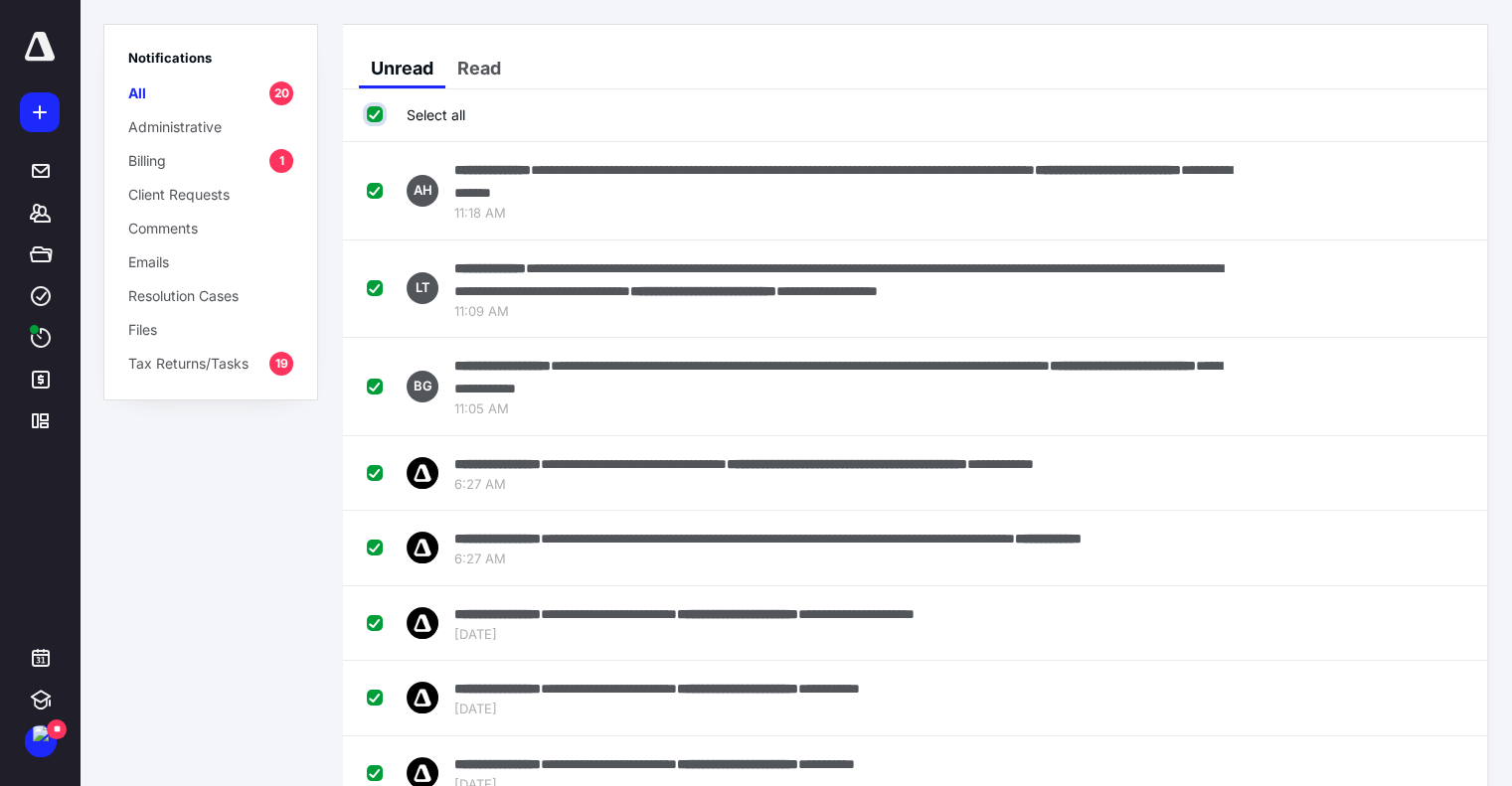 checkbox on "true" 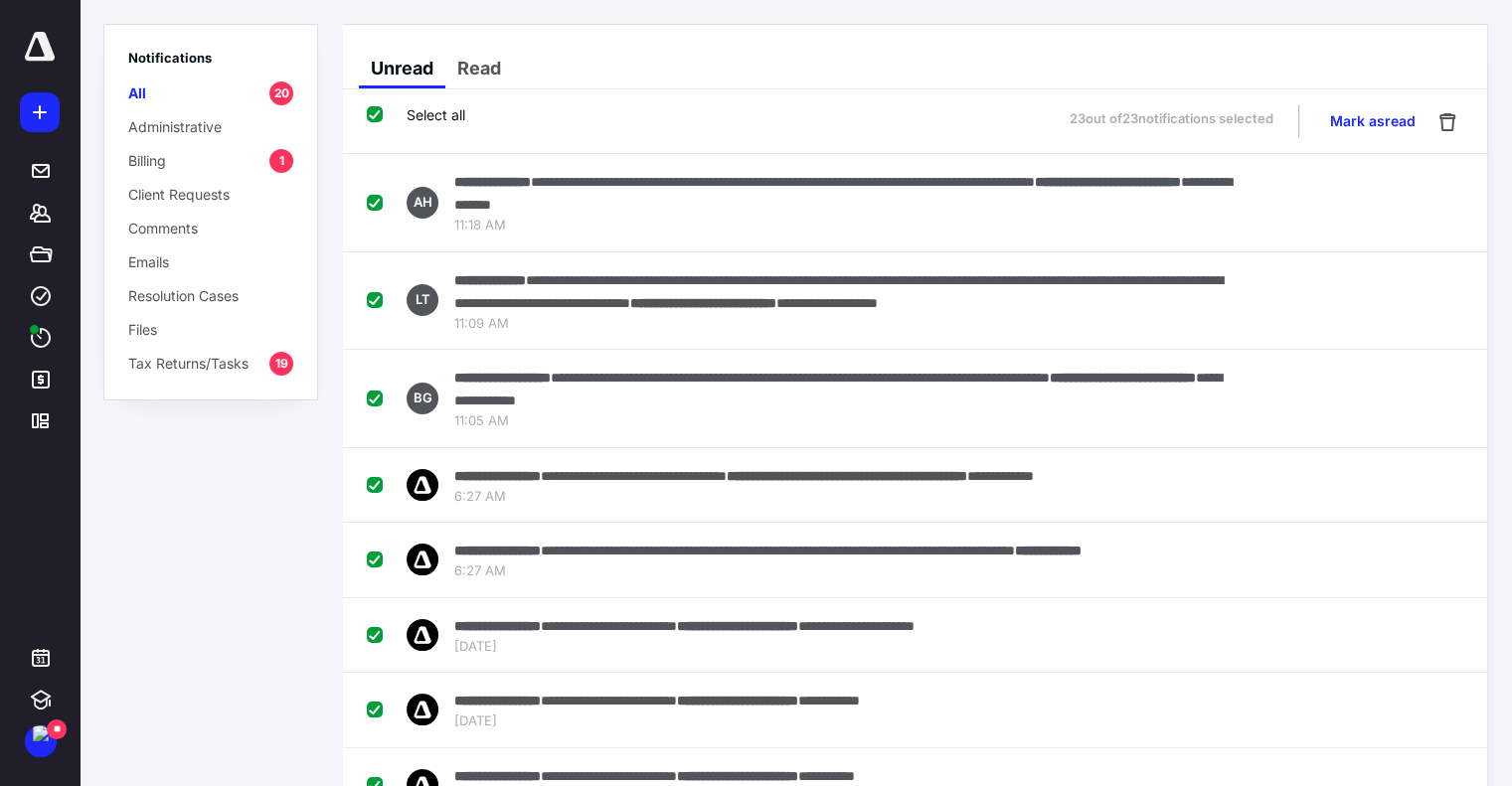 click on "Mark as  read" at bounding box center [1373, 121] 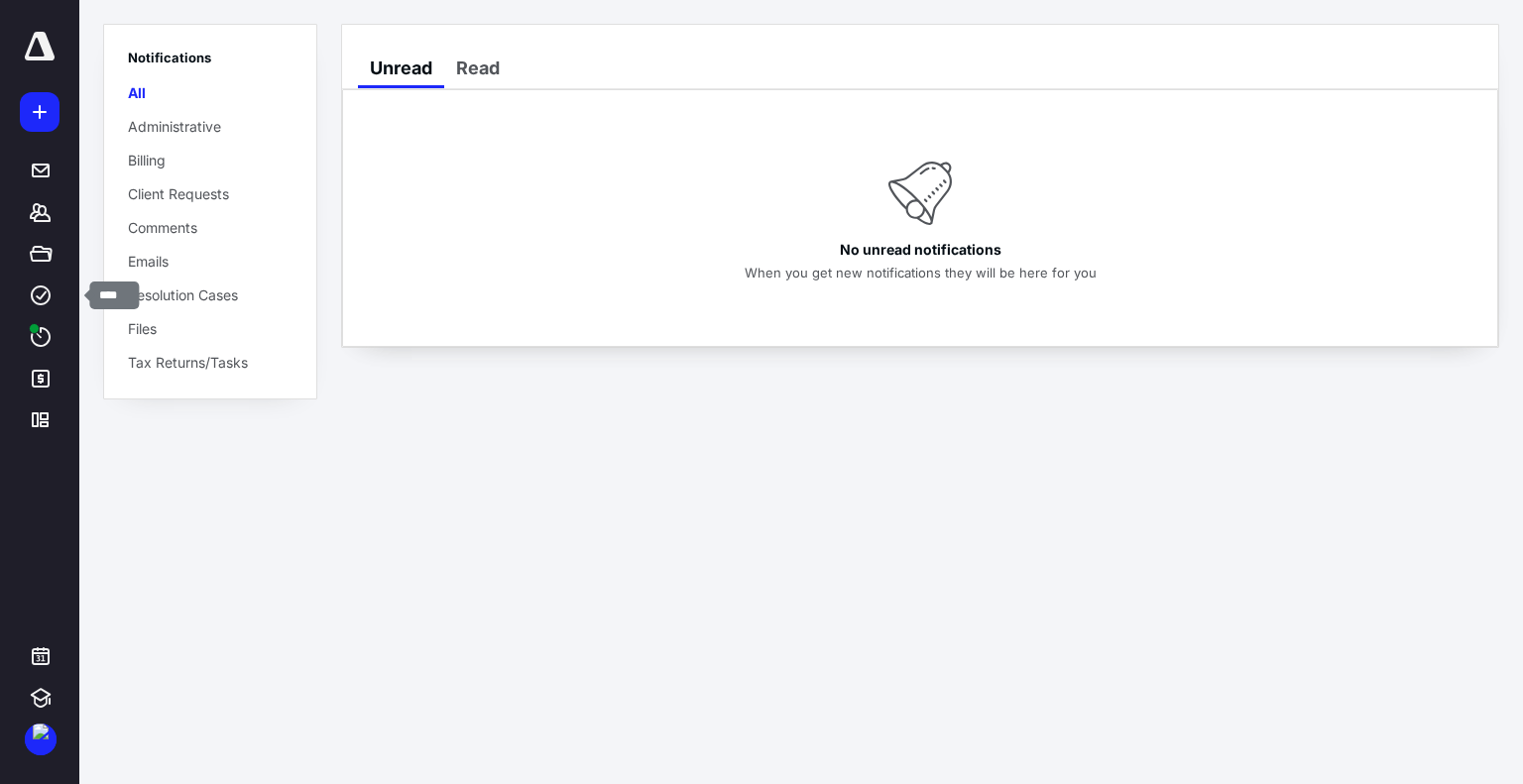 click 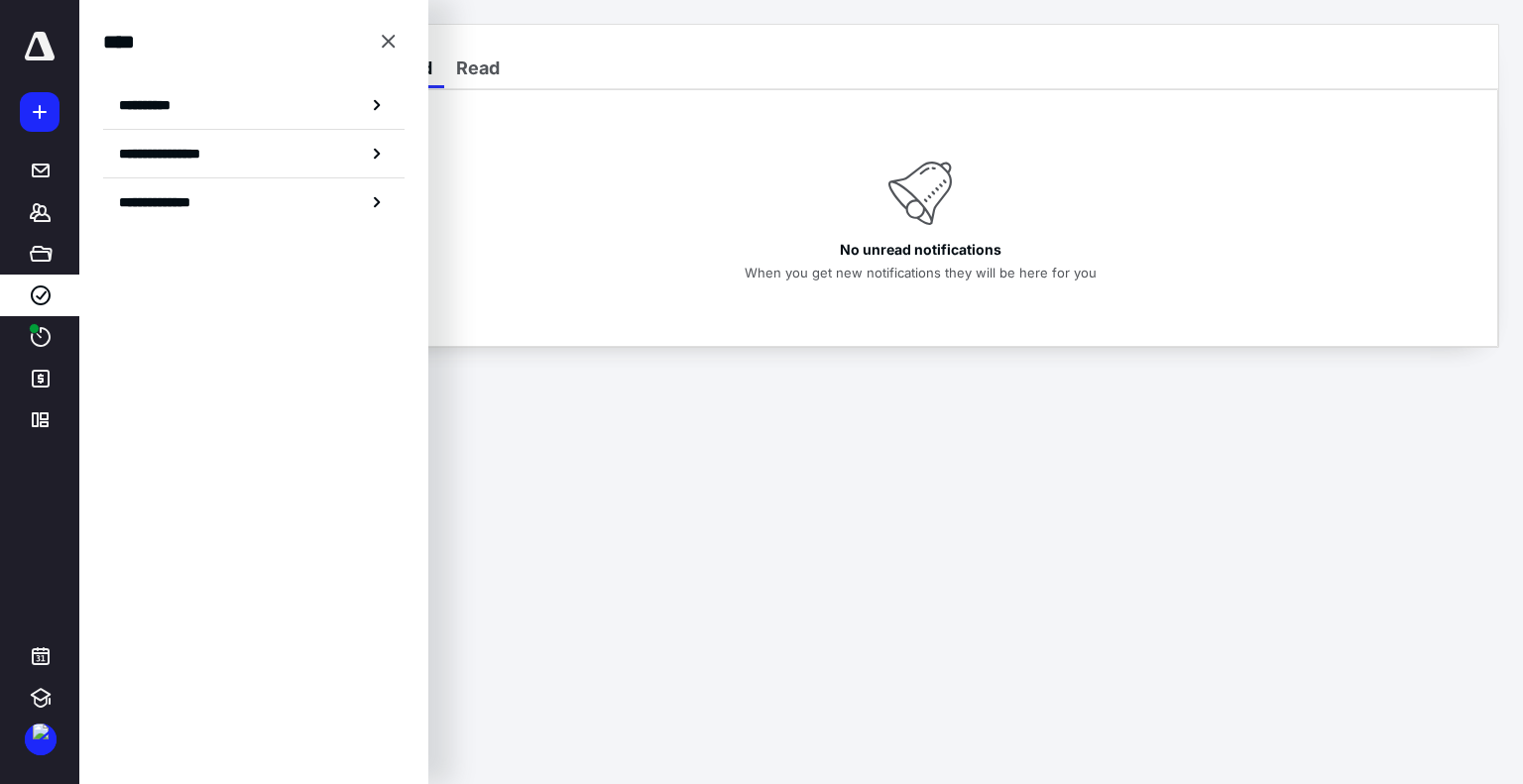 click on "**********" at bounding box center [254, 105] 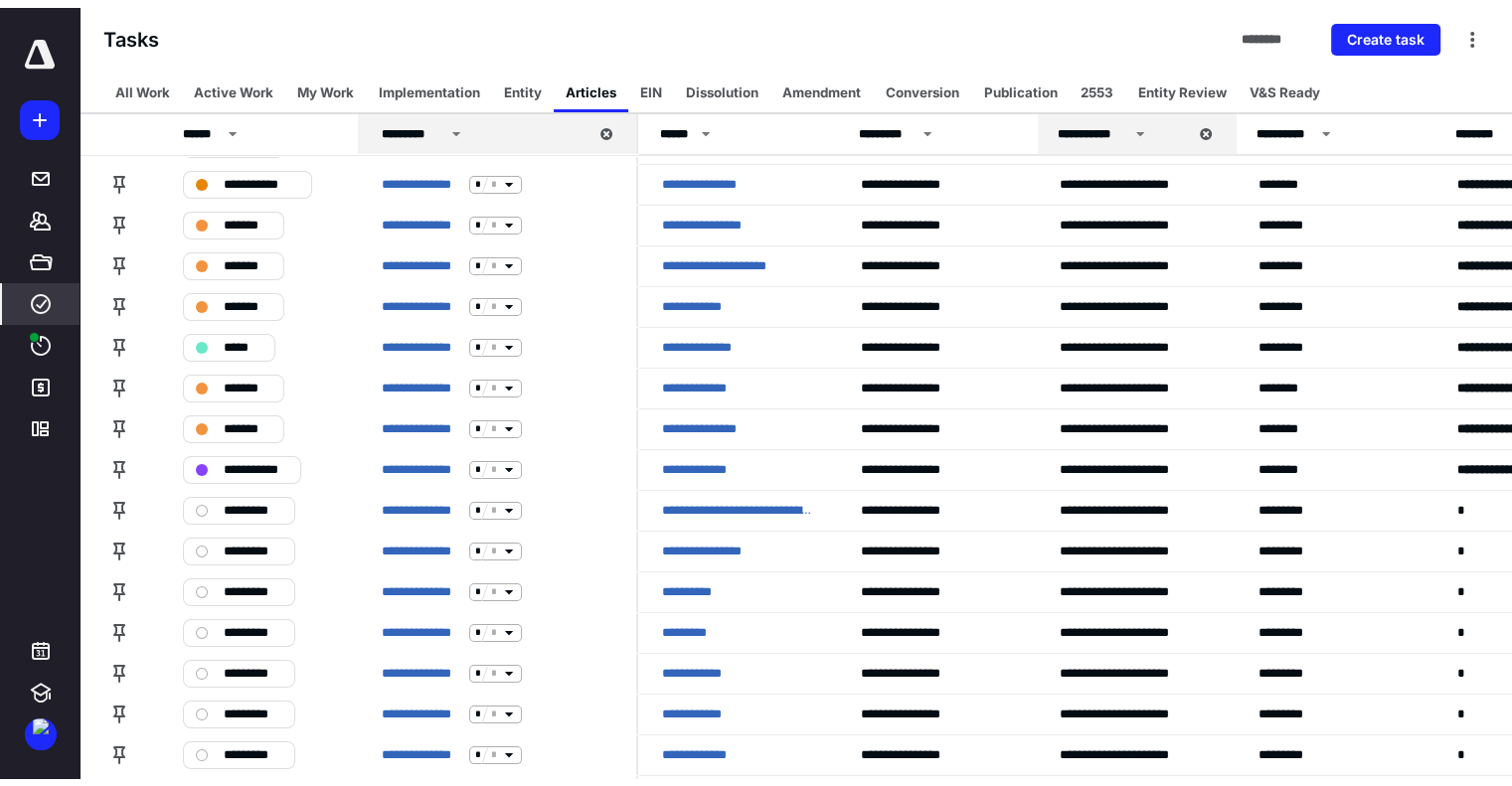 scroll, scrollTop: 0, scrollLeft: 0, axis: both 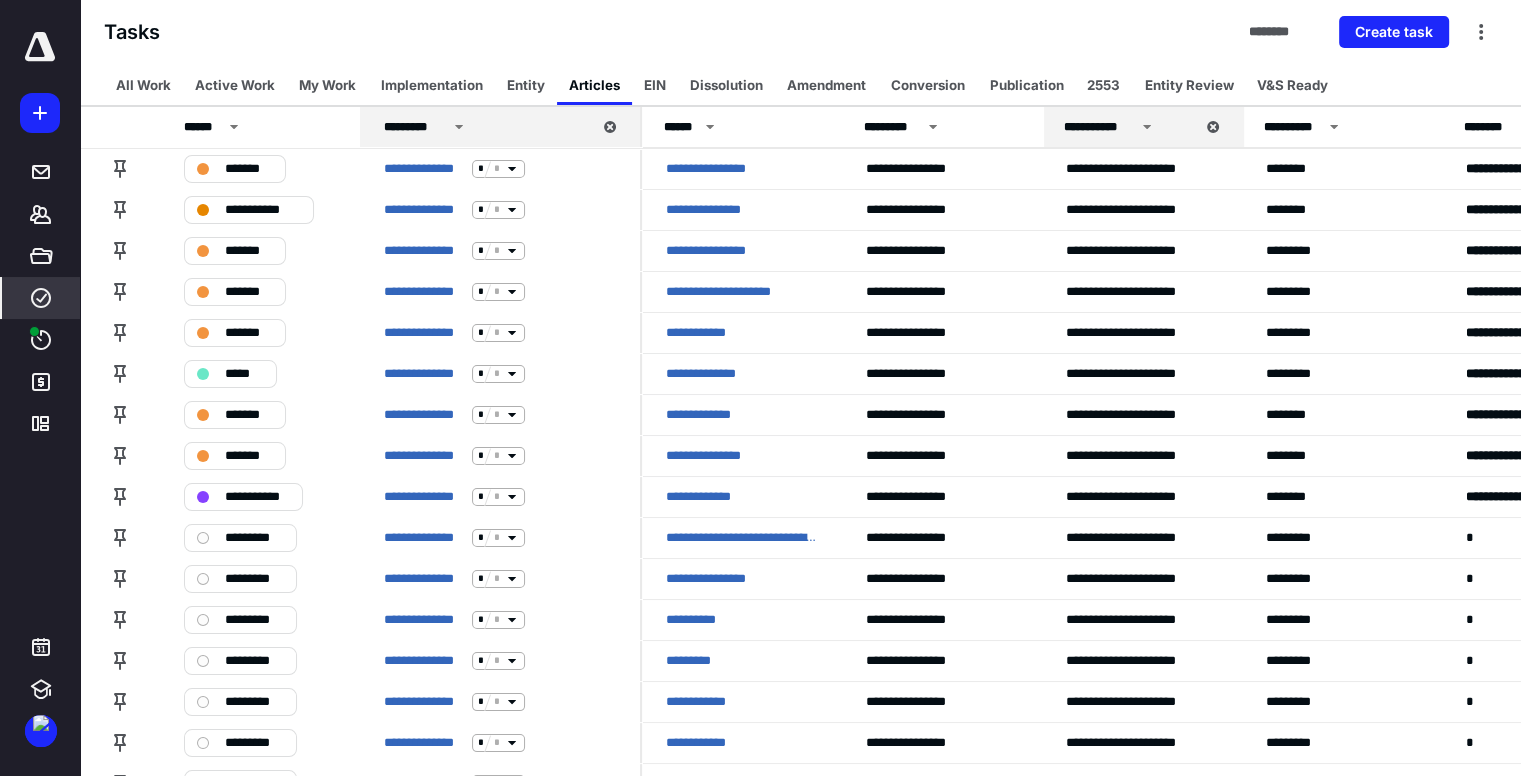 click on "**********" at bounding box center (711, 497) 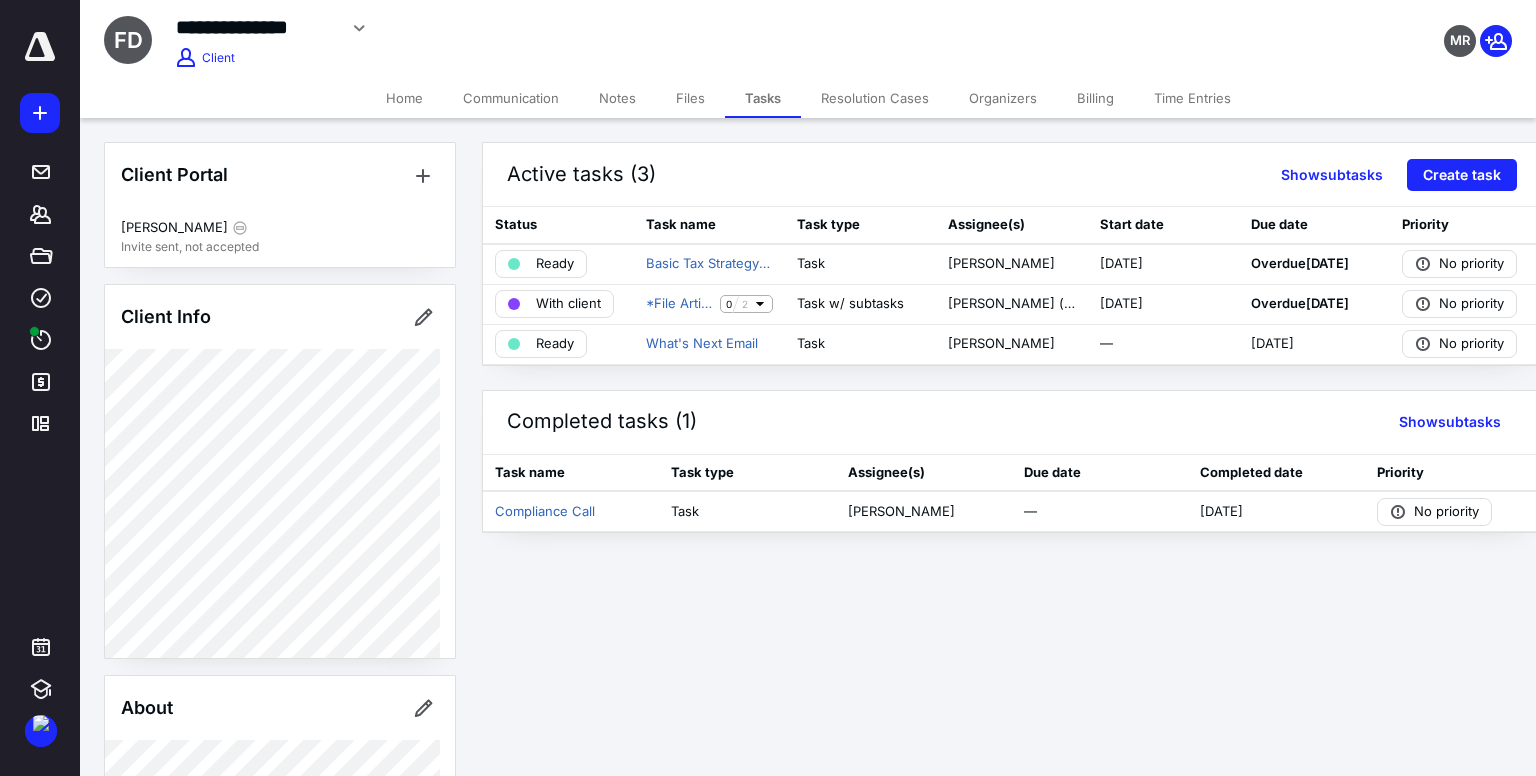 click on "Notes" at bounding box center (617, 98) 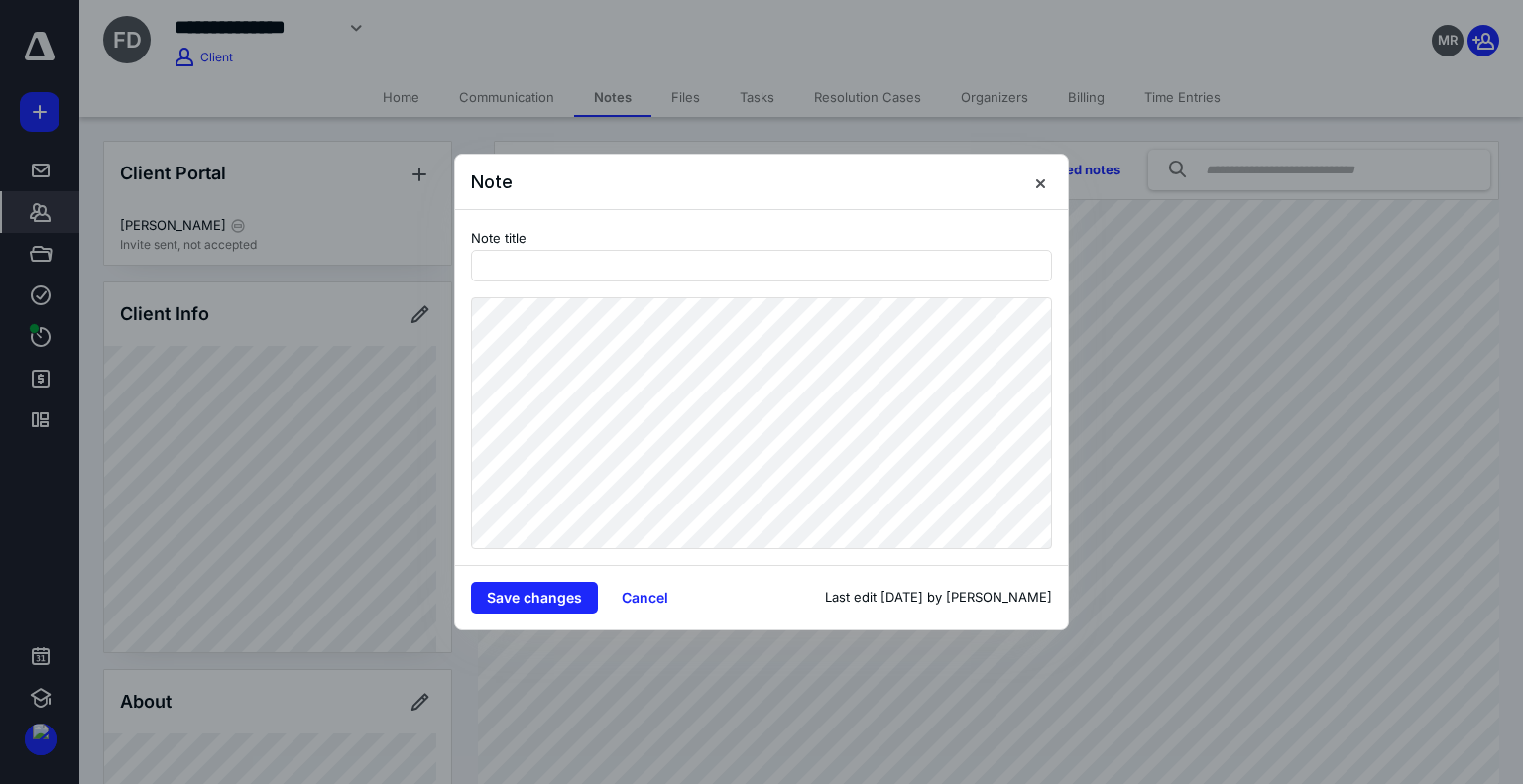 click at bounding box center (1040, 181) 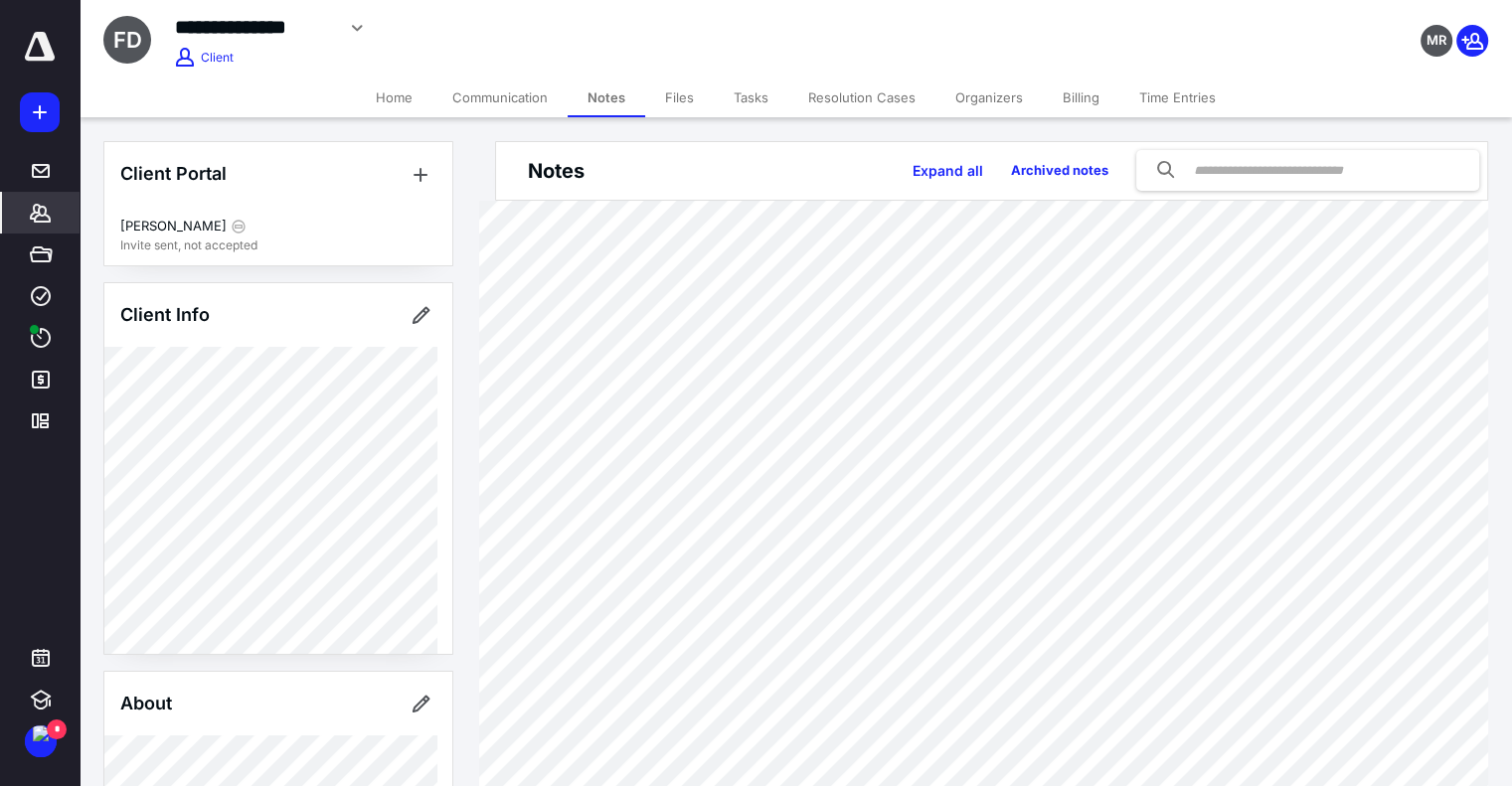 click on "****" at bounding box center [41, 296] 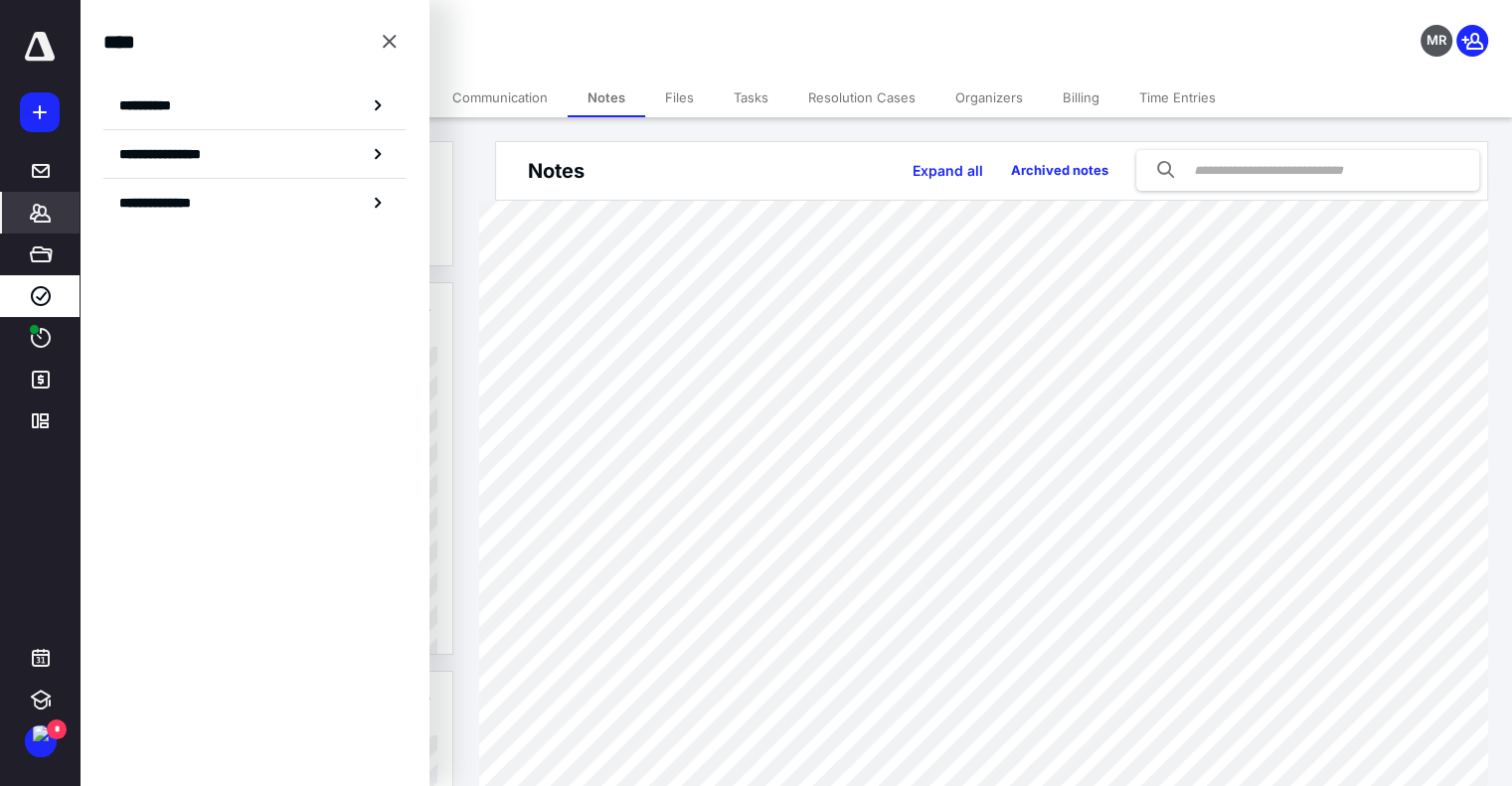 click on "**********" at bounding box center (152, 105) 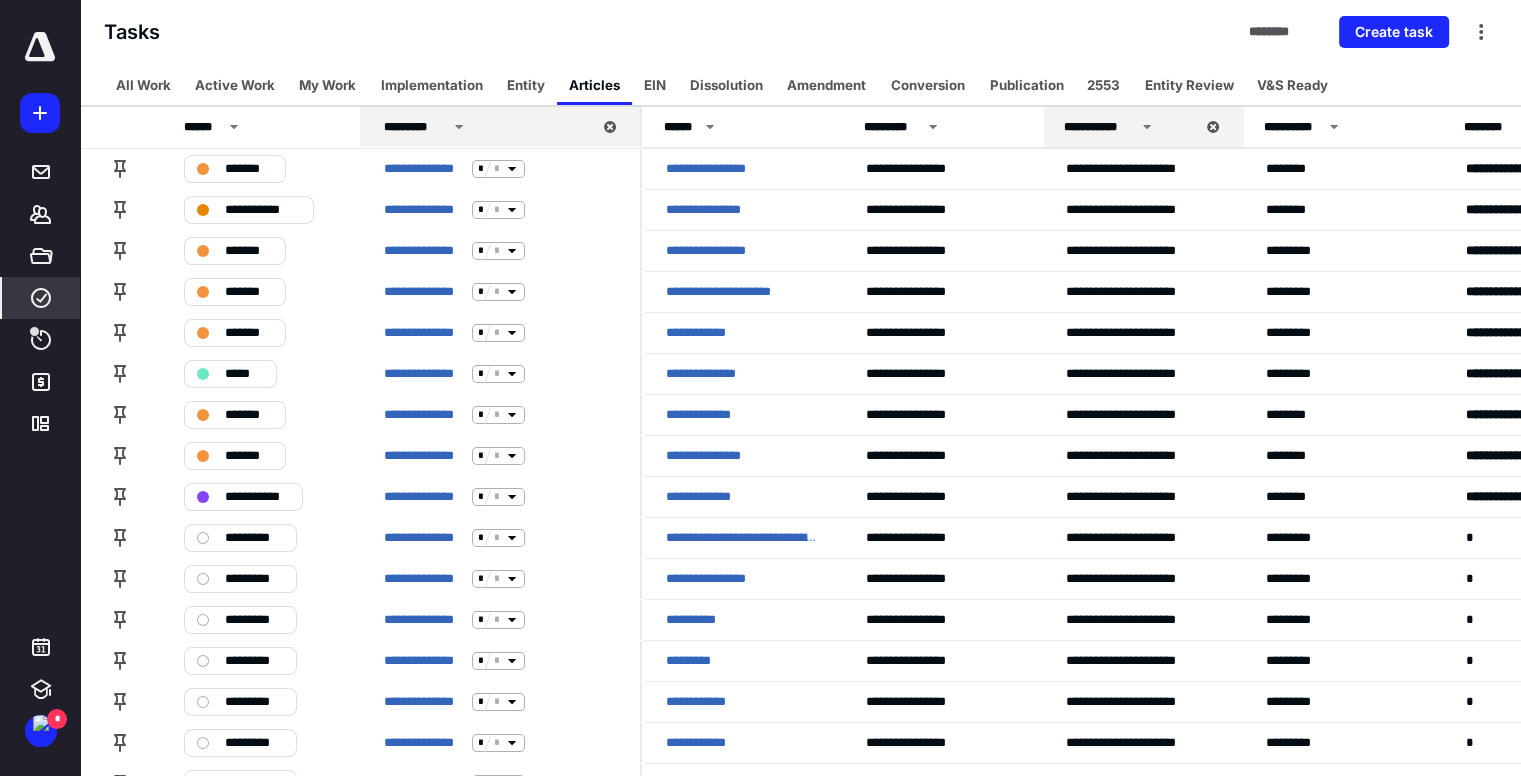 click on "****" at bounding box center [41, 340] 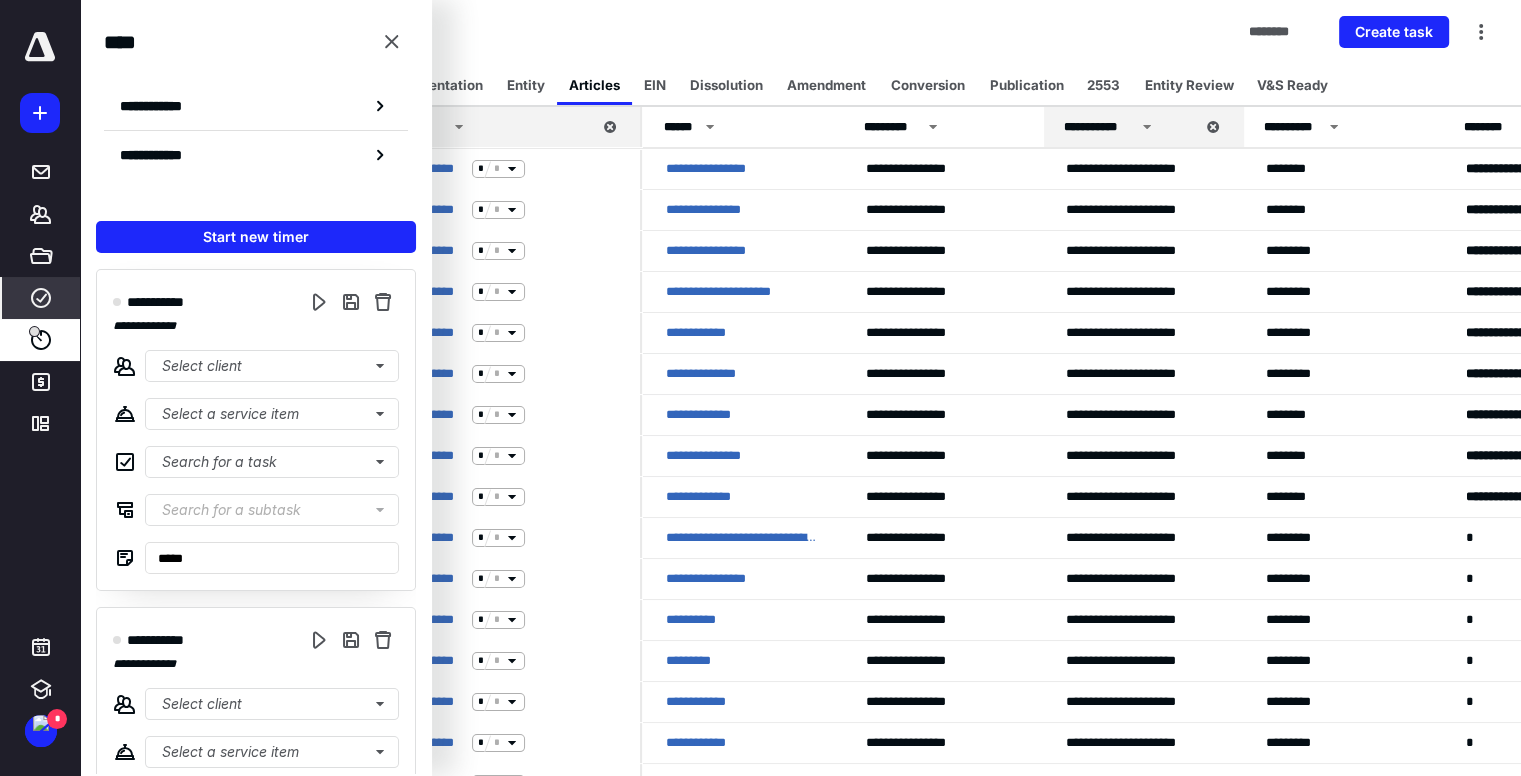click on "**********" at bounding box center [256, 326] 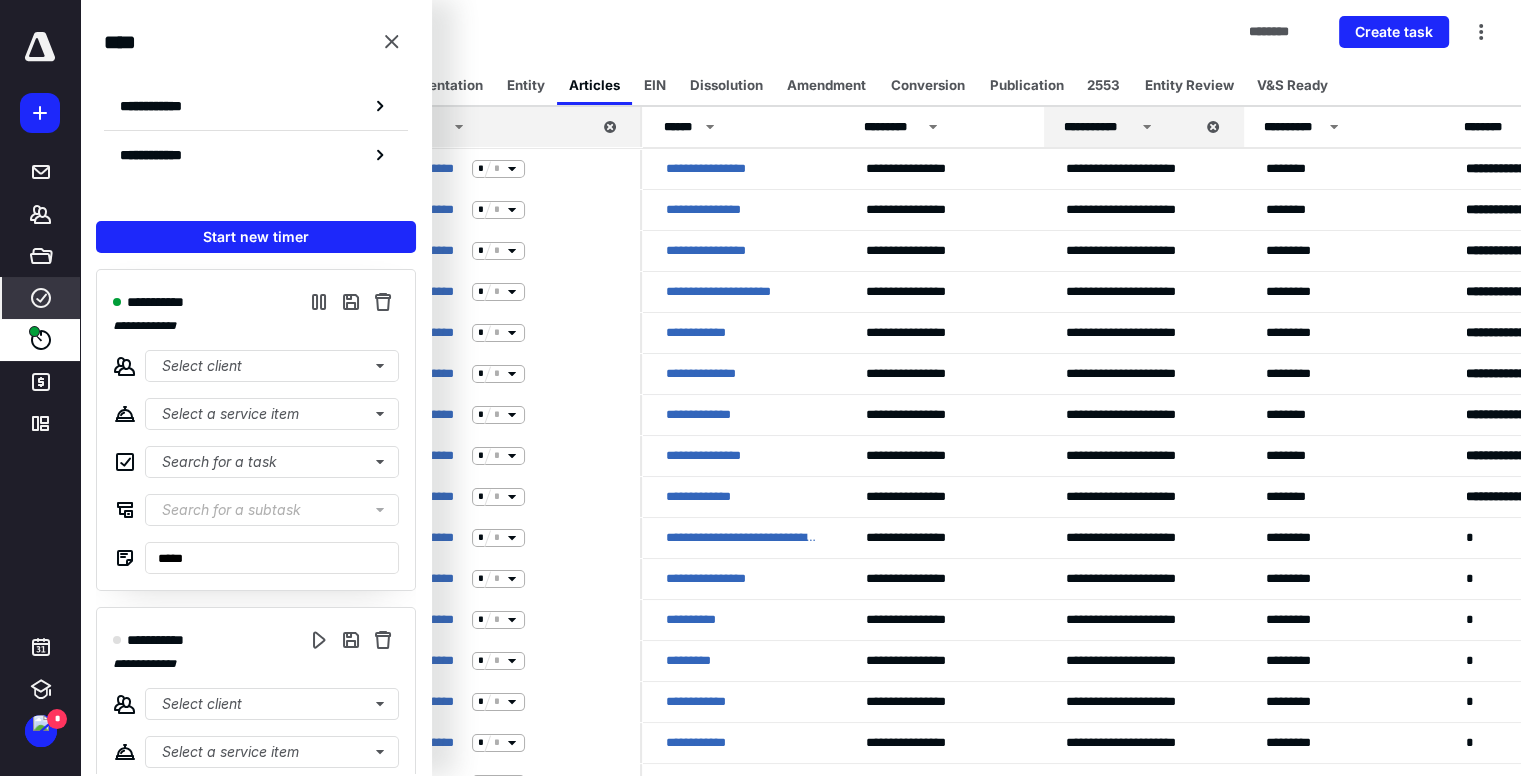 click on "*******" at bounding box center [41, 214] 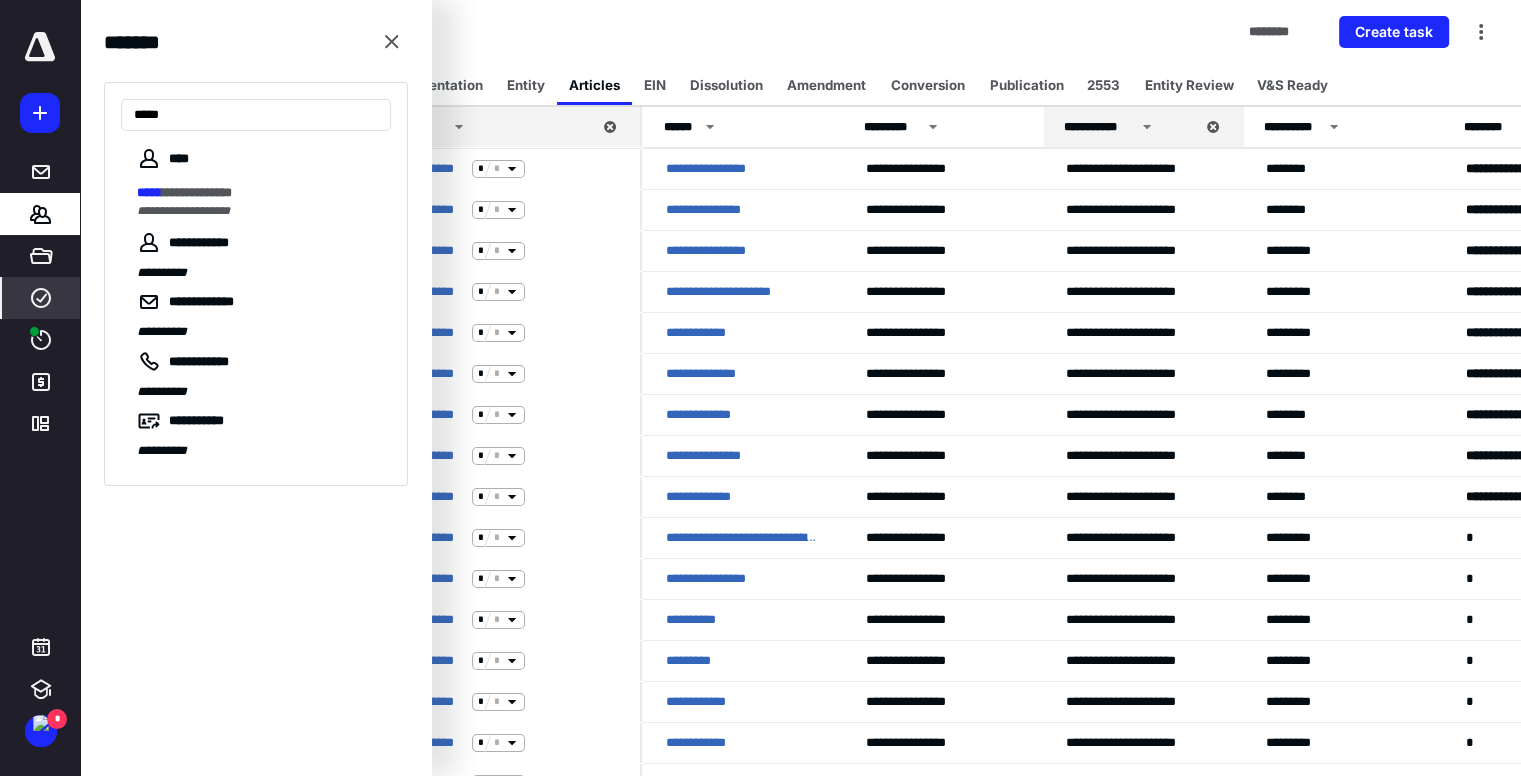 type on "*****" 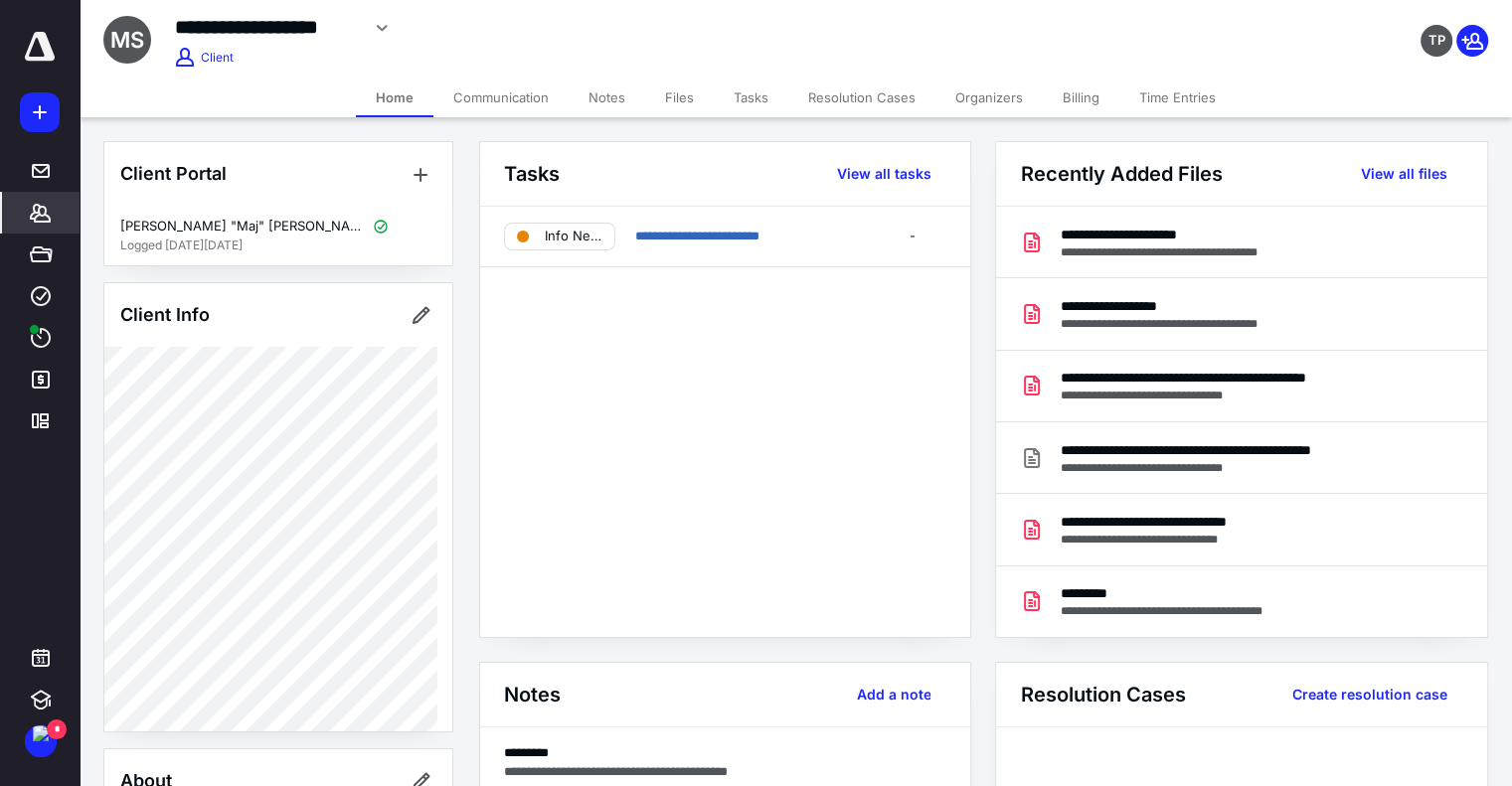 click on "**********" at bounding box center [795, 39] 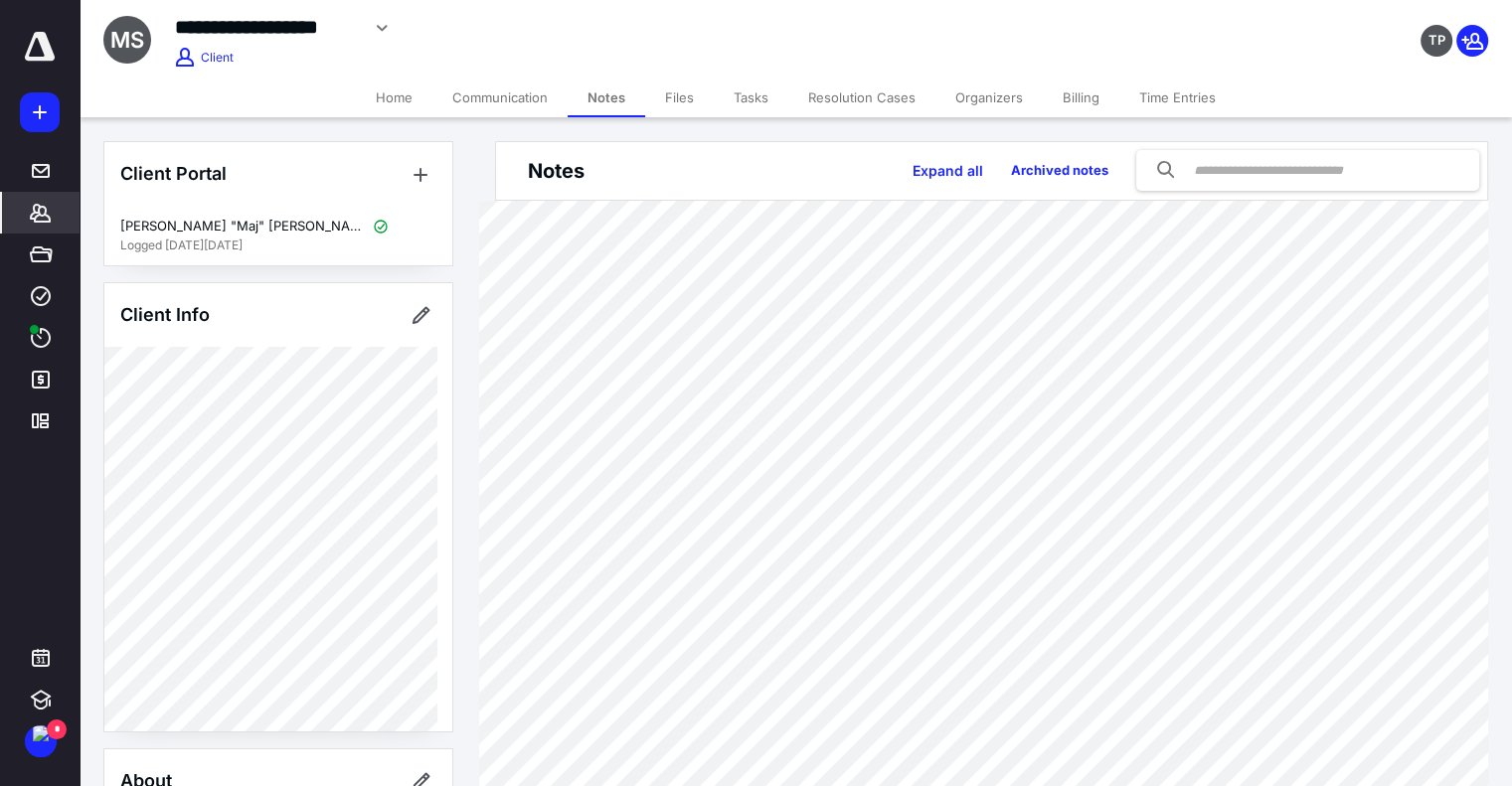 click on "****" at bounding box center (41, 338) 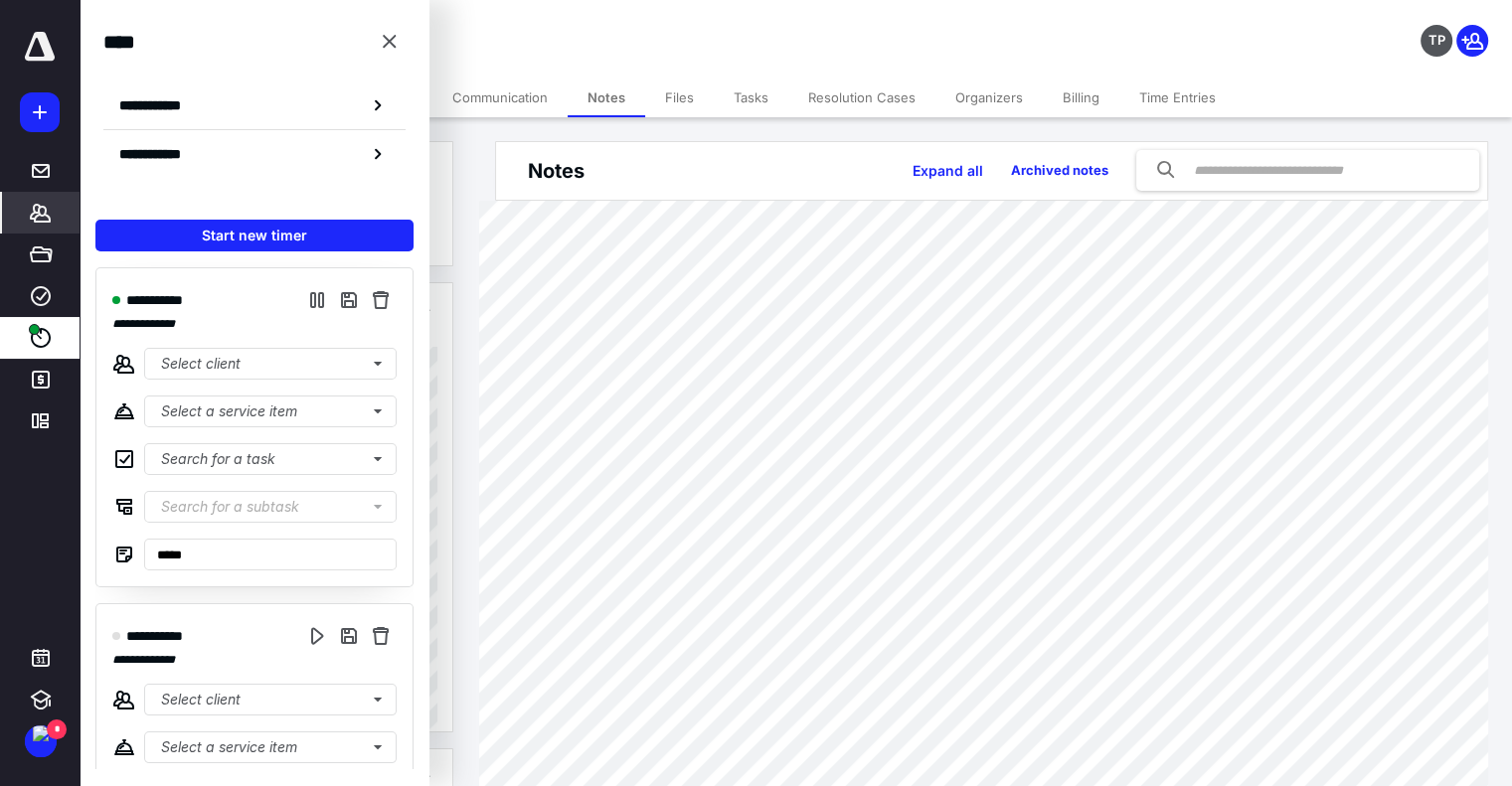 click on "**********" at bounding box center [597, 39] 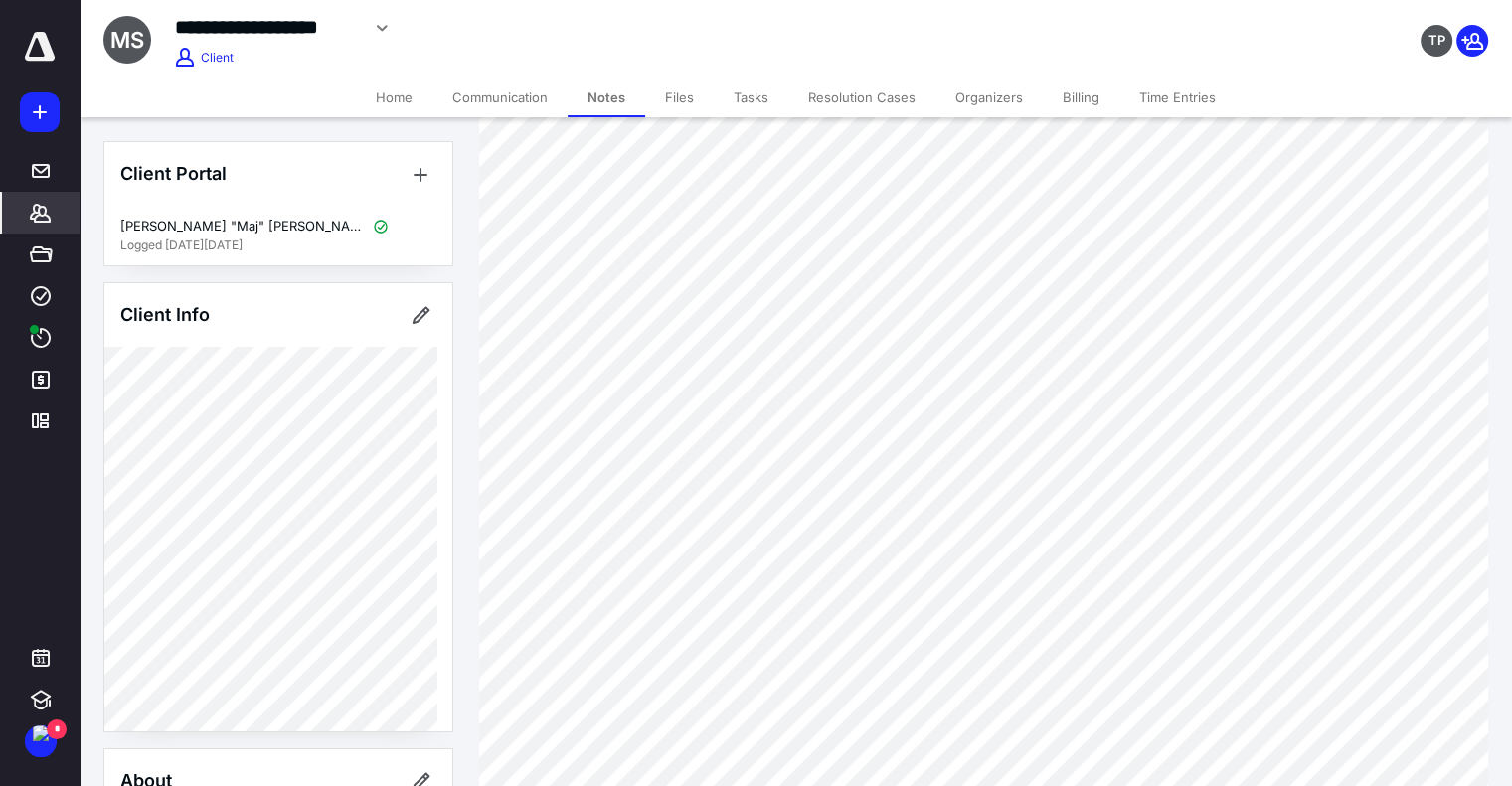 scroll, scrollTop: 0, scrollLeft: 0, axis: both 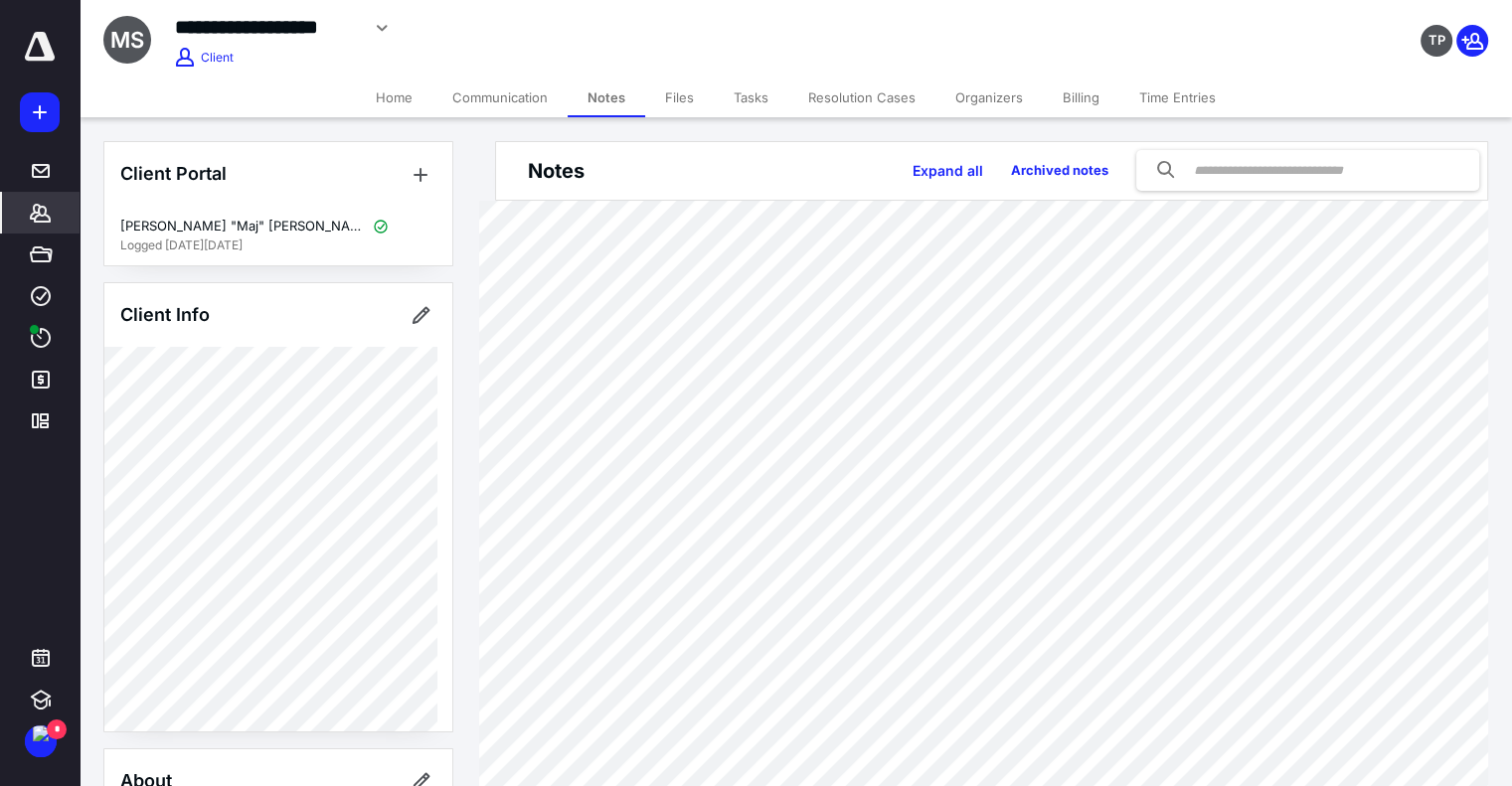 click on "*******" at bounding box center [41, 213] 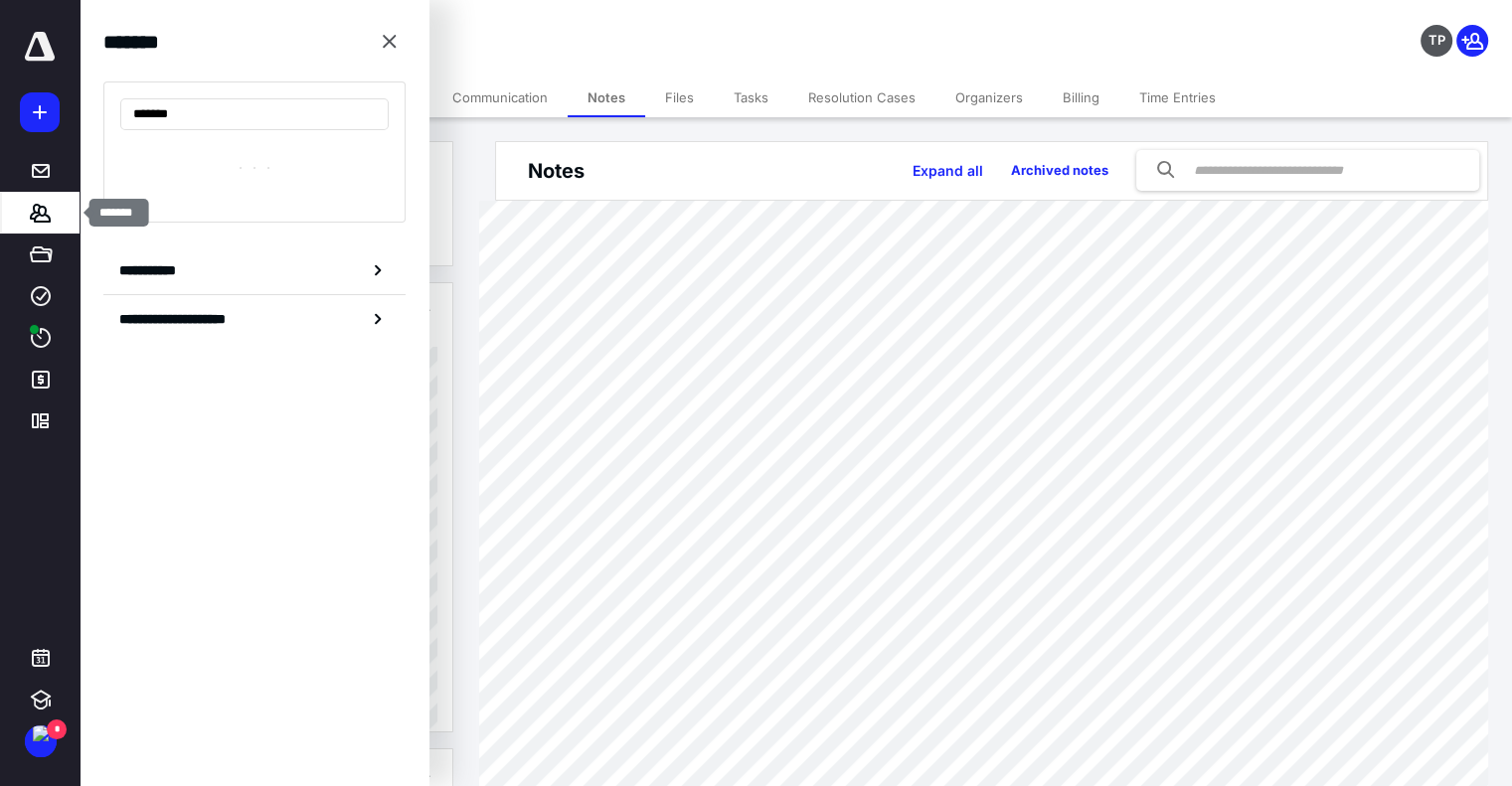 type on "********" 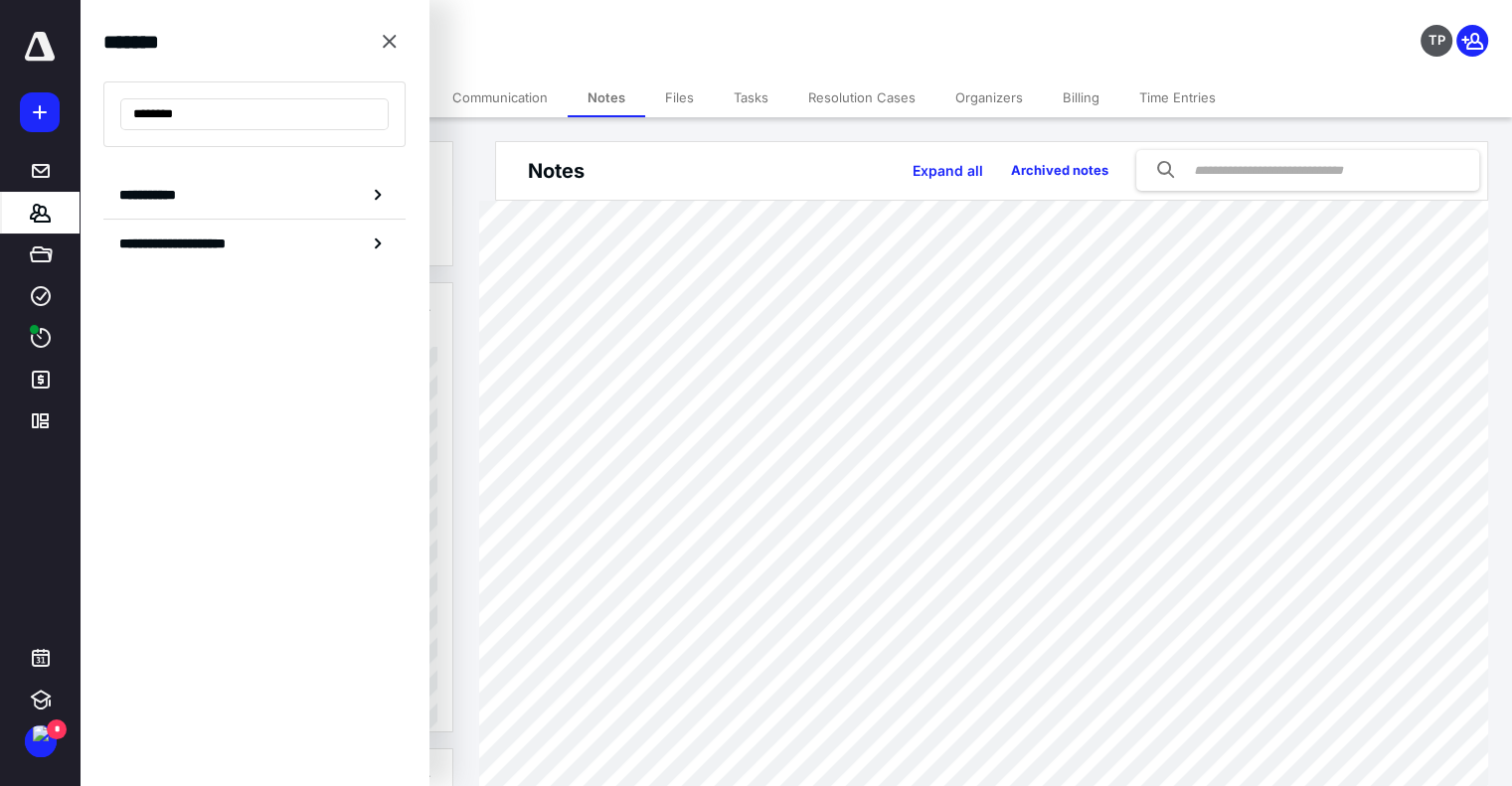 drag, startPoint x: 62, startPoint y: 103, endPoint x: -20, endPoint y: 89, distance: 83.18654 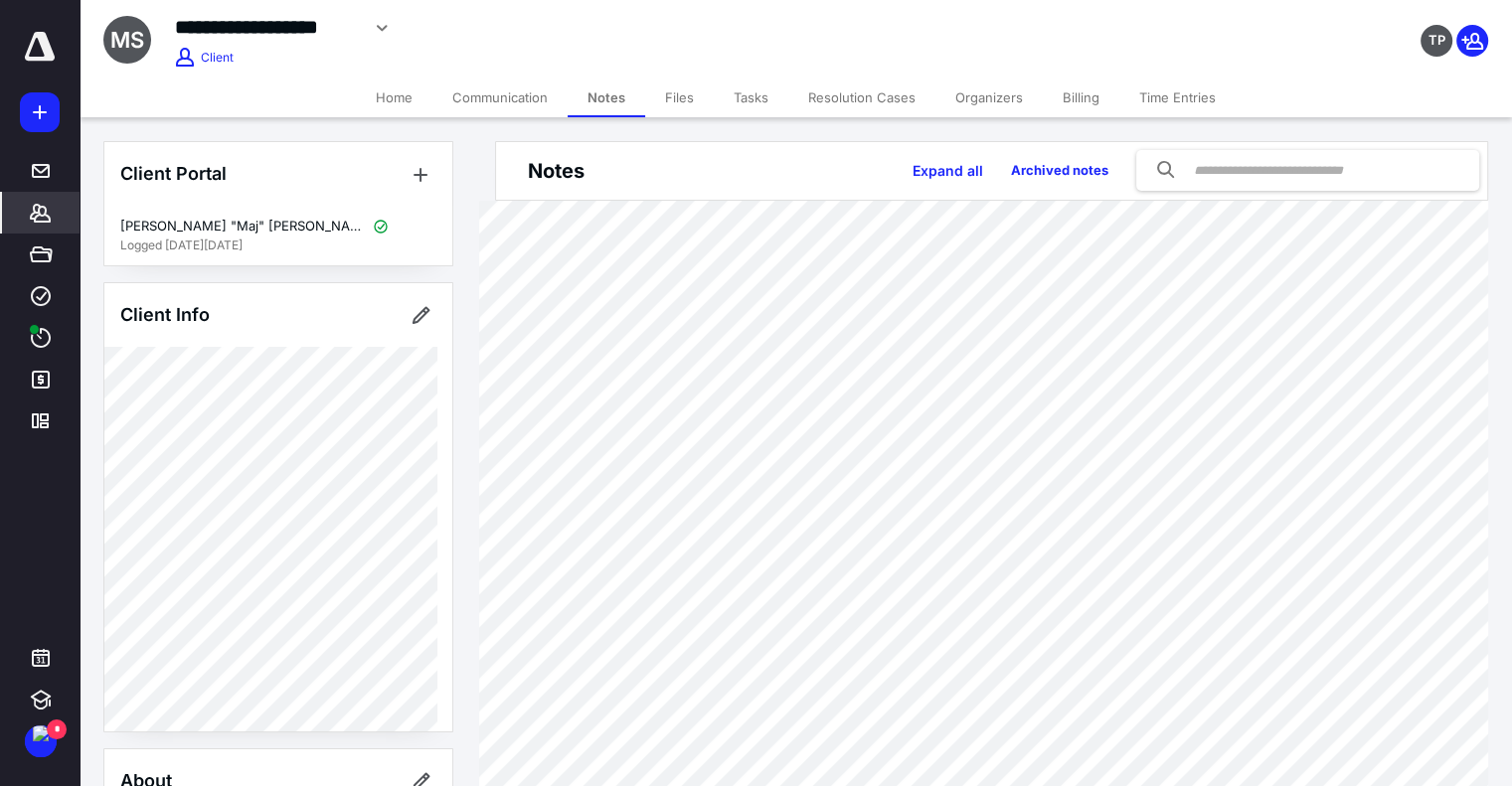 scroll, scrollTop: 688, scrollLeft: 0, axis: vertical 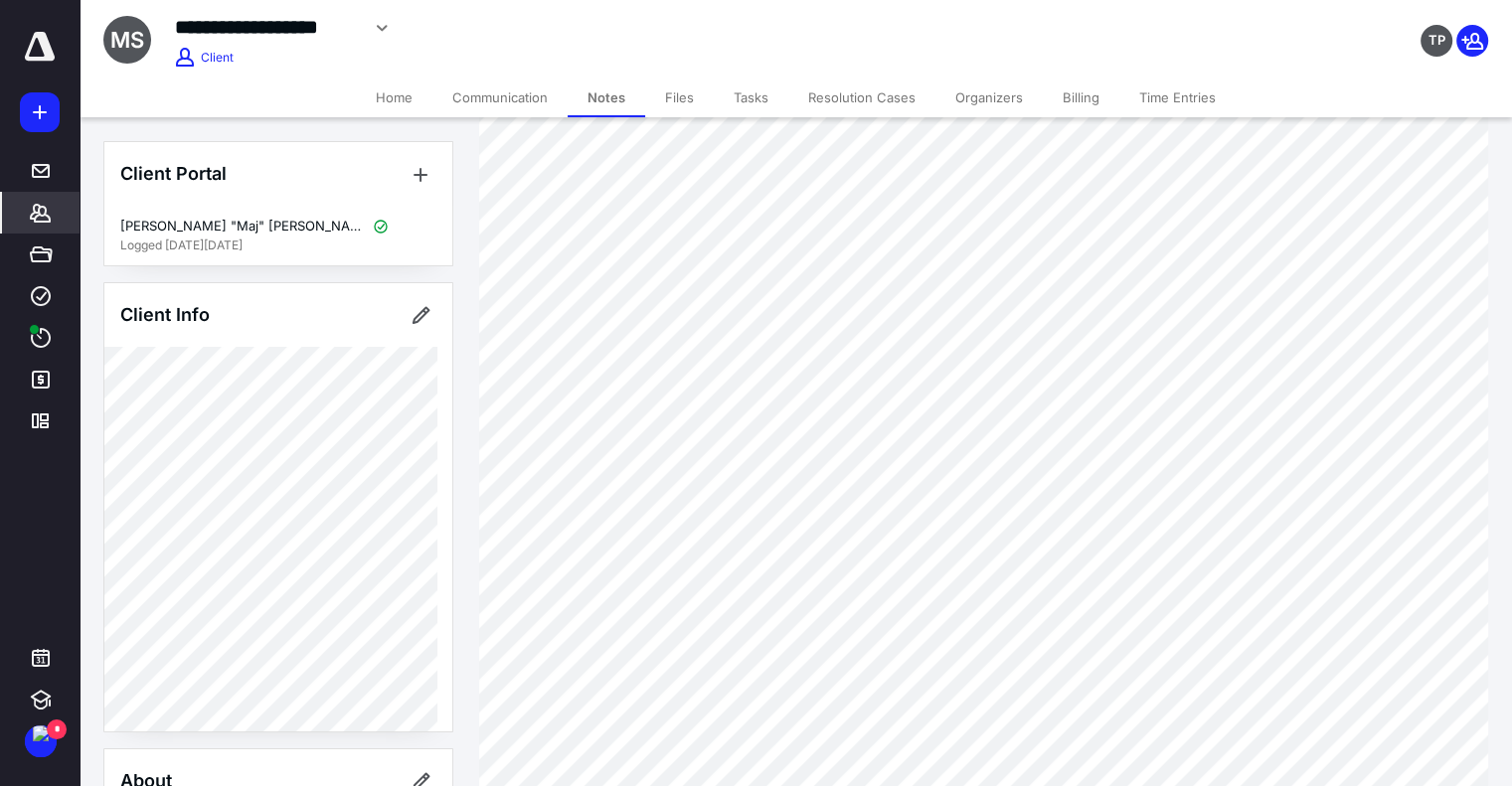 click 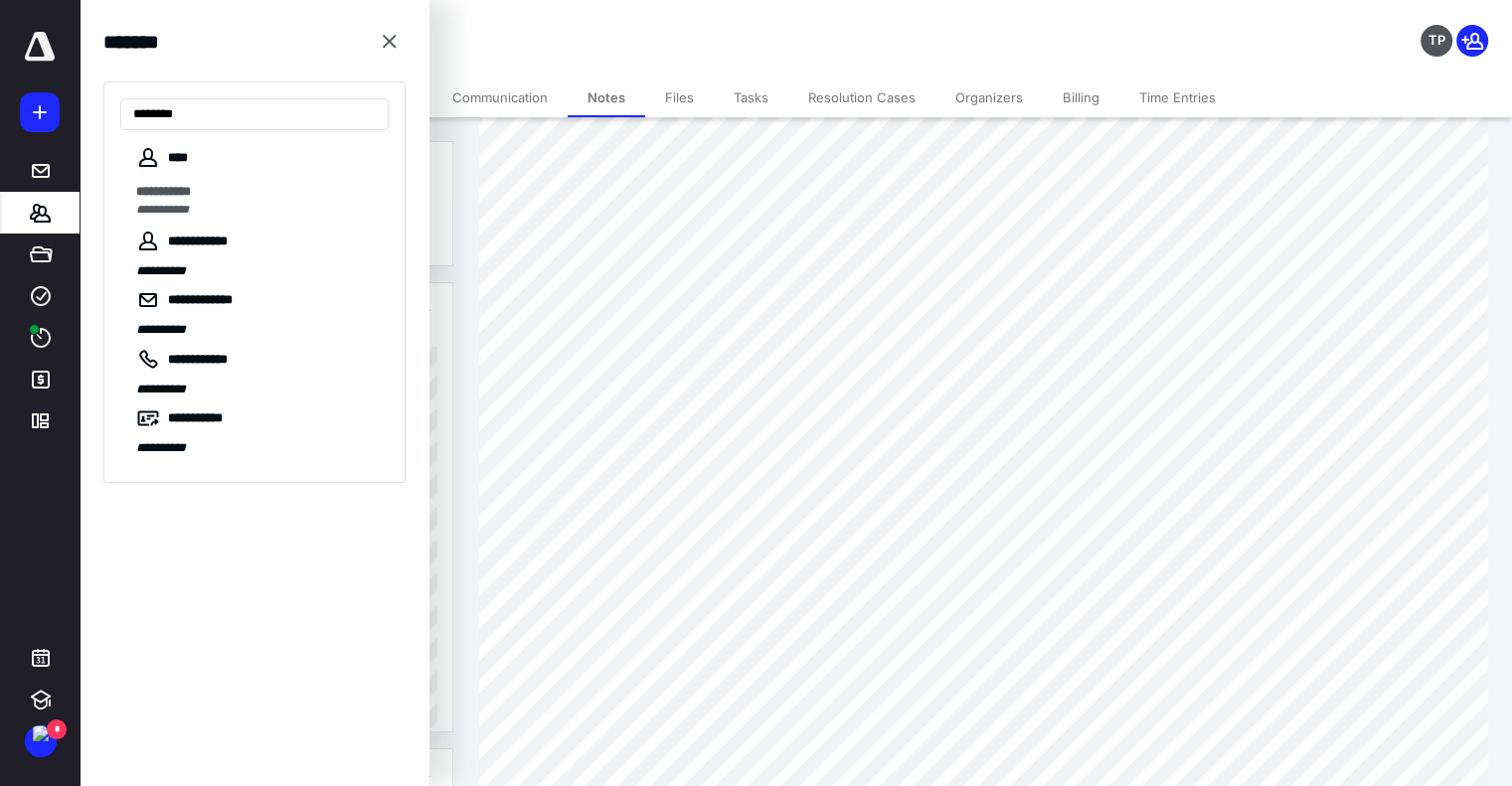 type on "********" 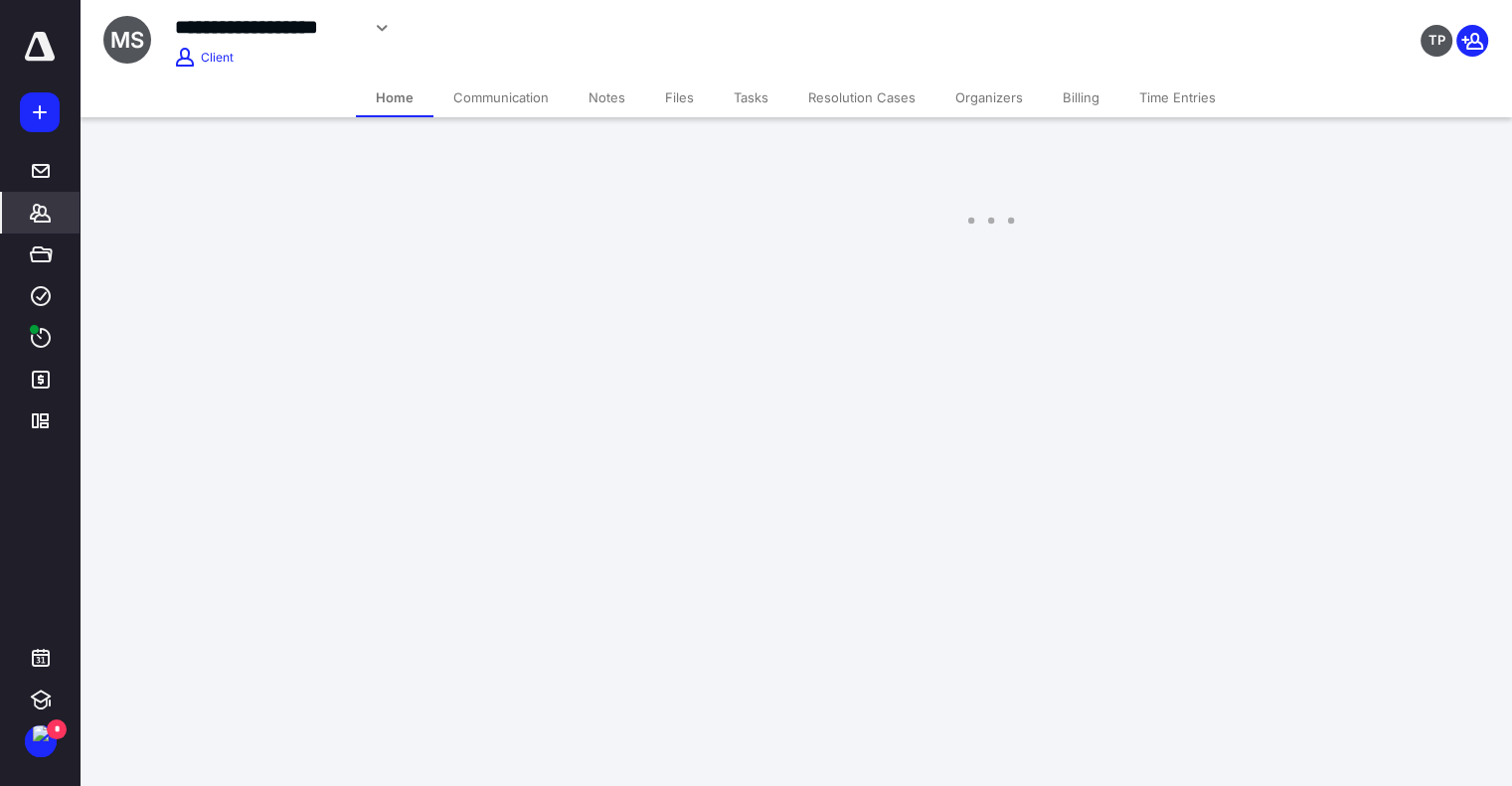 scroll, scrollTop: 0, scrollLeft: 0, axis: both 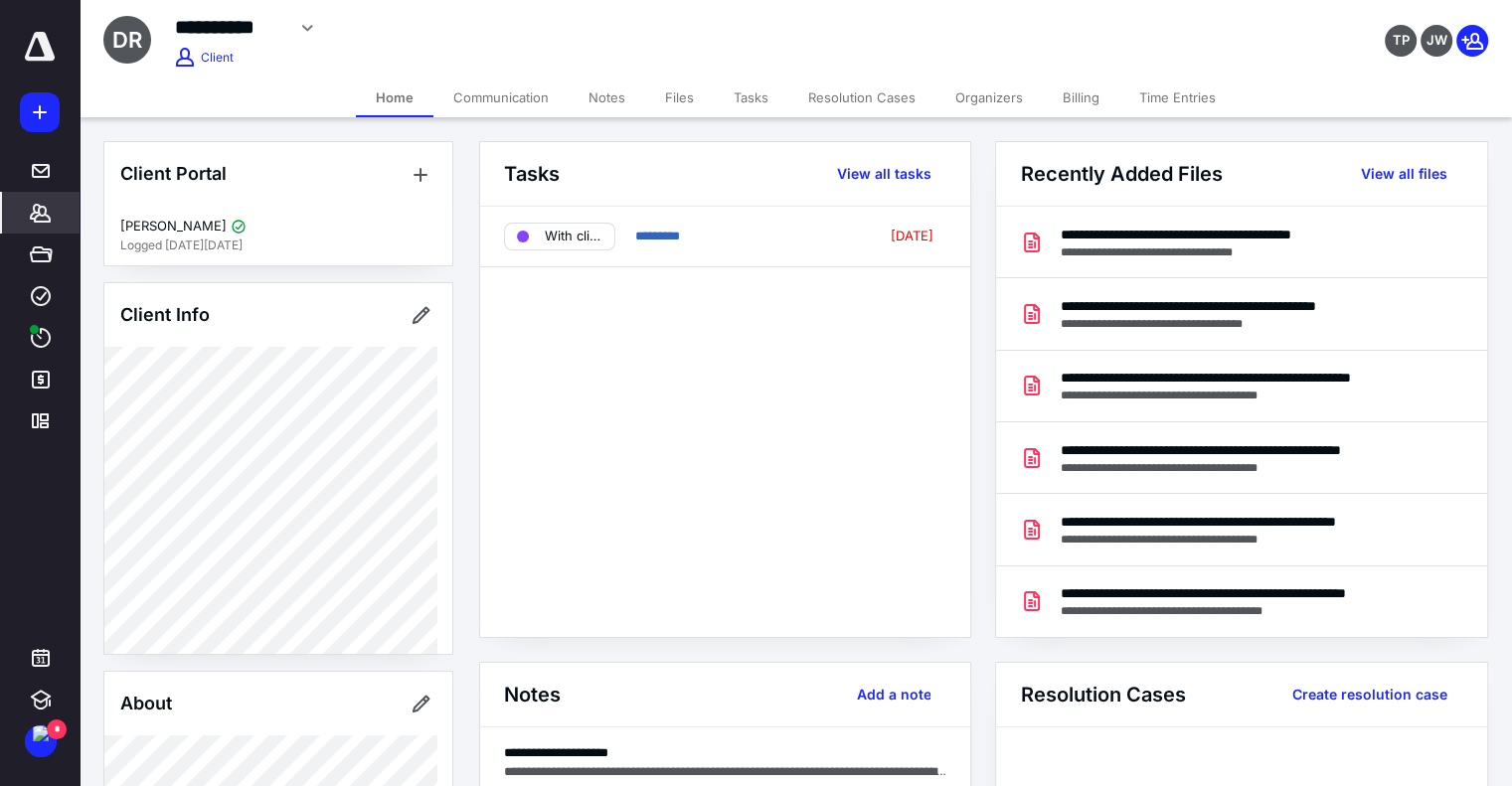 click on "Notes" at bounding box center (606, 97) 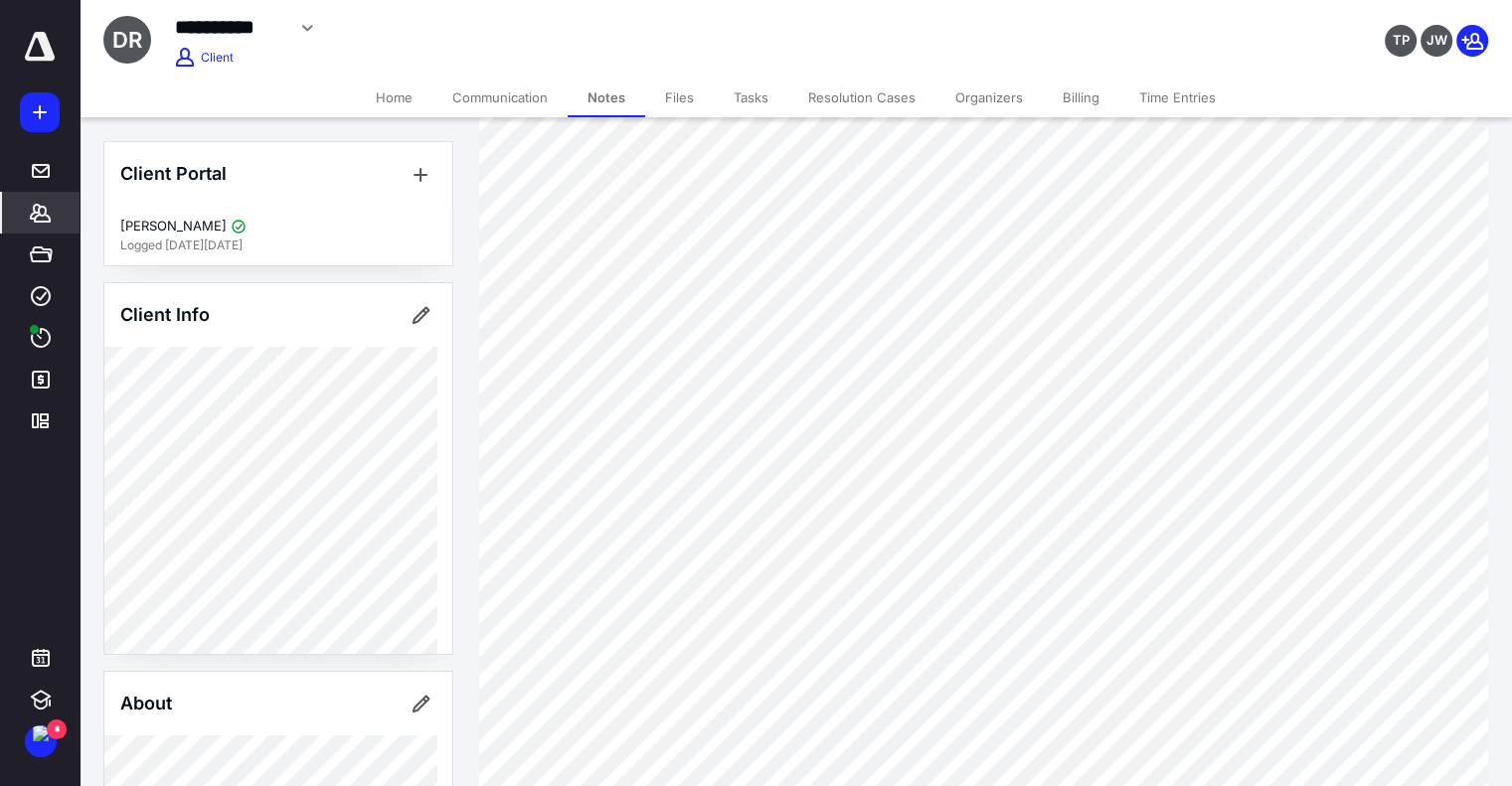 scroll, scrollTop: 0, scrollLeft: 0, axis: both 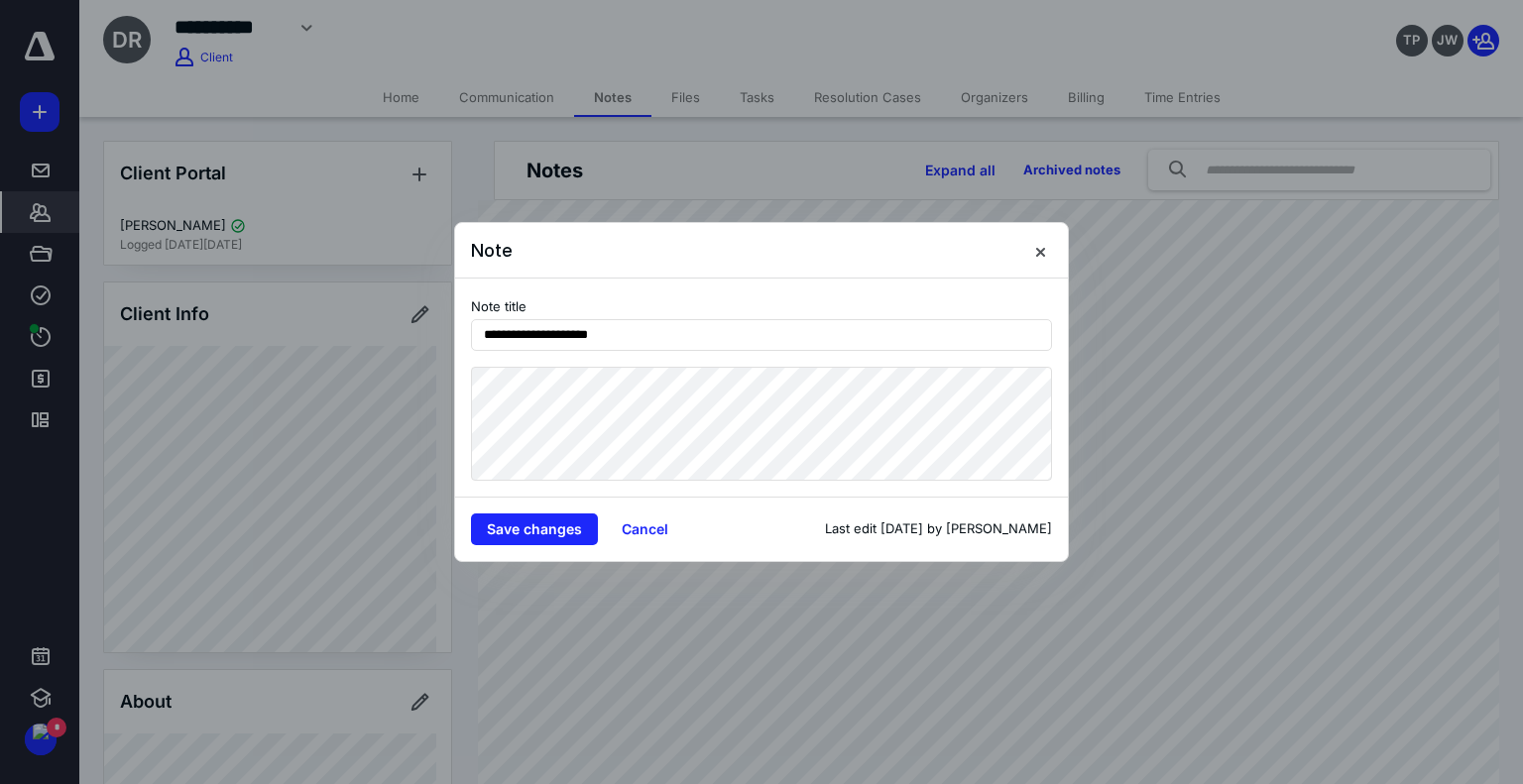 click on "Note" at bounding box center [762, 251] 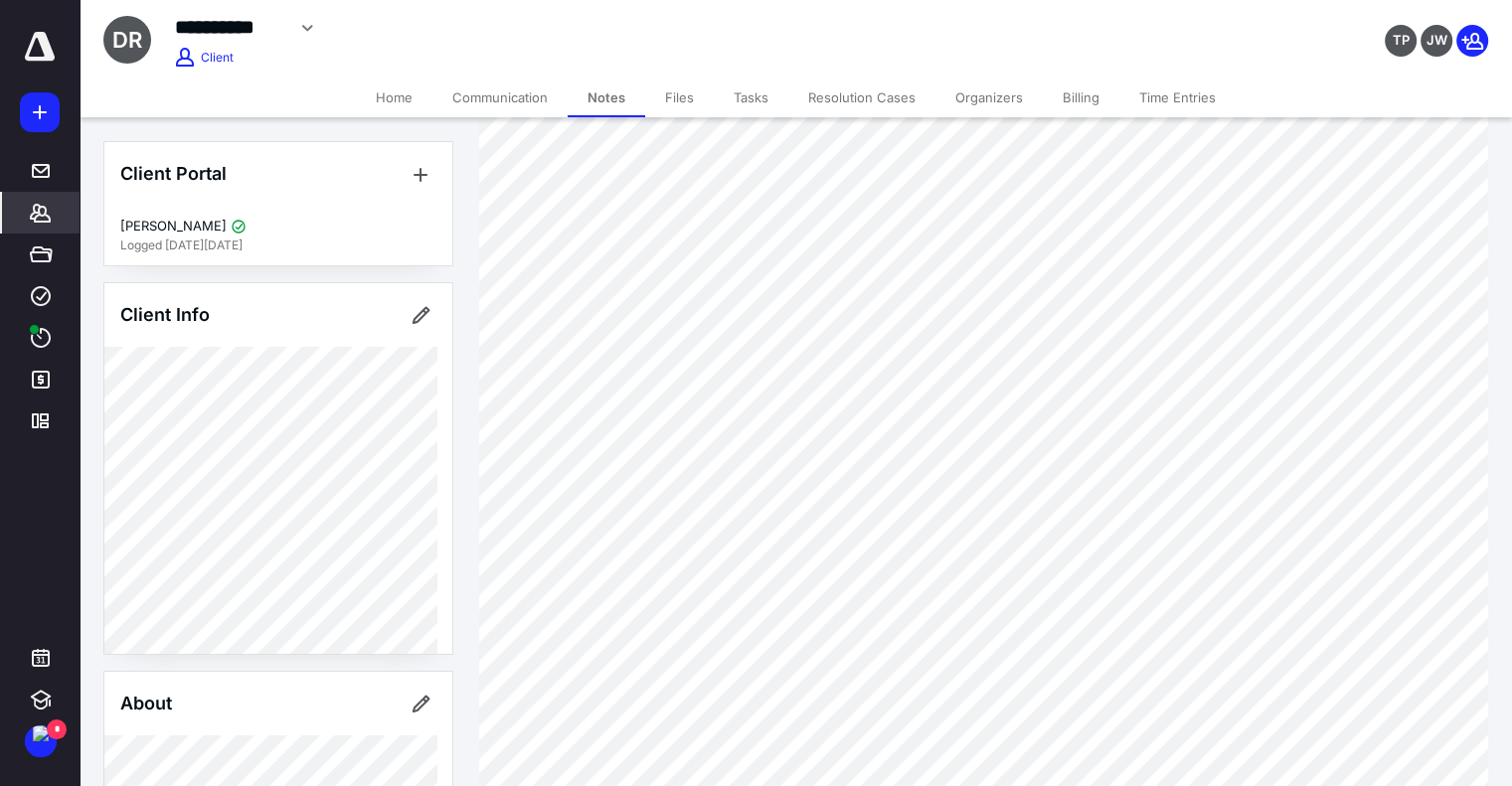 scroll, scrollTop: 199, scrollLeft: 0, axis: vertical 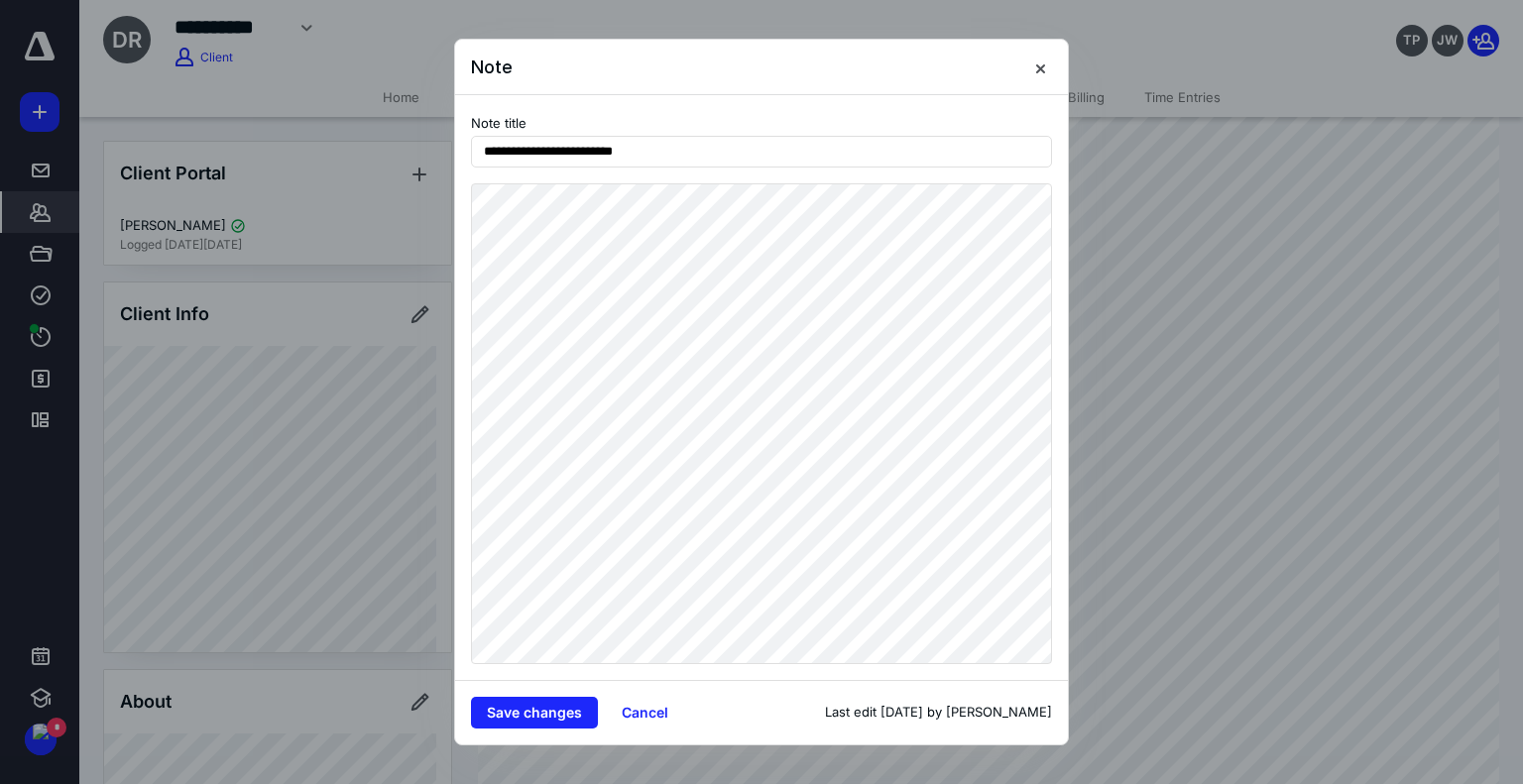 click at bounding box center [1040, 67] 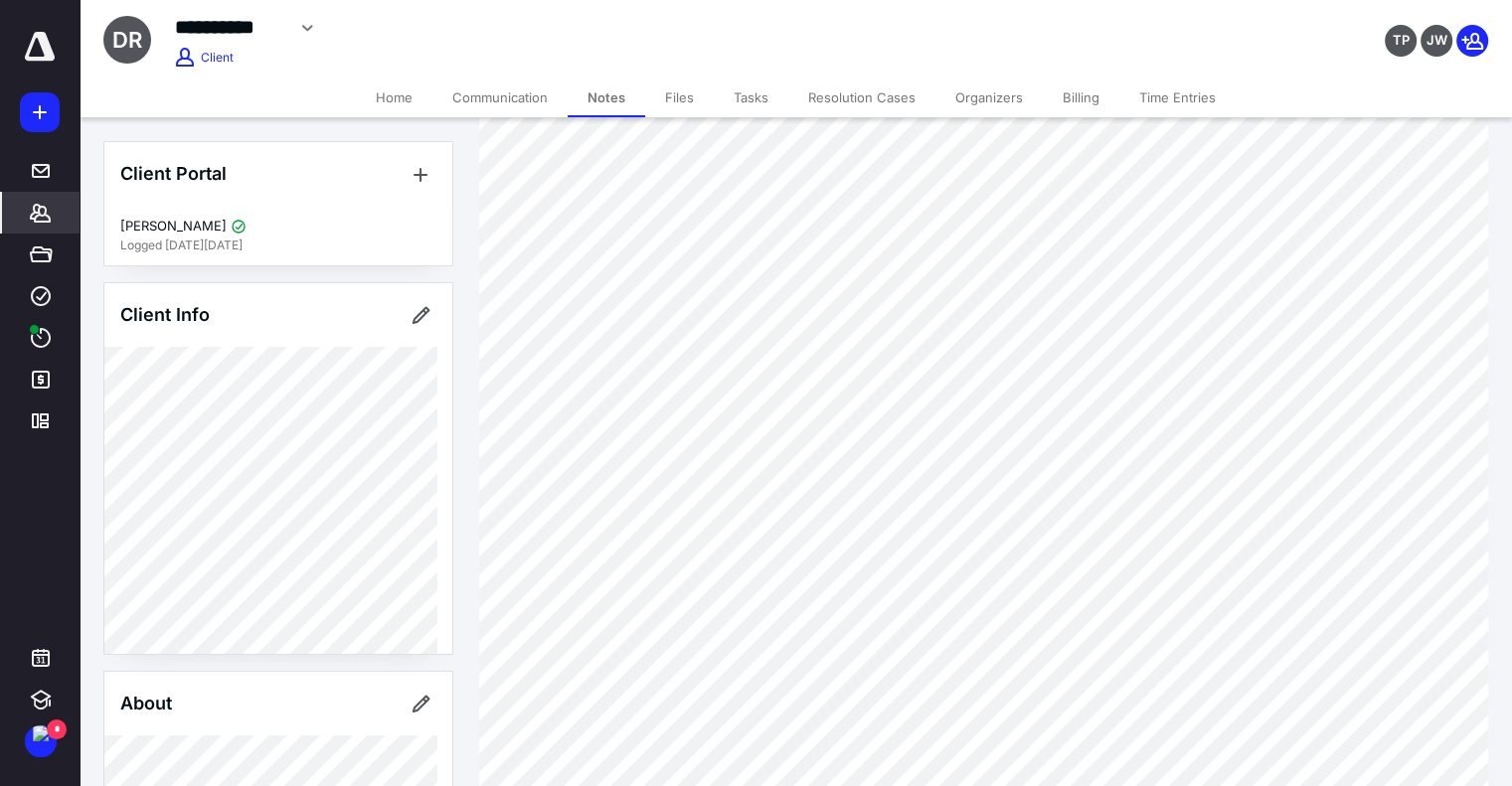 scroll, scrollTop: 596, scrollLeft: 0, axis: vertical 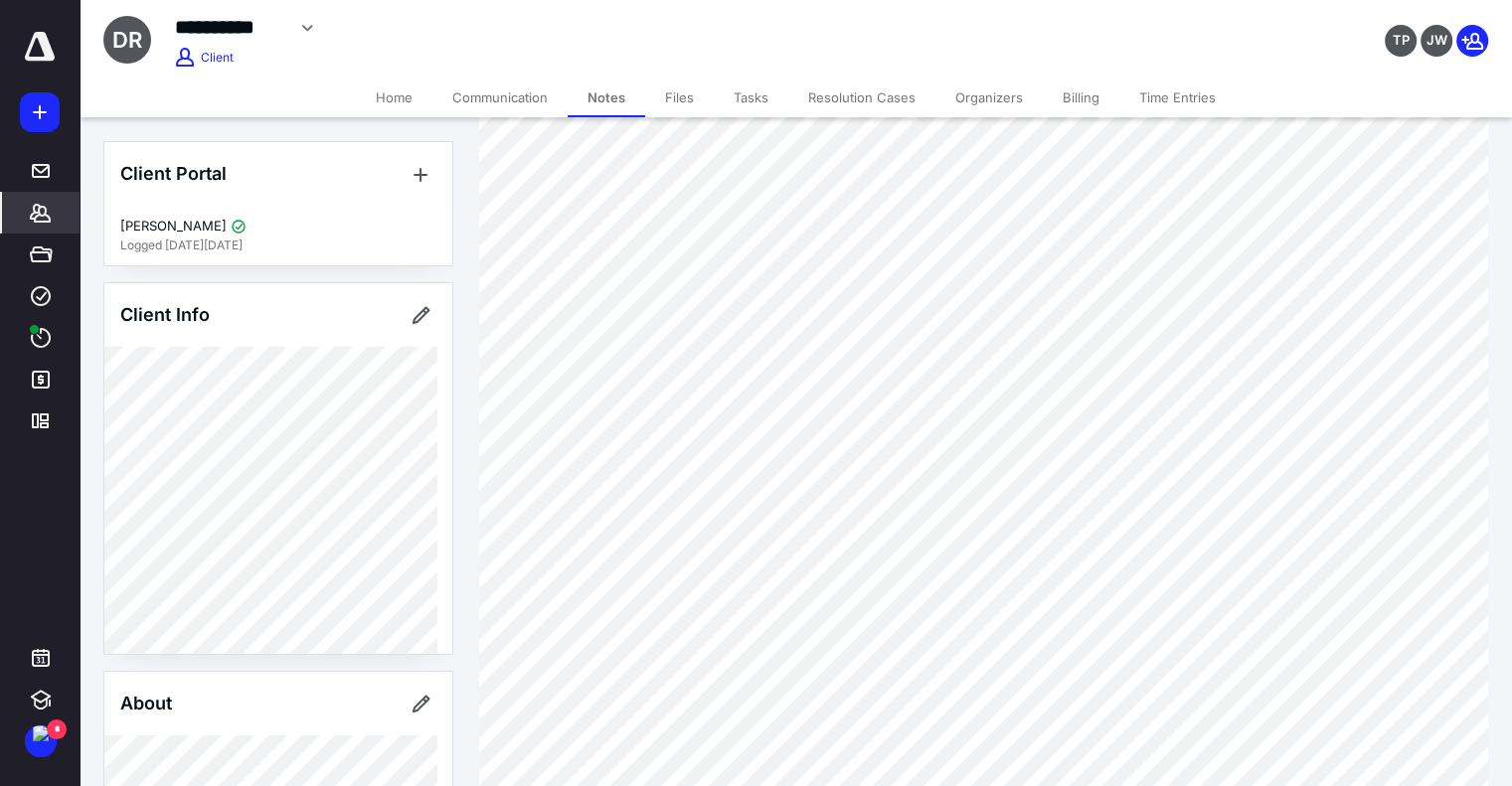 click on "****" at bounding box center [41, 296] 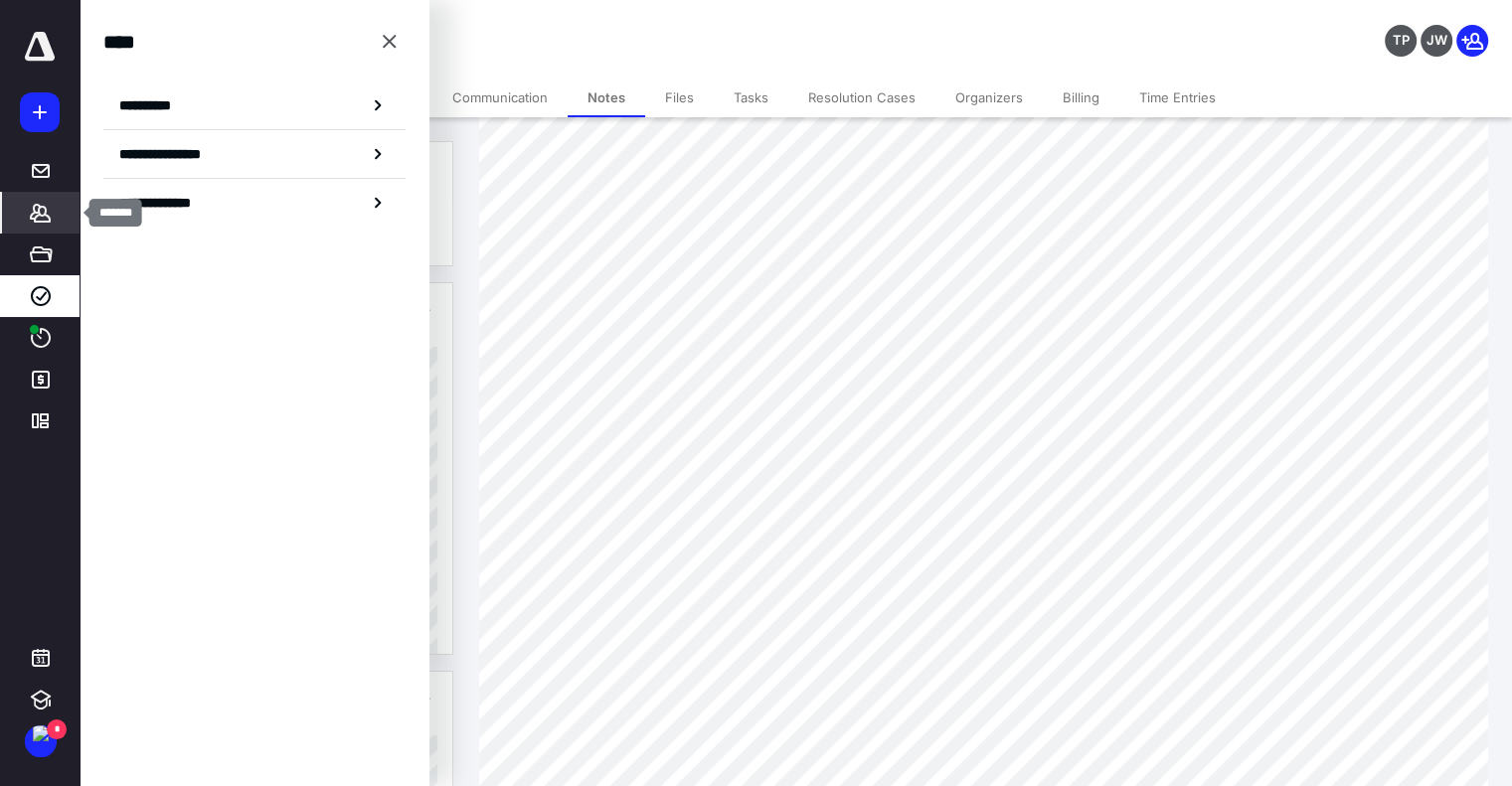 click 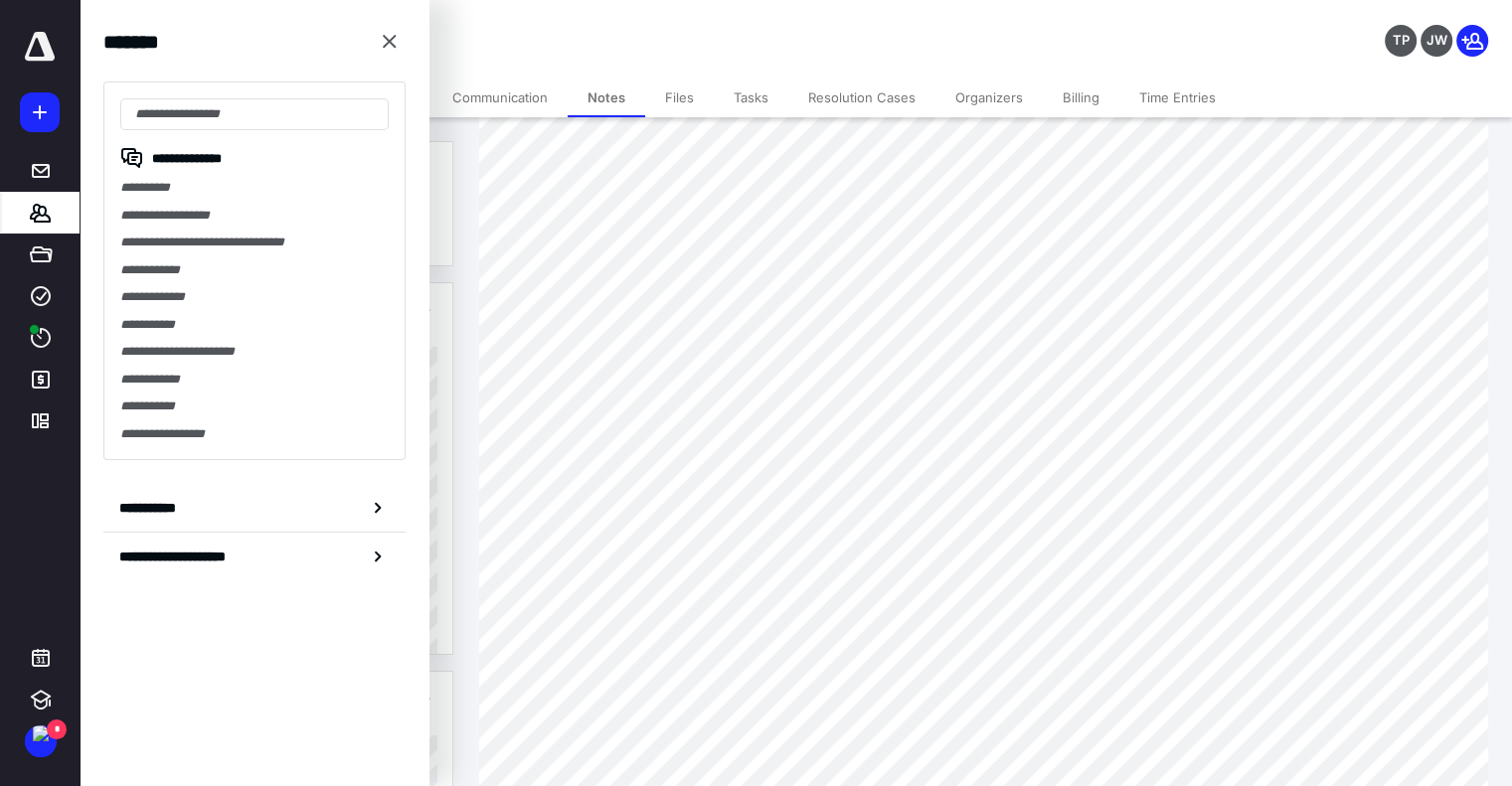 click on "**********" at bounding box center (254, 216) 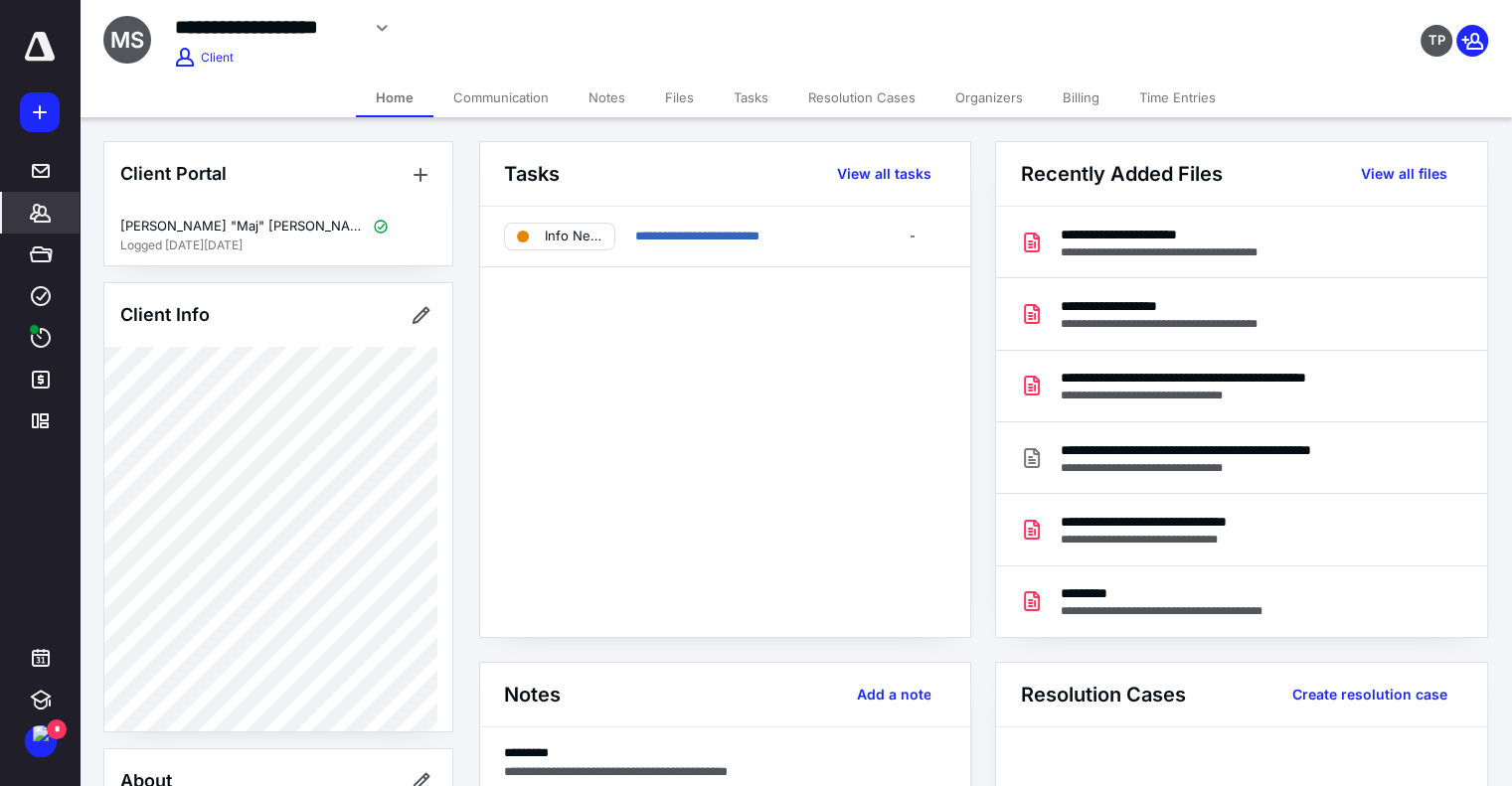 click on "Notes" at bounding box center [606, 97] 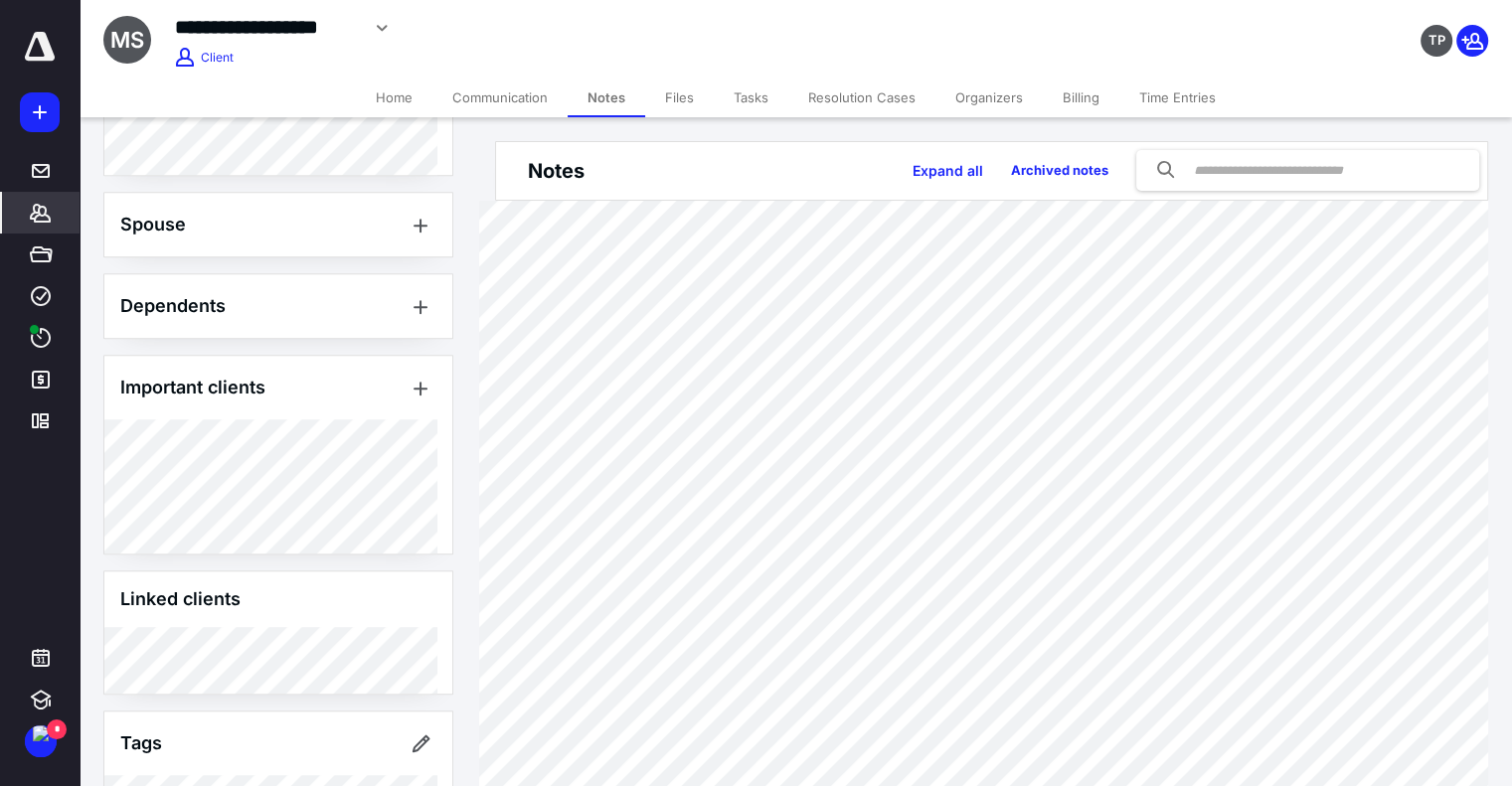 scroll, scrollTop: 1292, scrollLeft: 0, axis: vertical 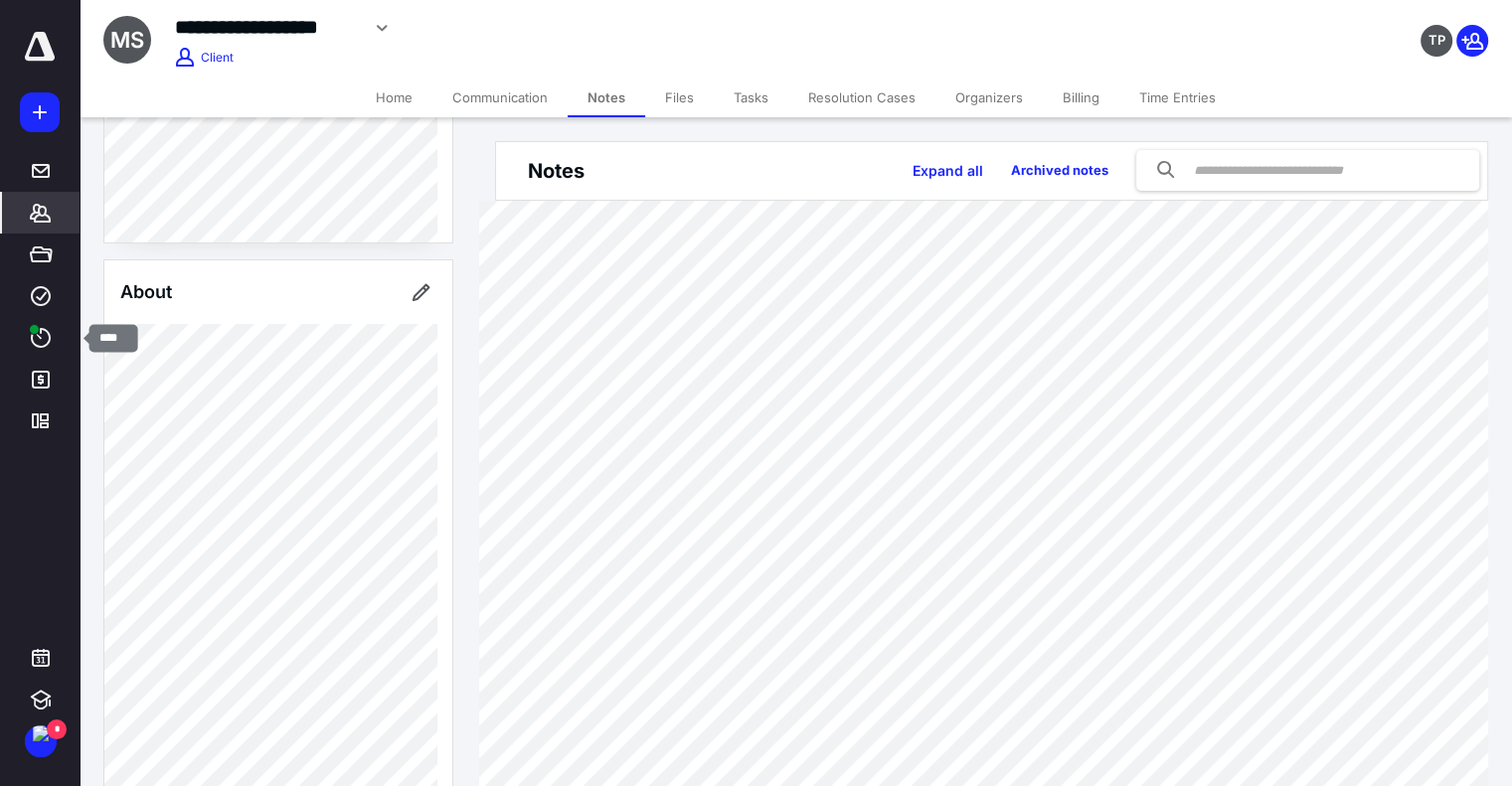 click on "****" at bounding box center (41, 338) 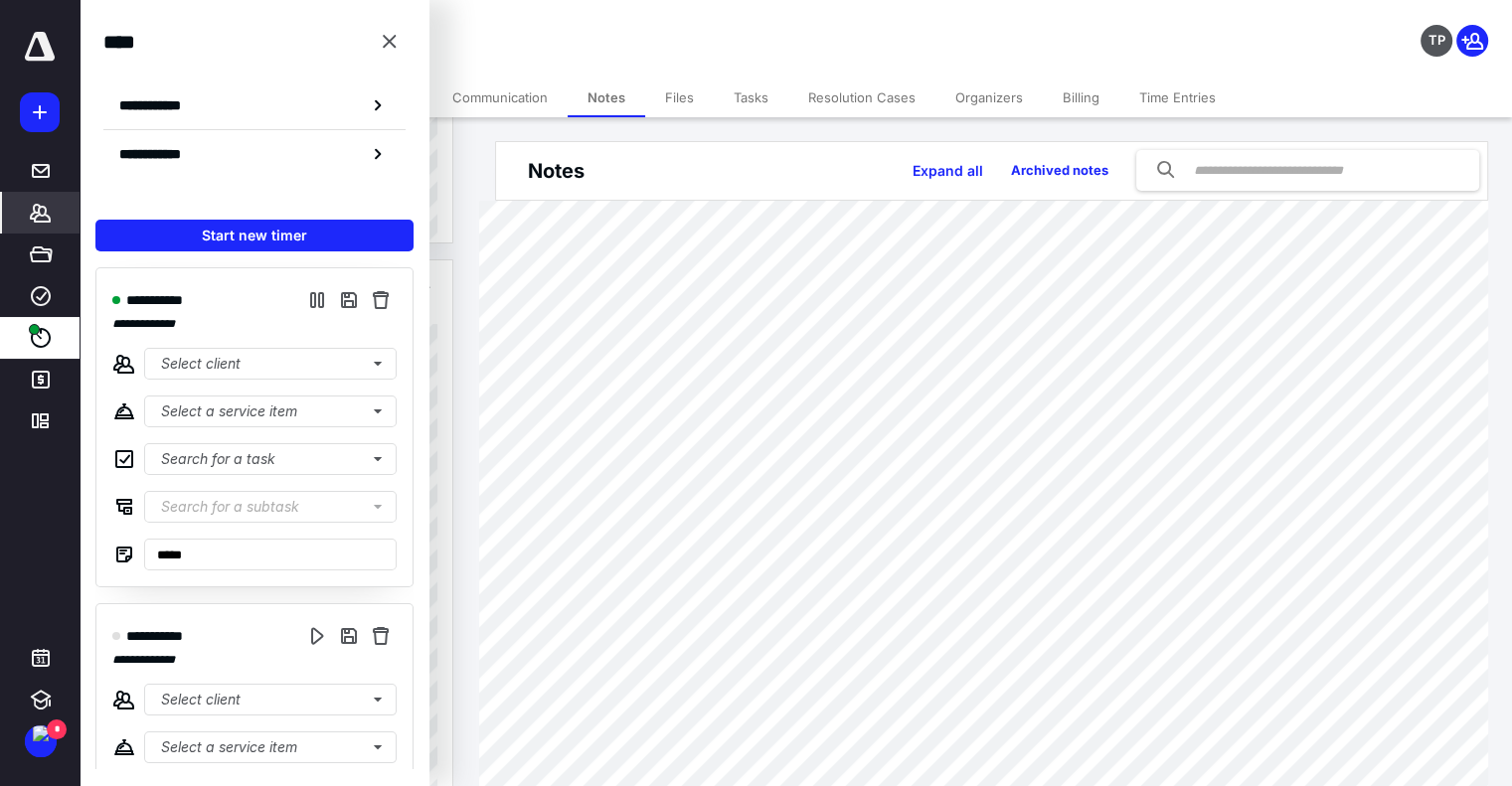 click on "Start new timer" at bounding box center [254, 236] 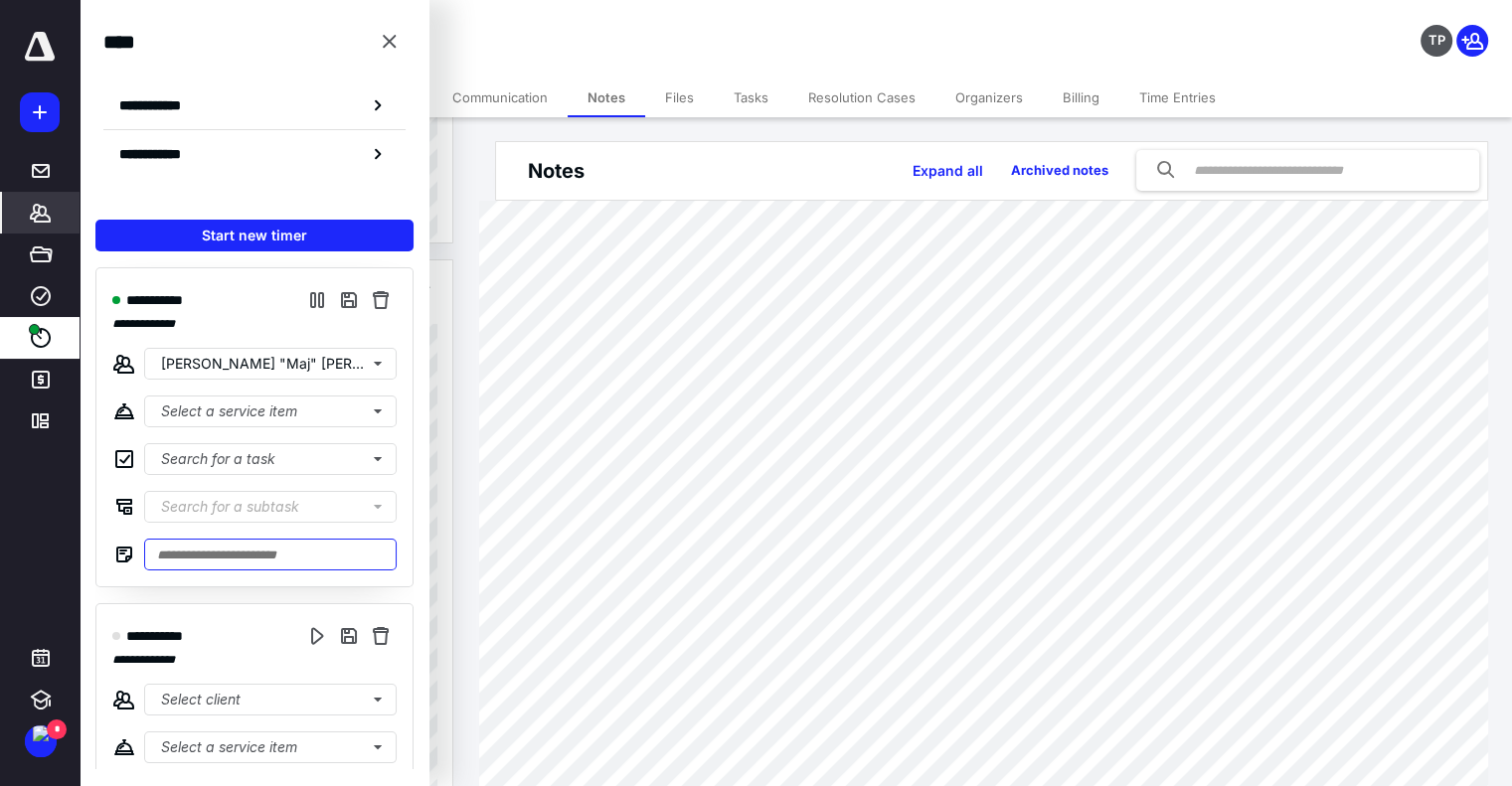 click at bounding box center (270, 554) 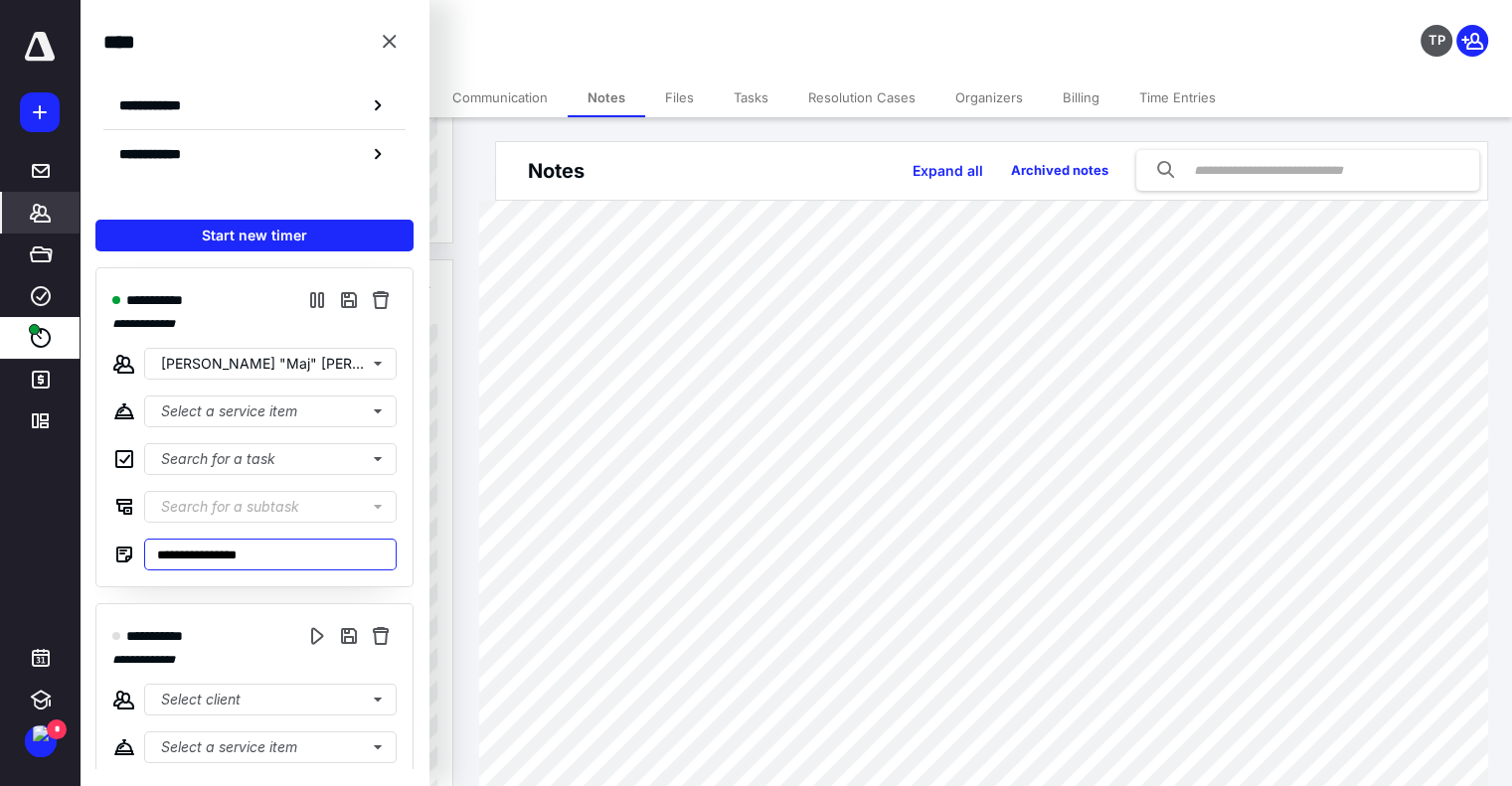 type on "**********" 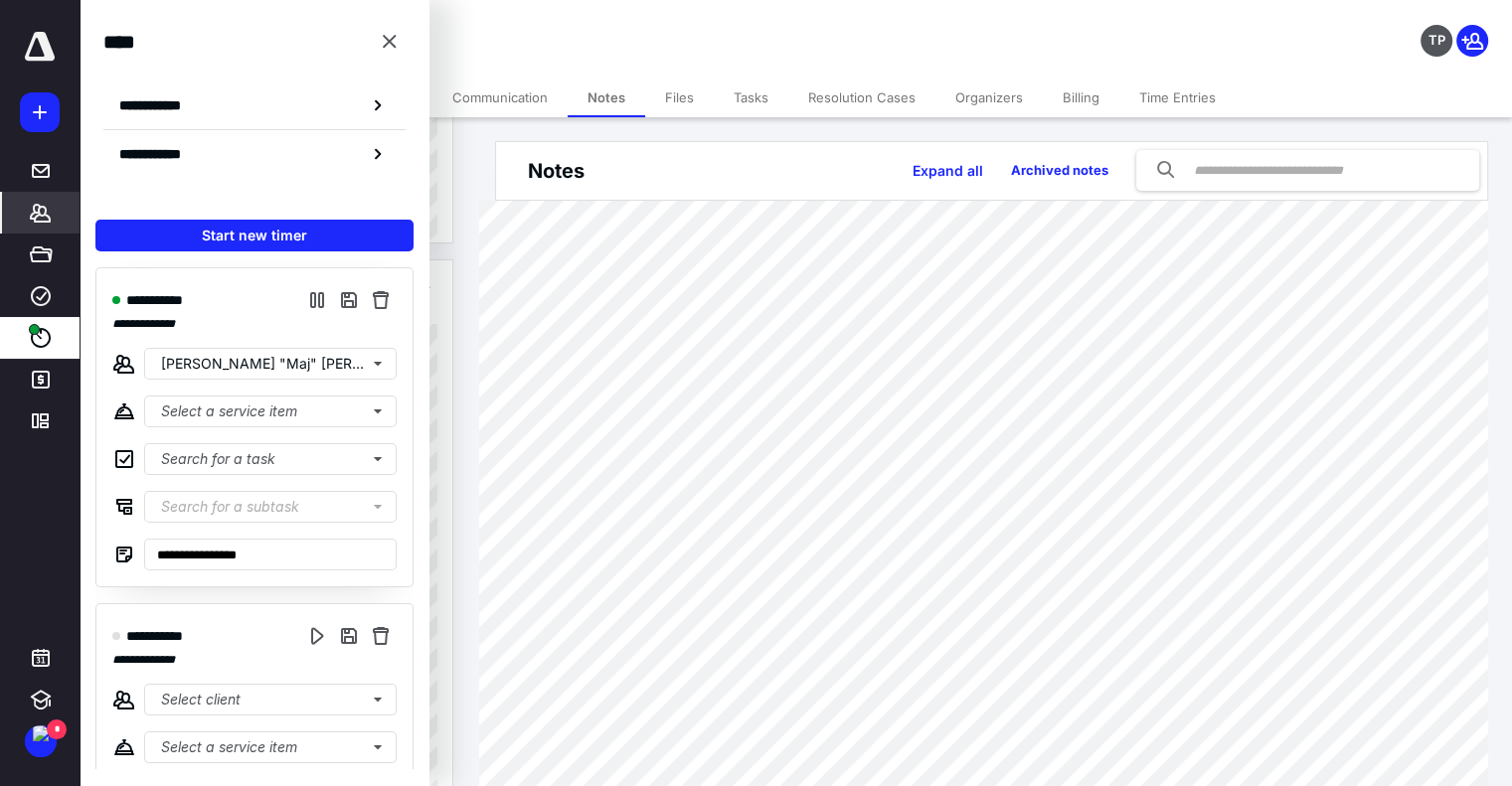 click on "**********" at bounding box center (562, 35) 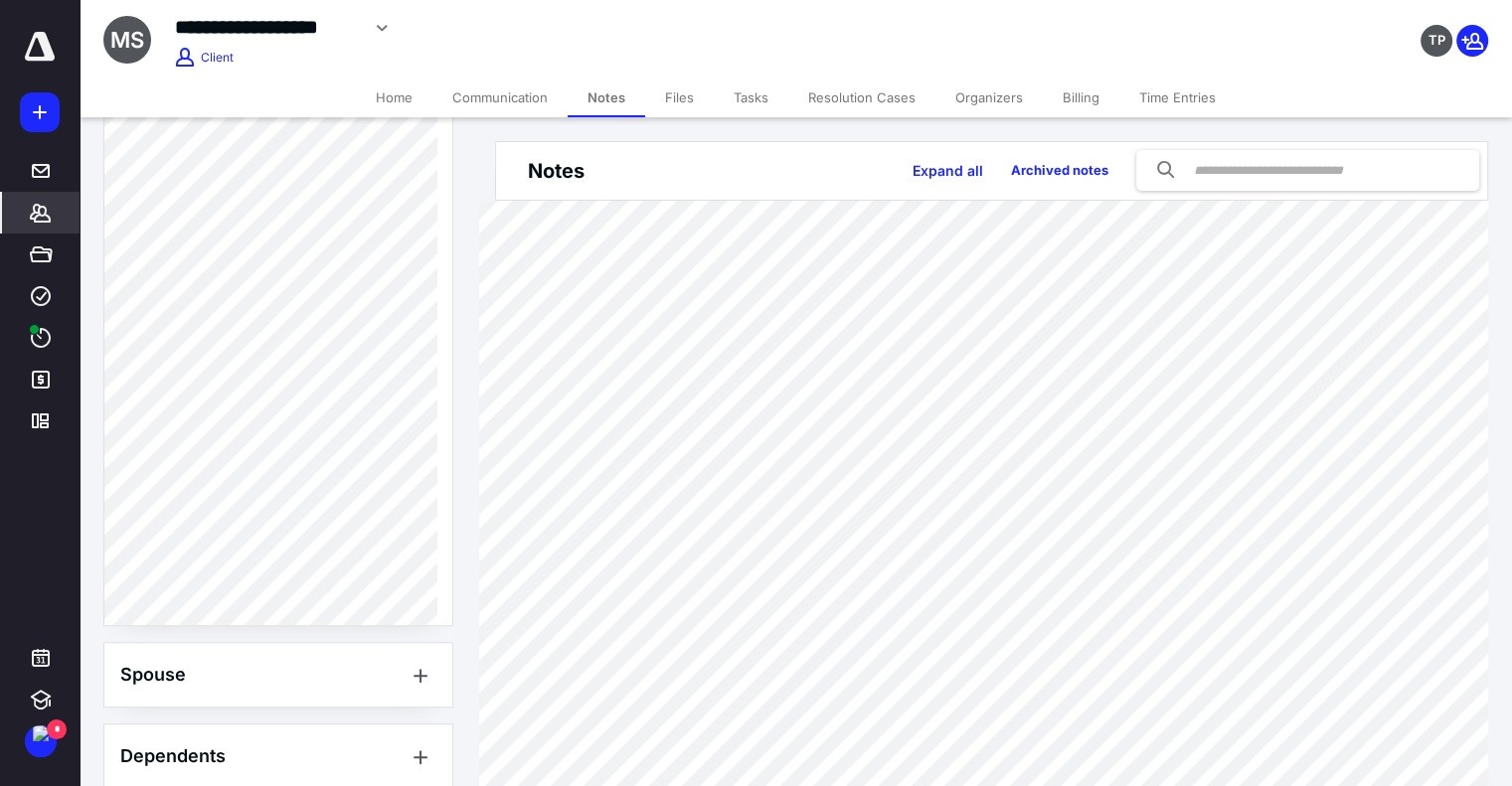 scroll, scrollTop: 795, scrollLeft: 0, axis: vertical 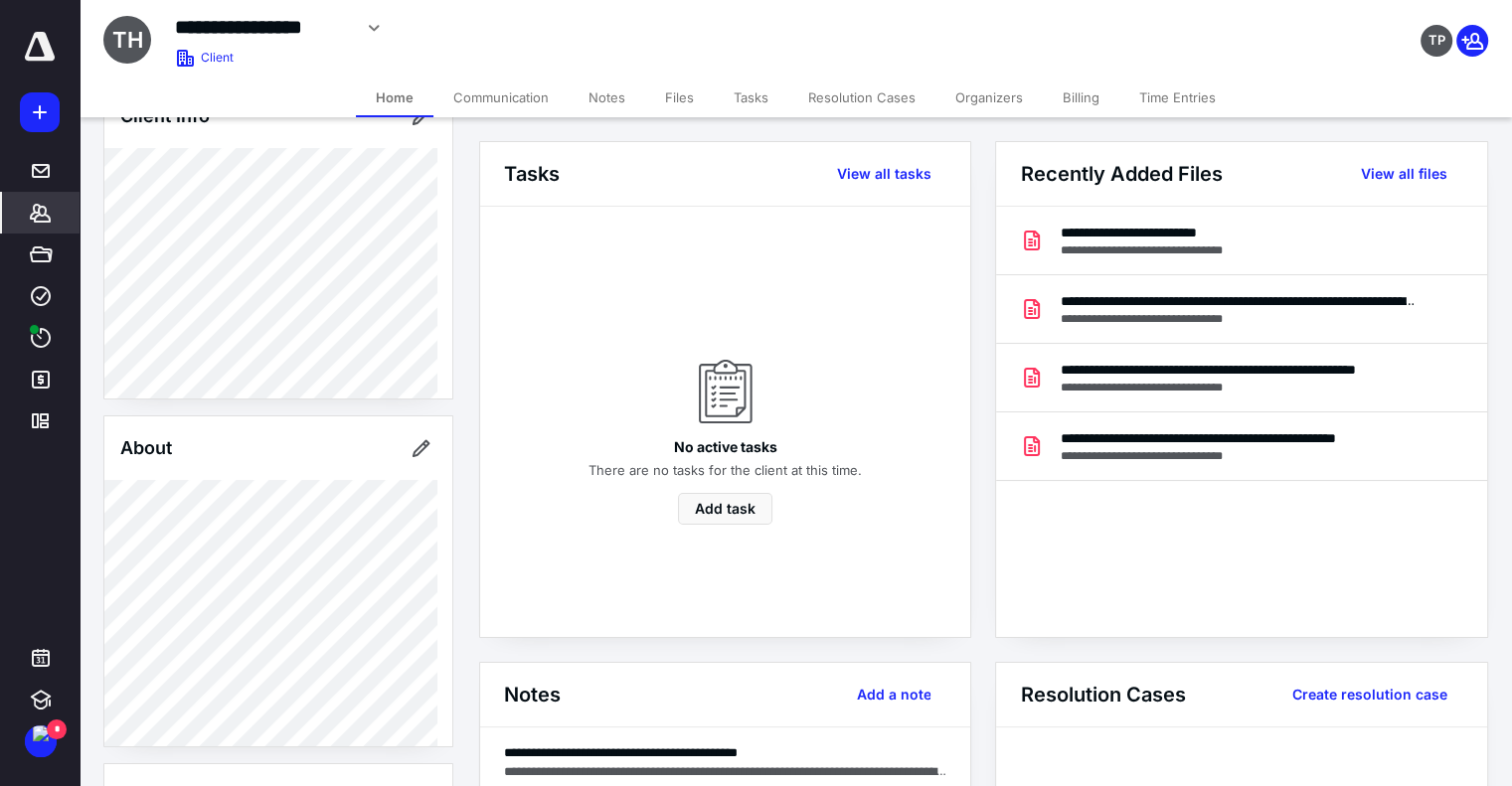 click on "**********" at bounding box center (262, 27) 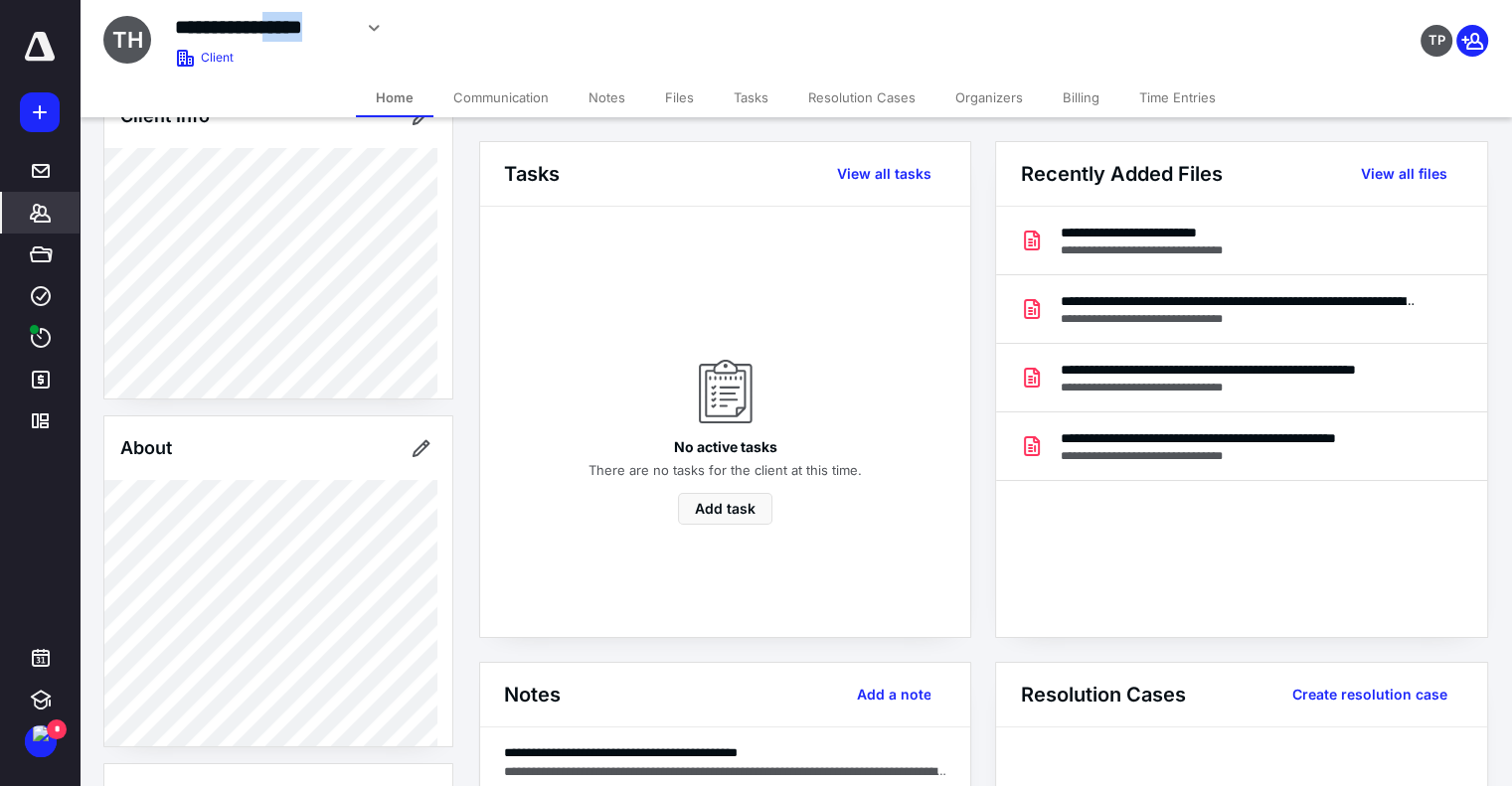 click on "**********" at bounding box center (262, 27) 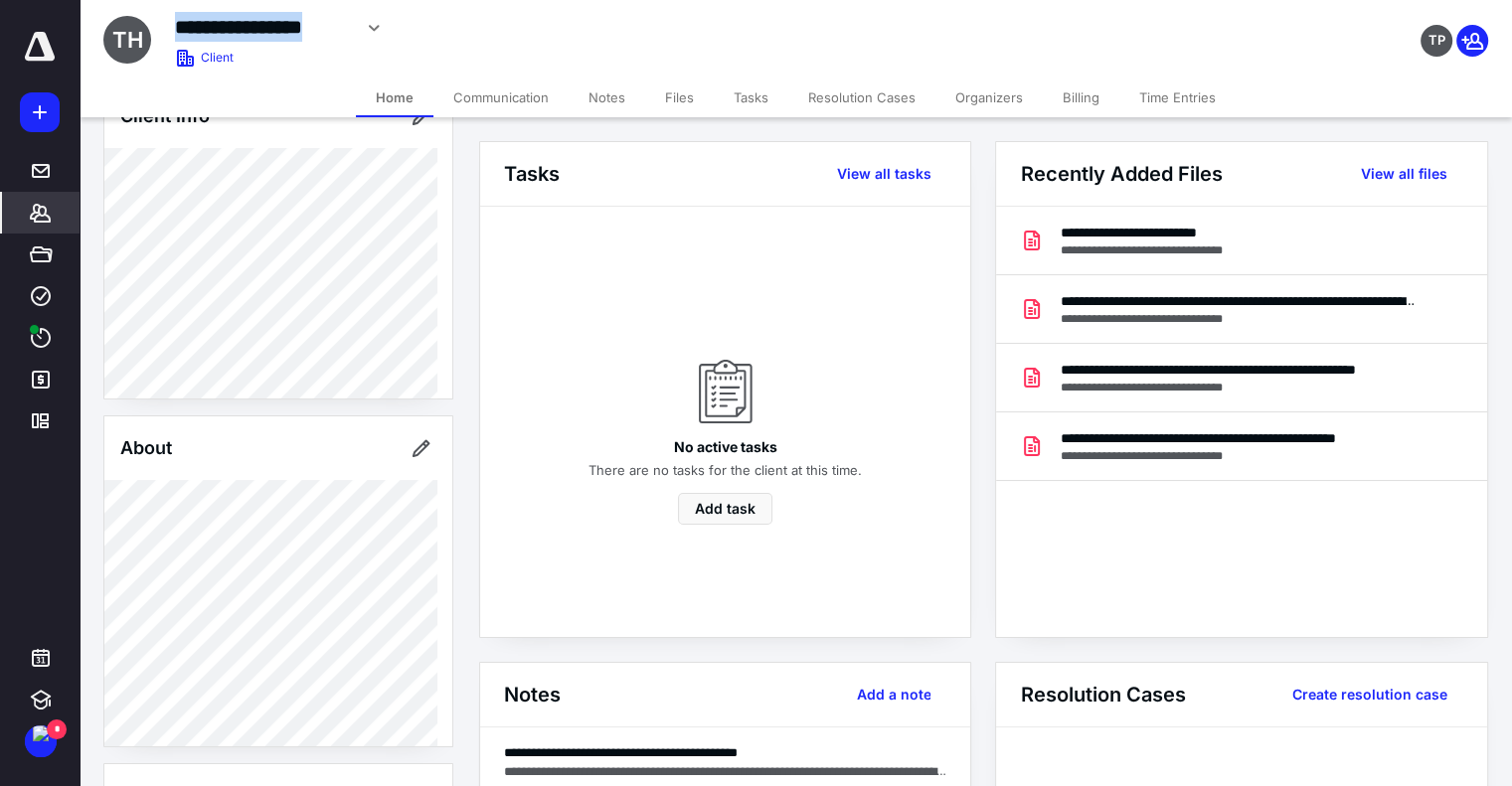 click on "**********" at bounding box center [262, 27] 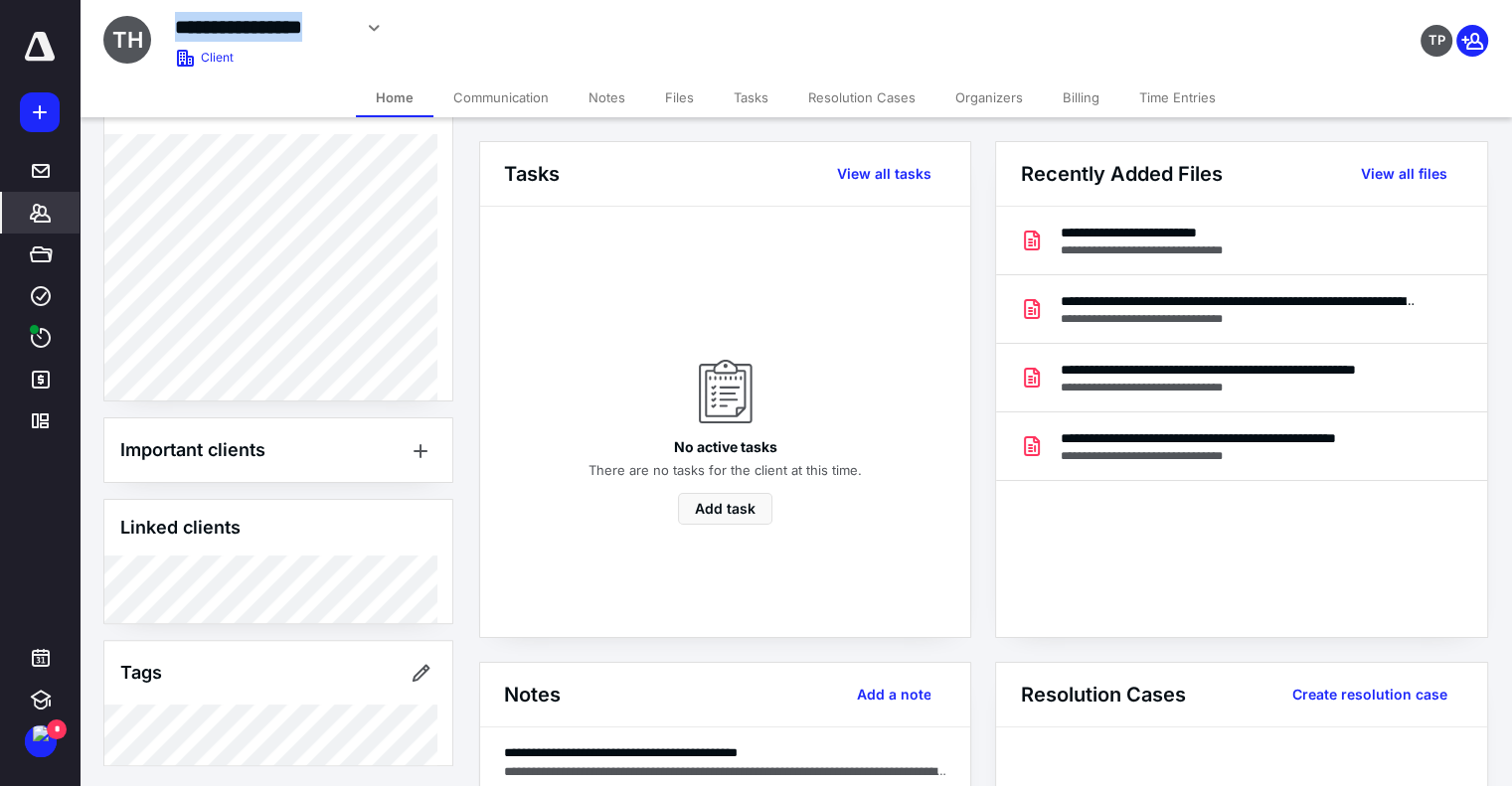 scroll, scrollTop: 545, scrollLeft: 0, axis: vertical 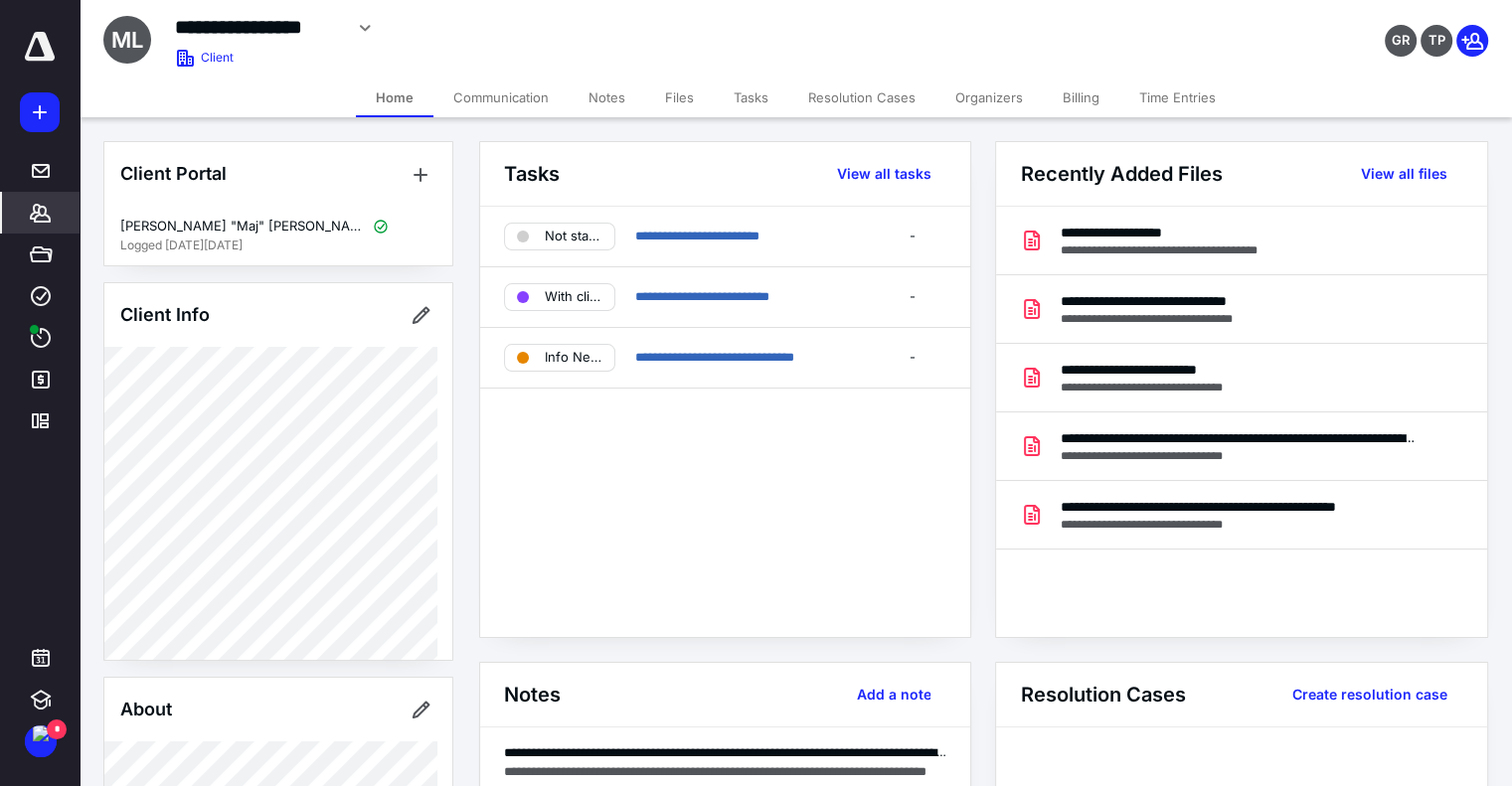 click on "Notes" at bounding box center [606, 97] 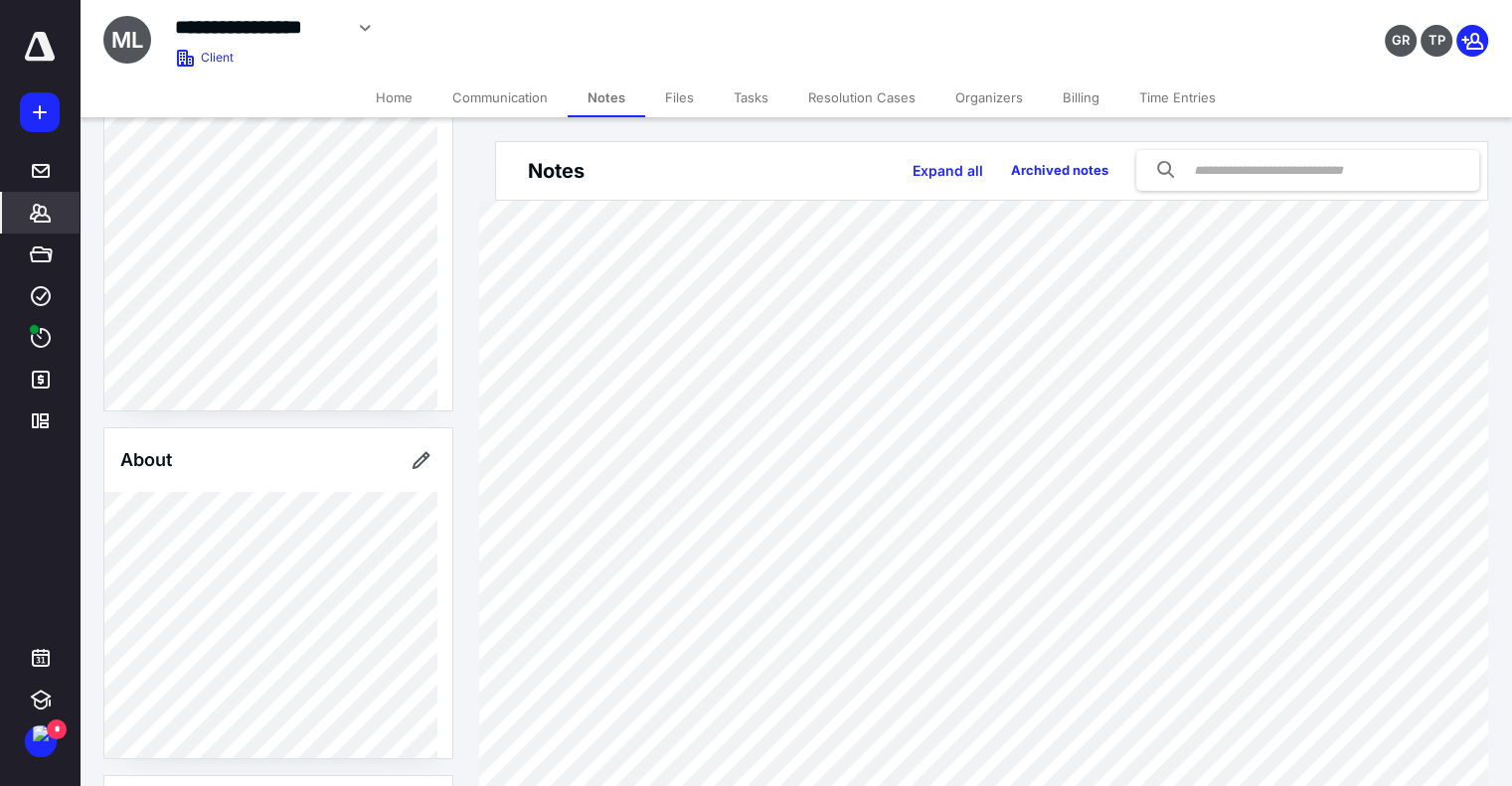 scroll, scrollTop: 596, scrollLeft: 0, axis: vertical 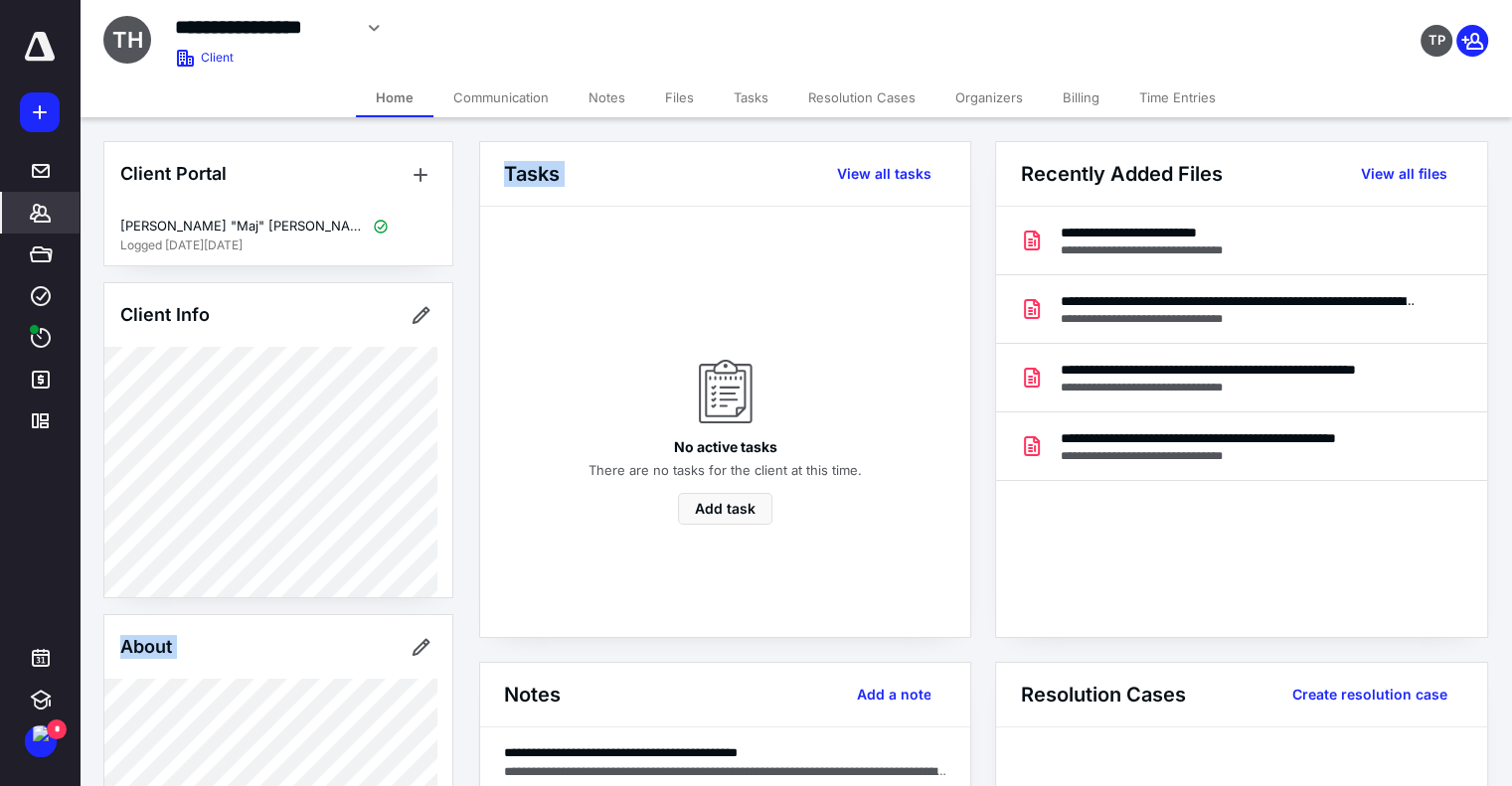 drag, startPoint x: 463, startPoint y: 323, endPoint x: 458, endPoint y: 379, distance: 56.22277 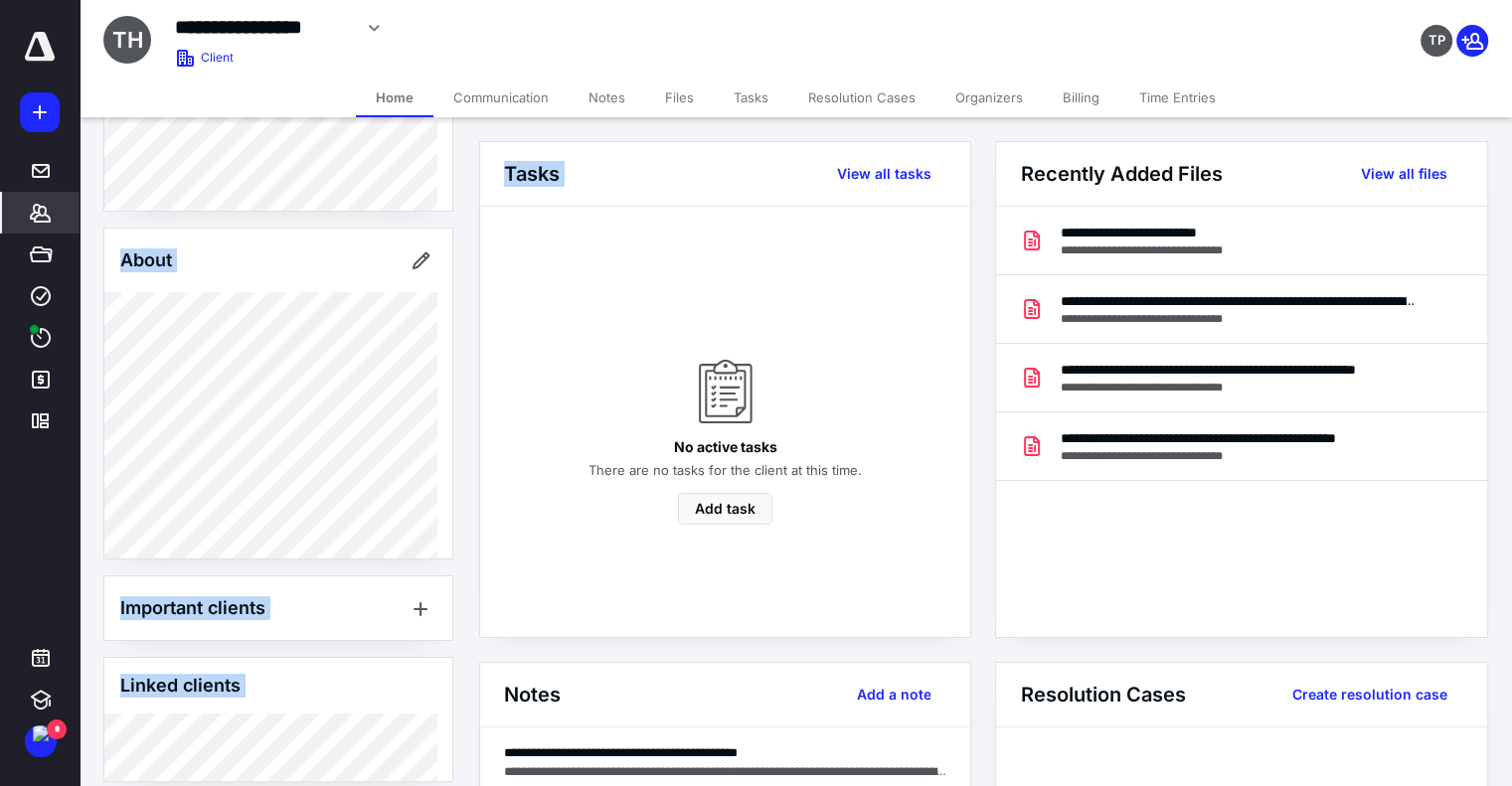 scroll, scrollTop: 545, scrollLeft: 0, axis: vertical 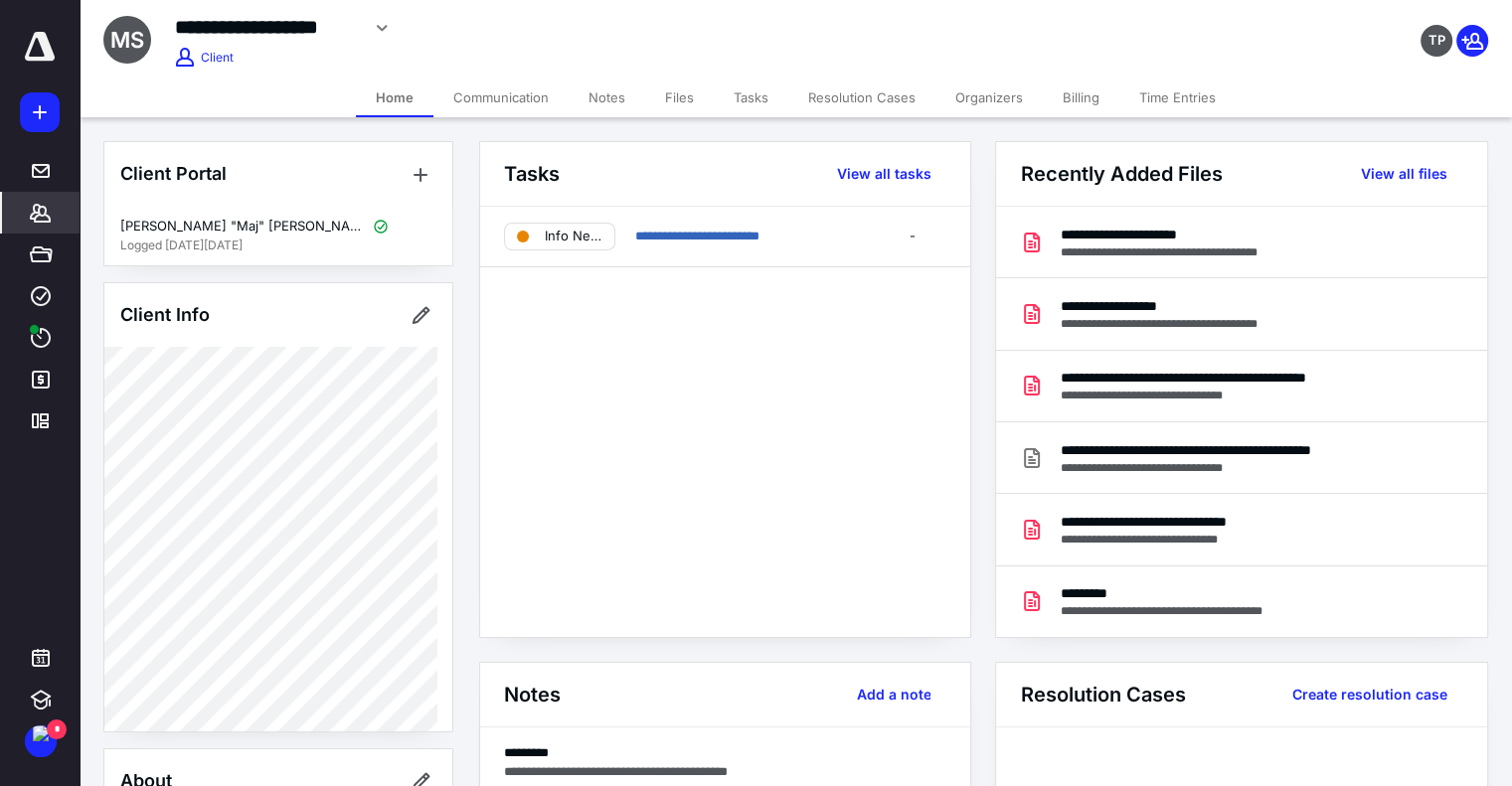 click on "**********" at bounding box center (562, 25) 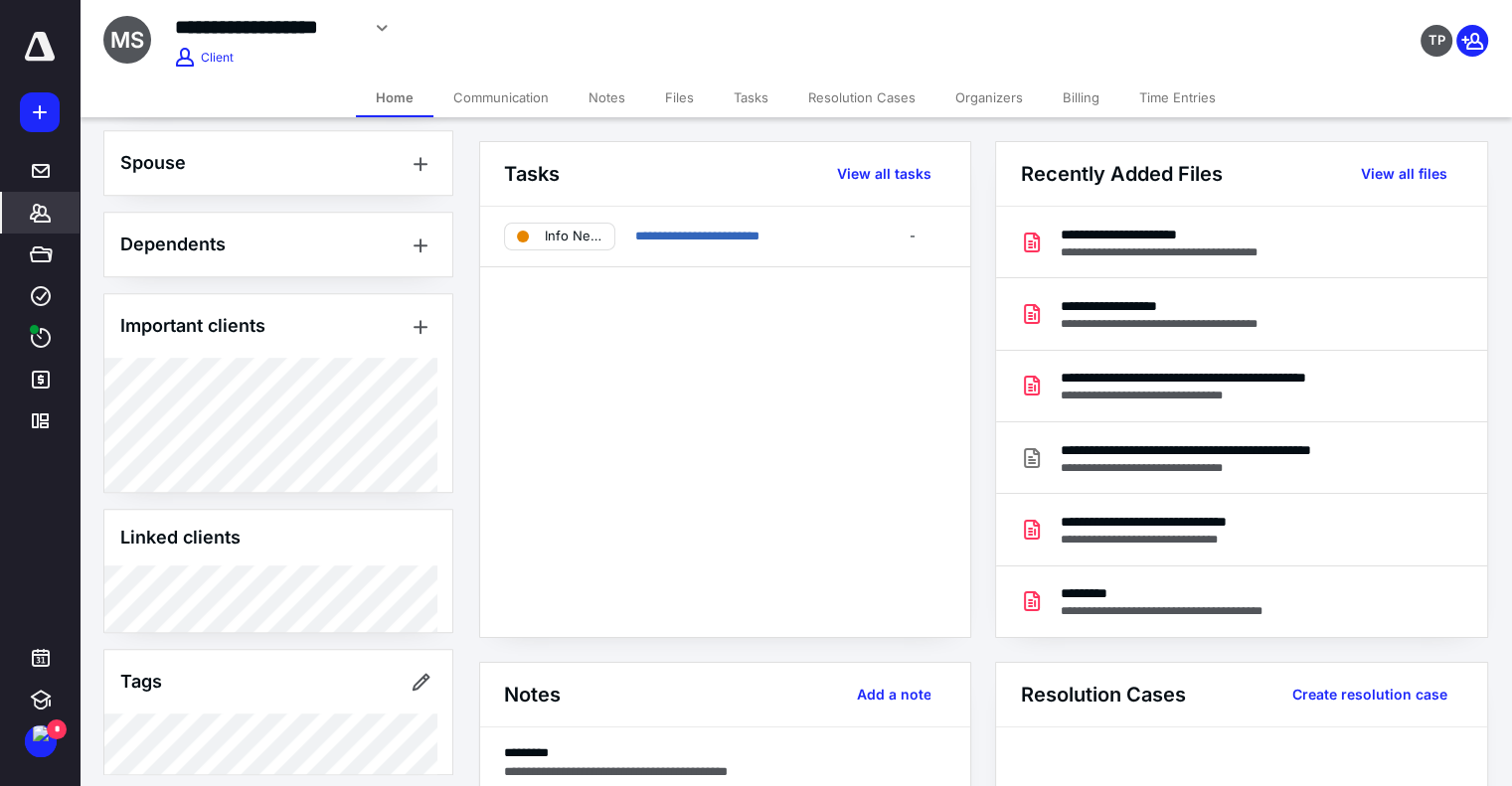 scroll, scrollTop: 1339, scrollLeft: 0, axis: vertical 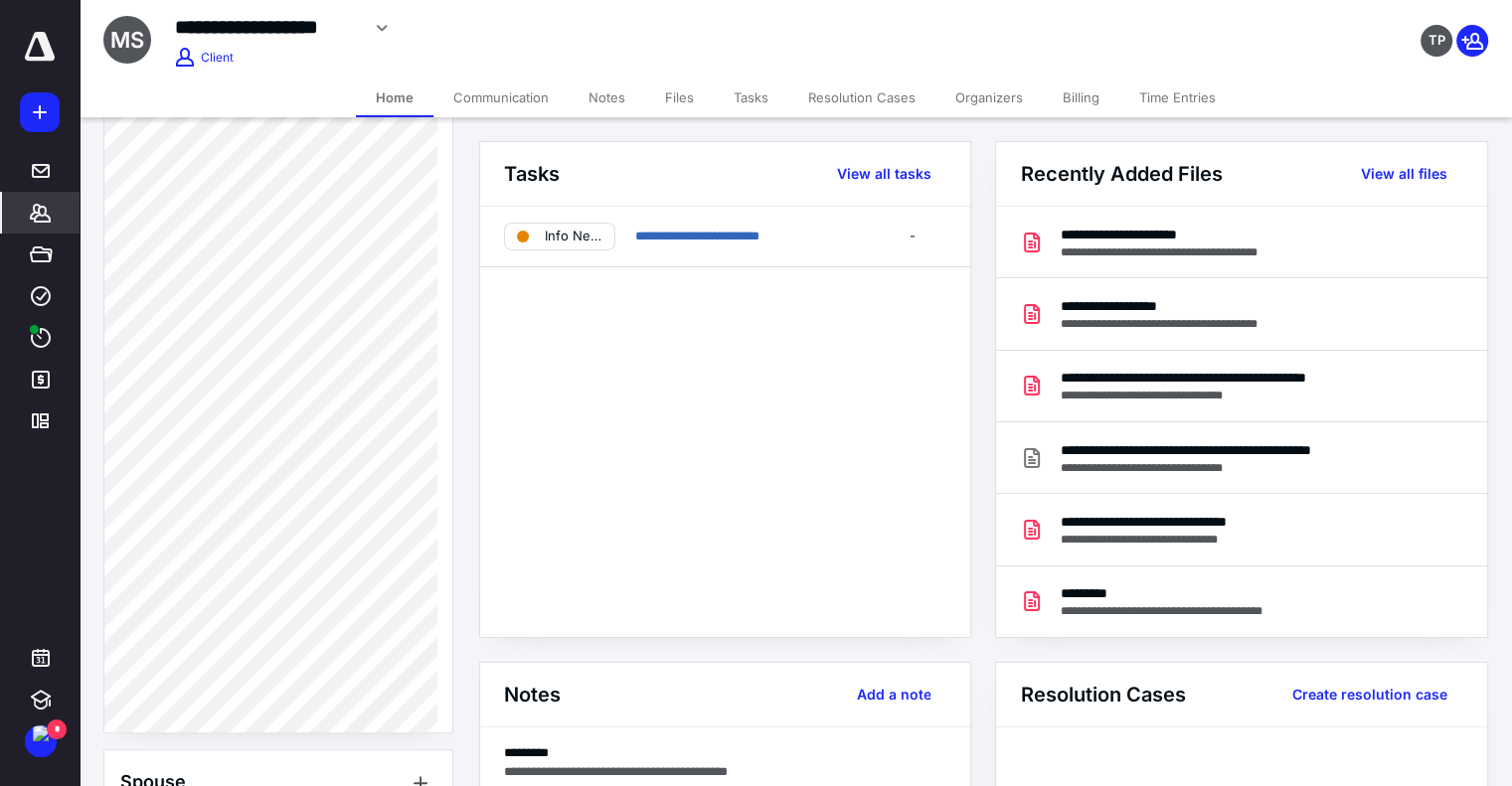 drag, startPoint x: 461, startPoint y: 473, endPoint x: 470, endPoint y: 426, distance: 47.853944 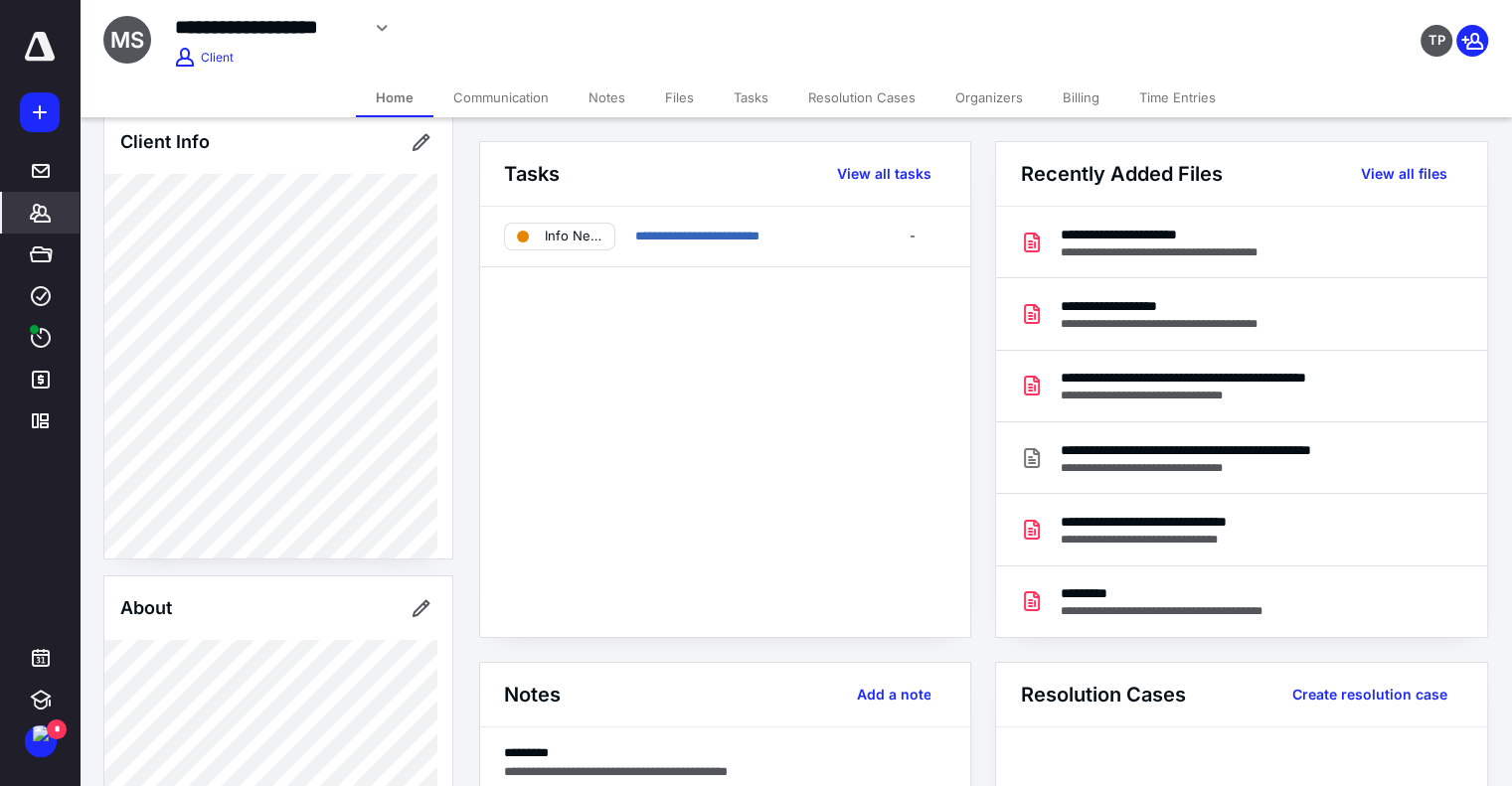 scroll, scrollTop: 0, scrollLeft: 0, axis: both 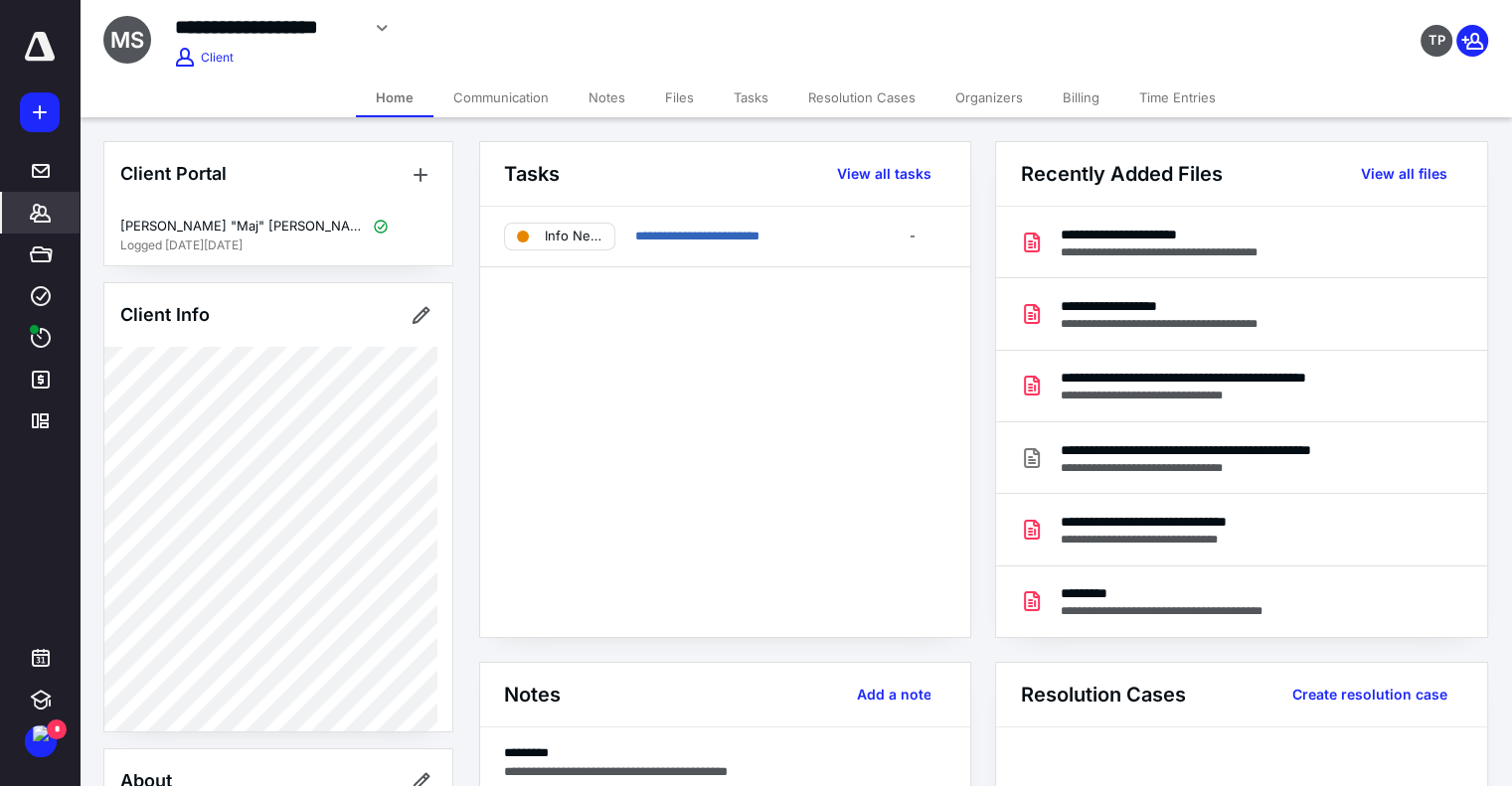 drag, startPoint x: 461, startPoint y: 186, endPoint x: 471, endPoint y: 179, distance: 12.206556 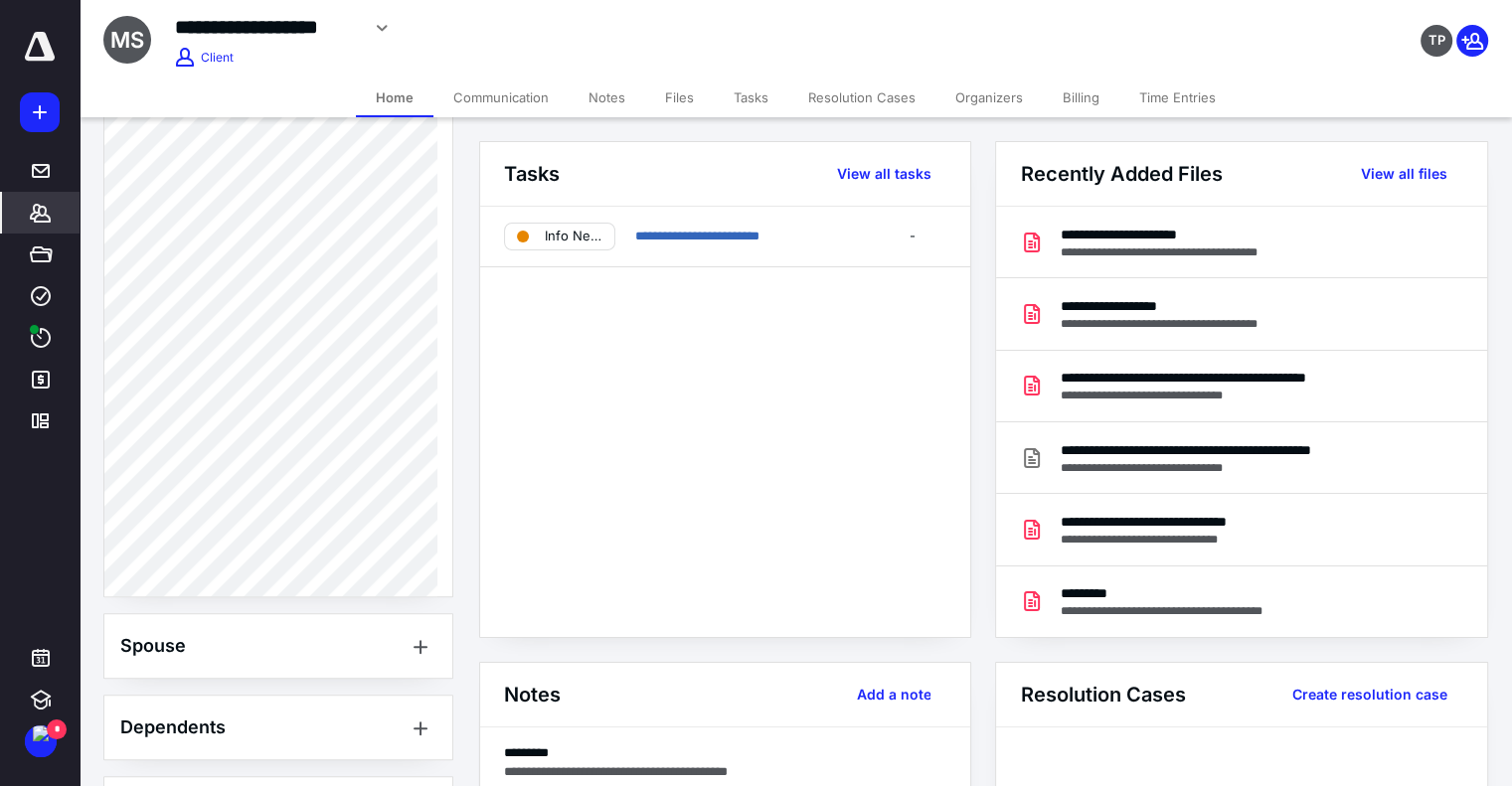 scroll, scrollTop: 887, scrollLeft: 0, axis: vertical 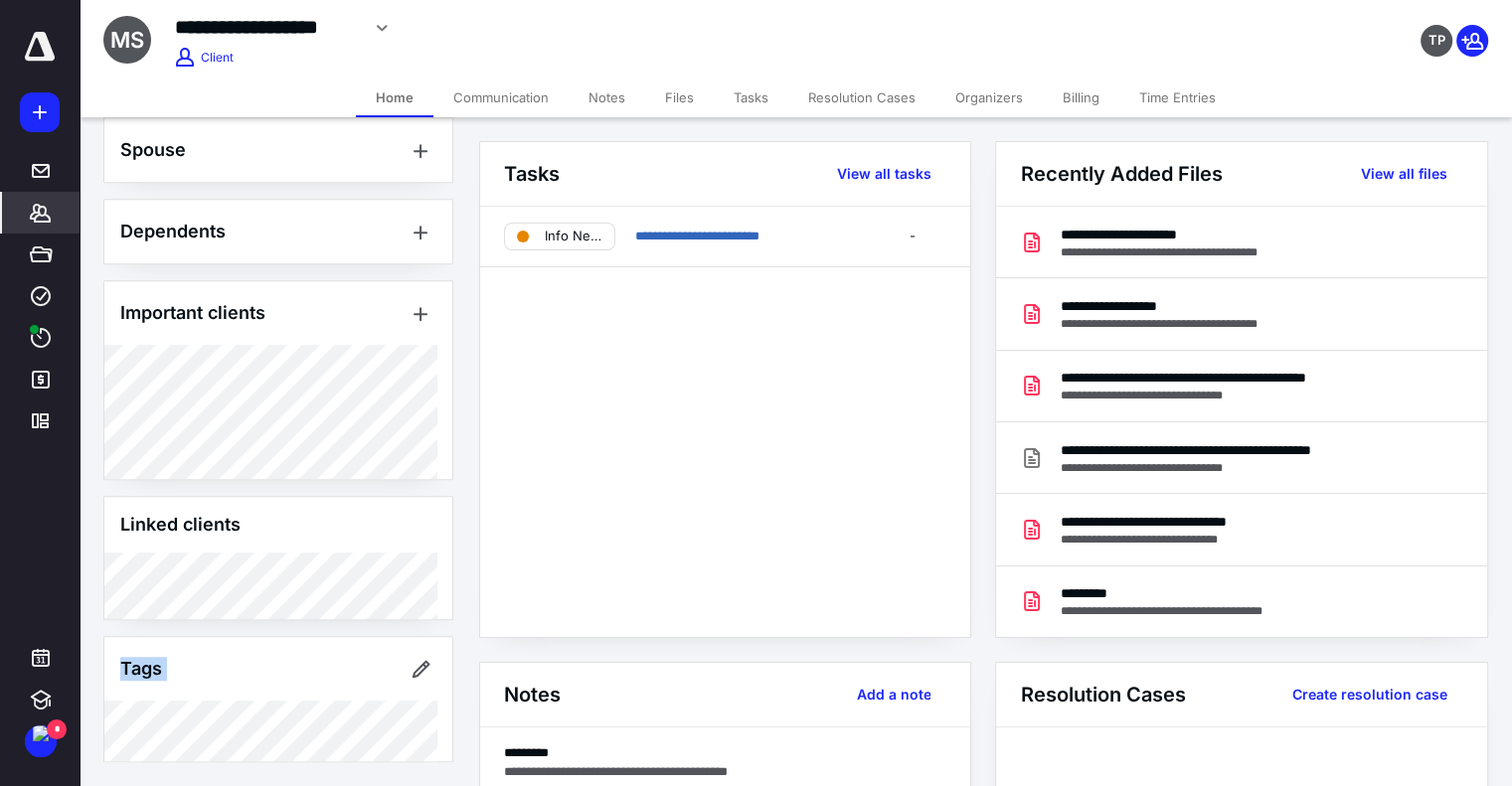 drag, startPoint x: 455, startPoint y: 669, endPoint x: 476, endPoint y: 528, distance: 142.55525 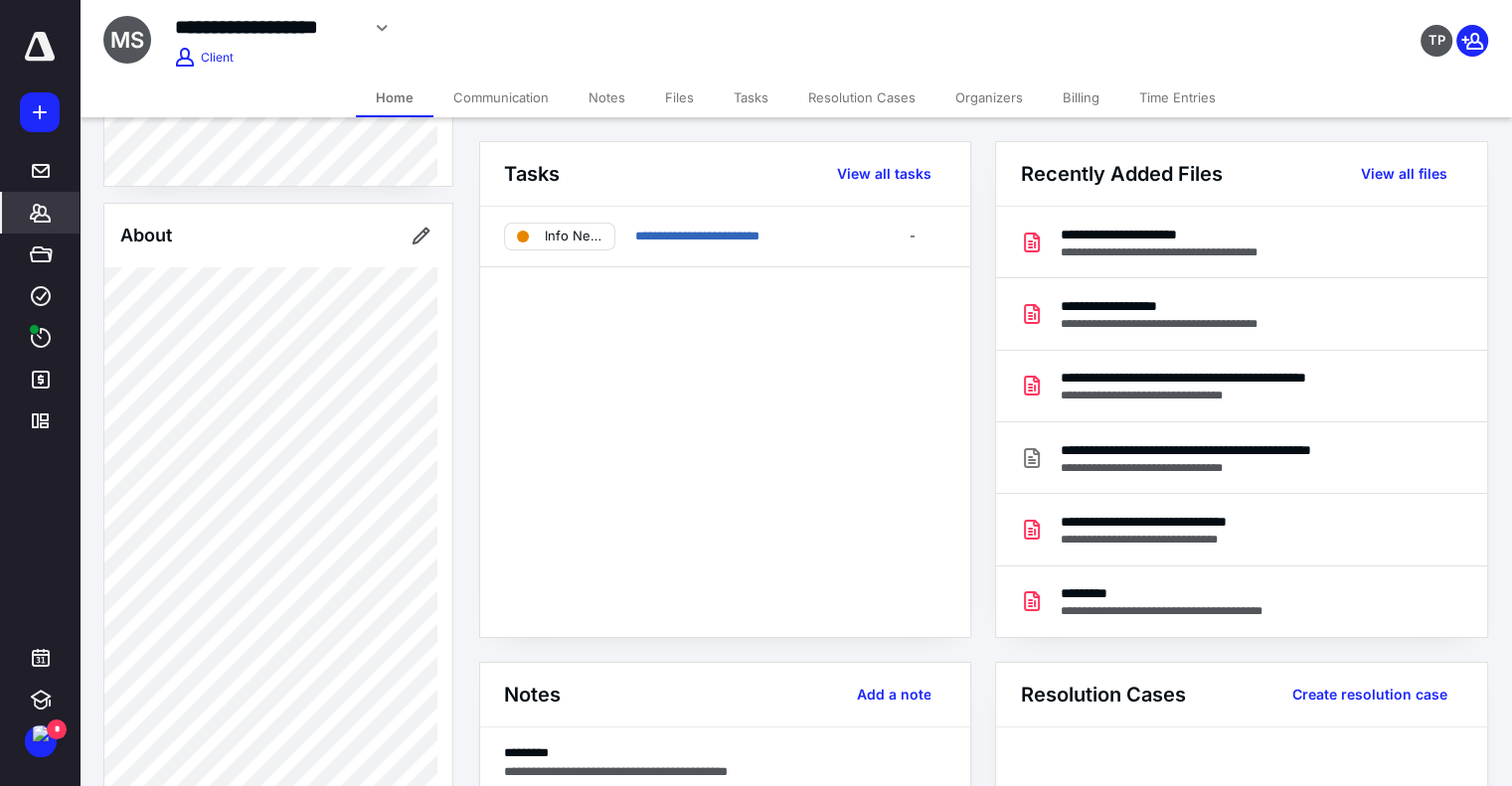 scroll, scrollTop: 0, scrollLeft: 0, axis: both 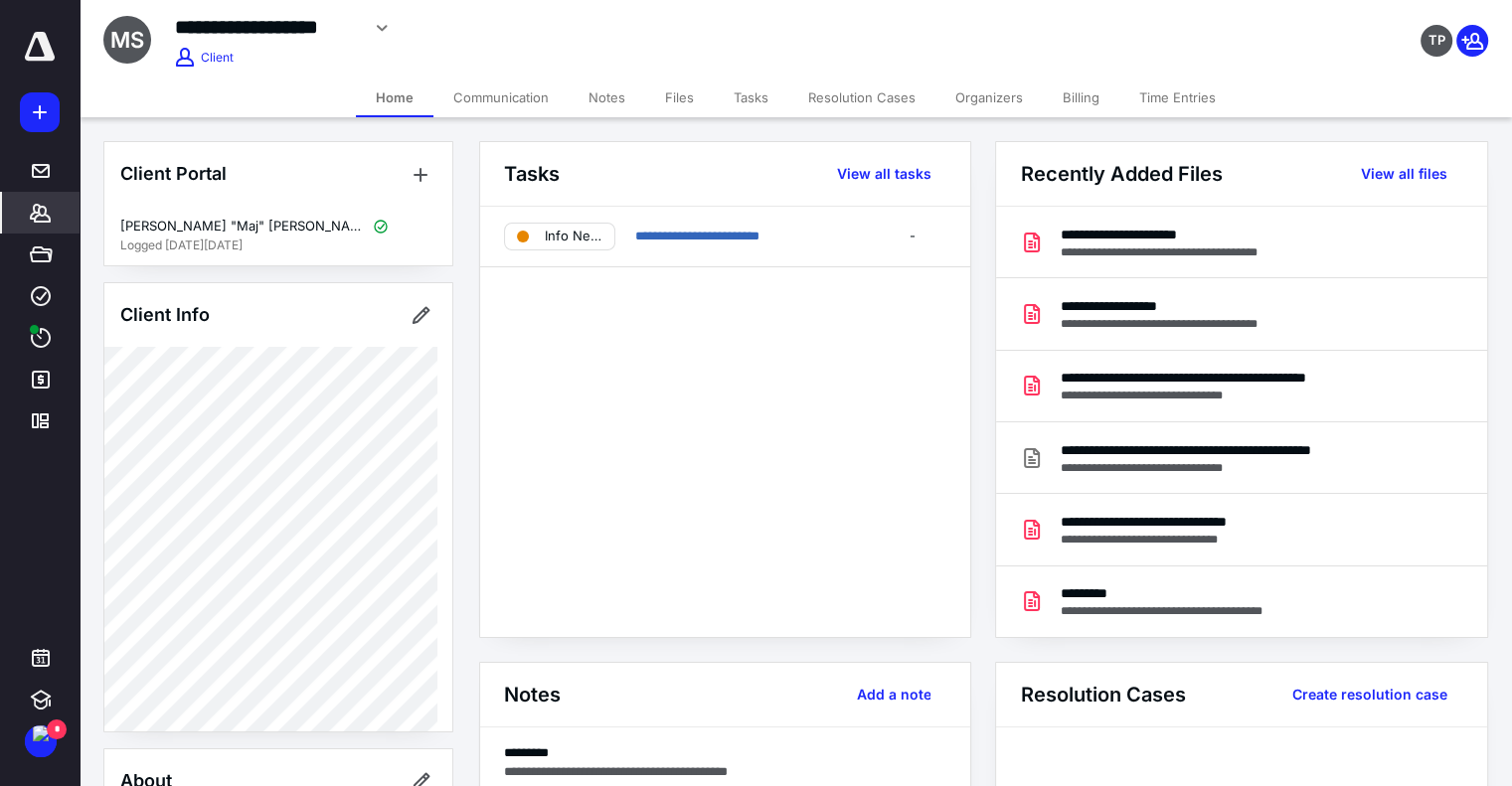 click on "**********" at bounding box center (725, 421) 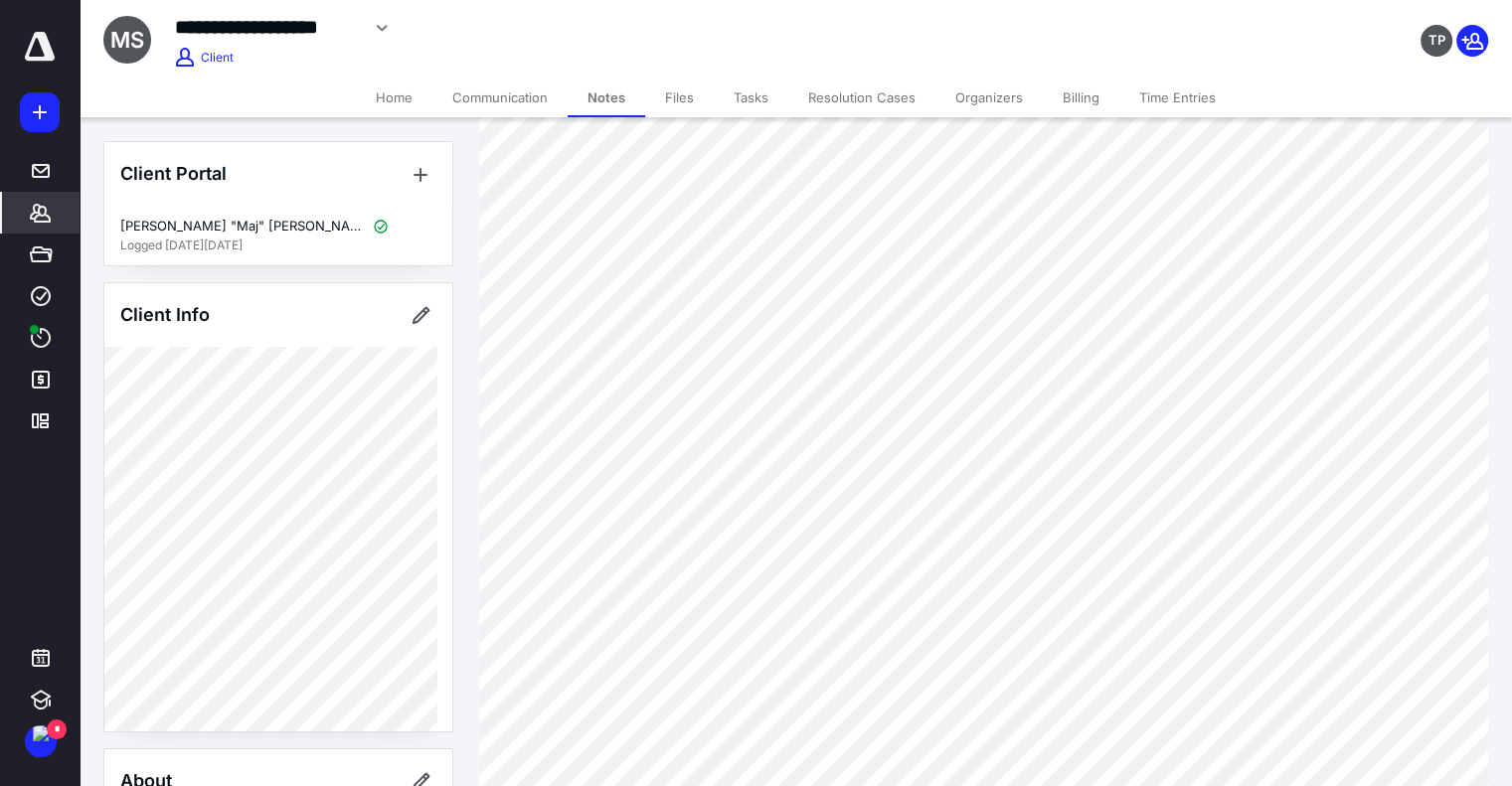 scroll, scrollTop: 0, scrollLeft: 0, axis: both 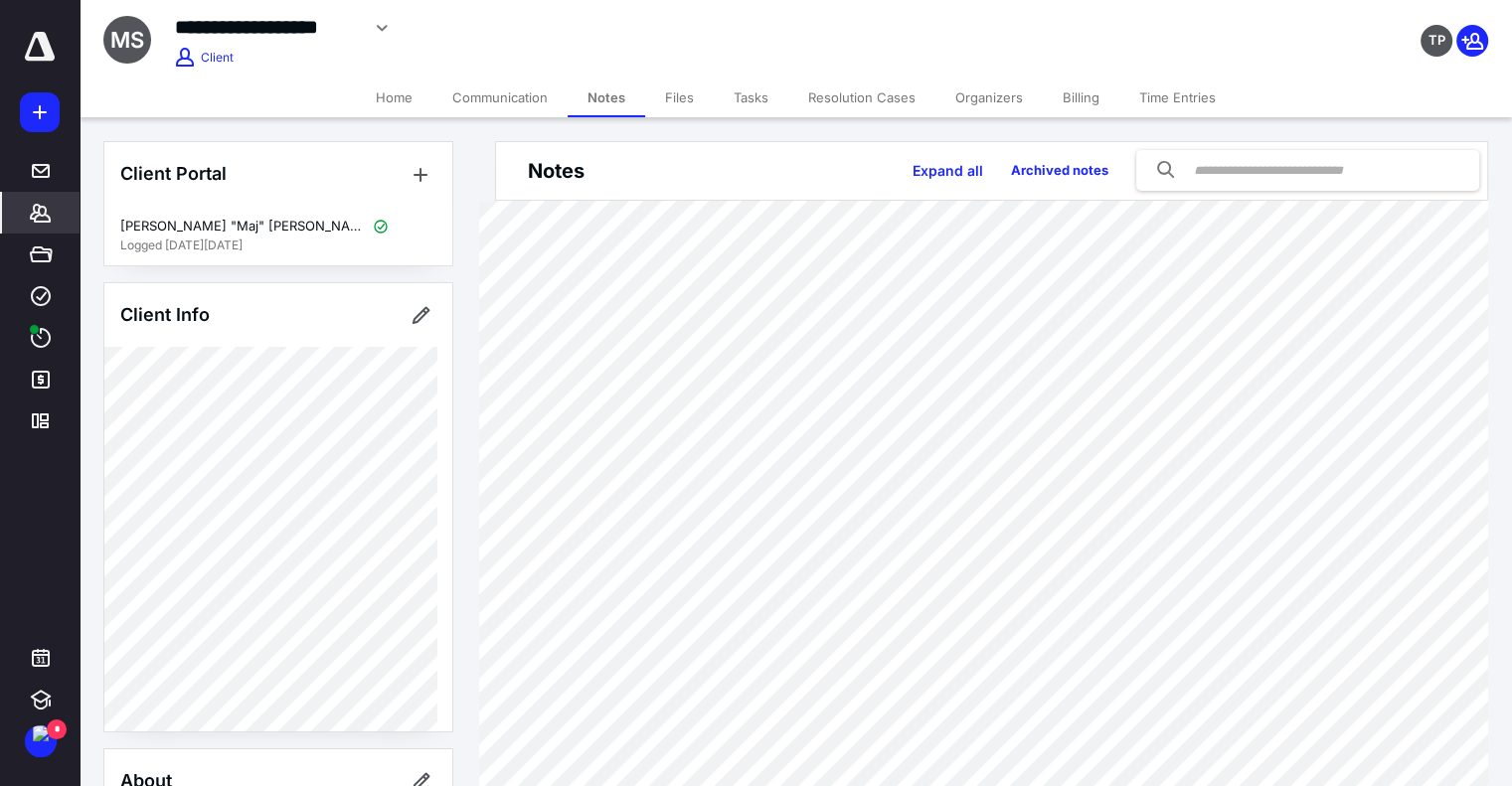 click on "****" at bounding box center (41, 338) 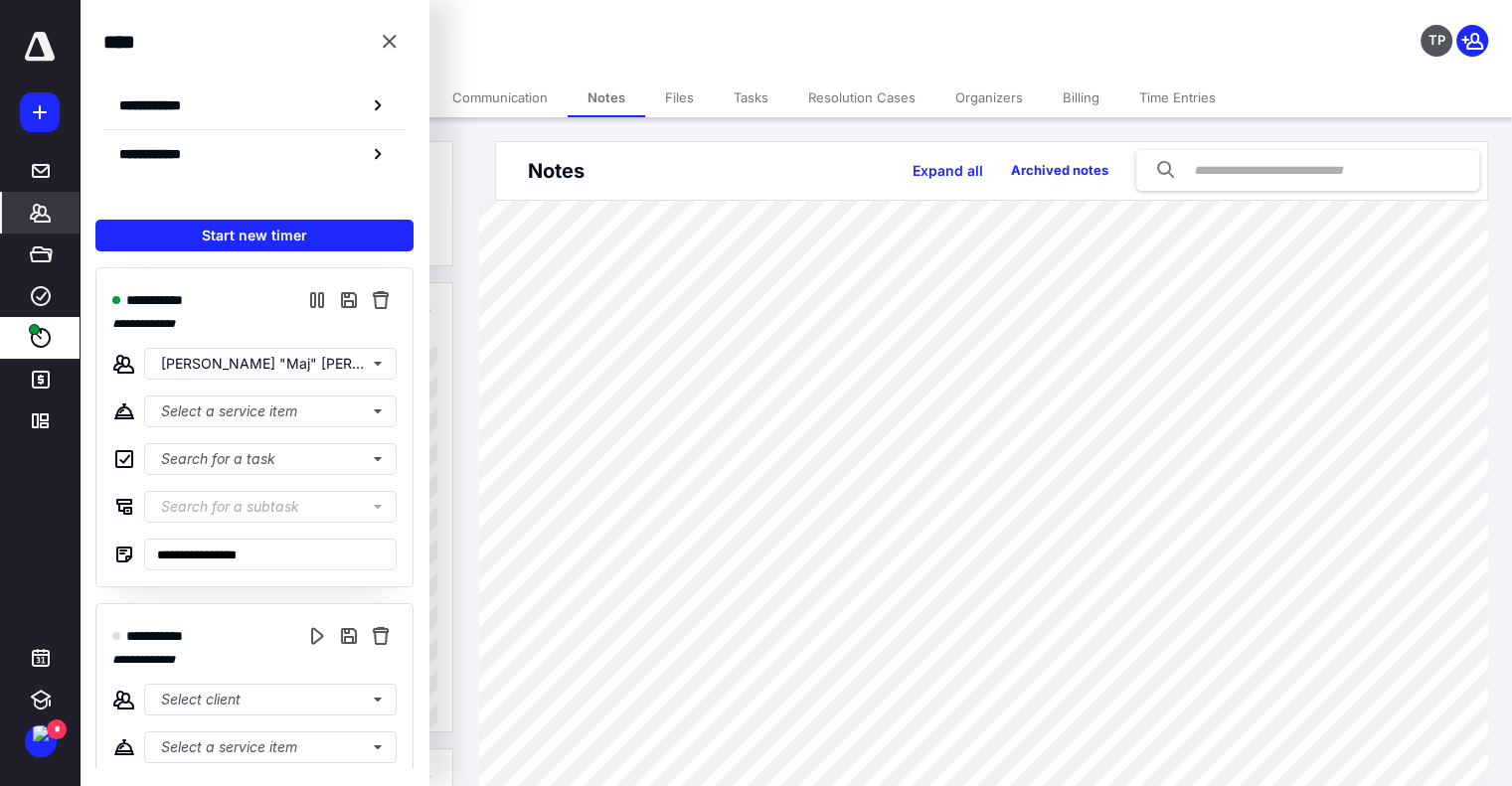 click on "**********" at bounding box center [597, 28] 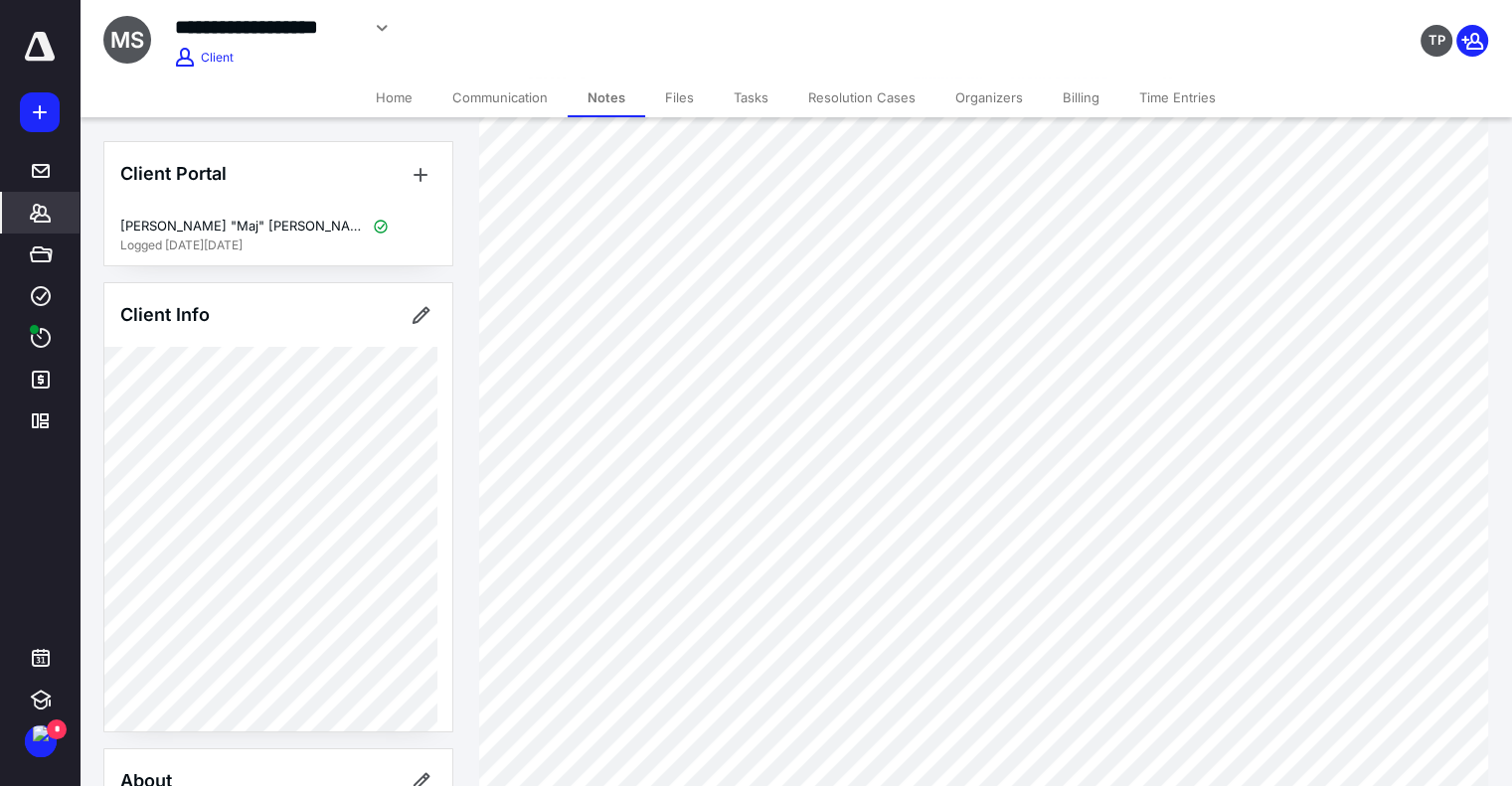scroll, scrollTop: 0, scrollLeft: 0, axis: both 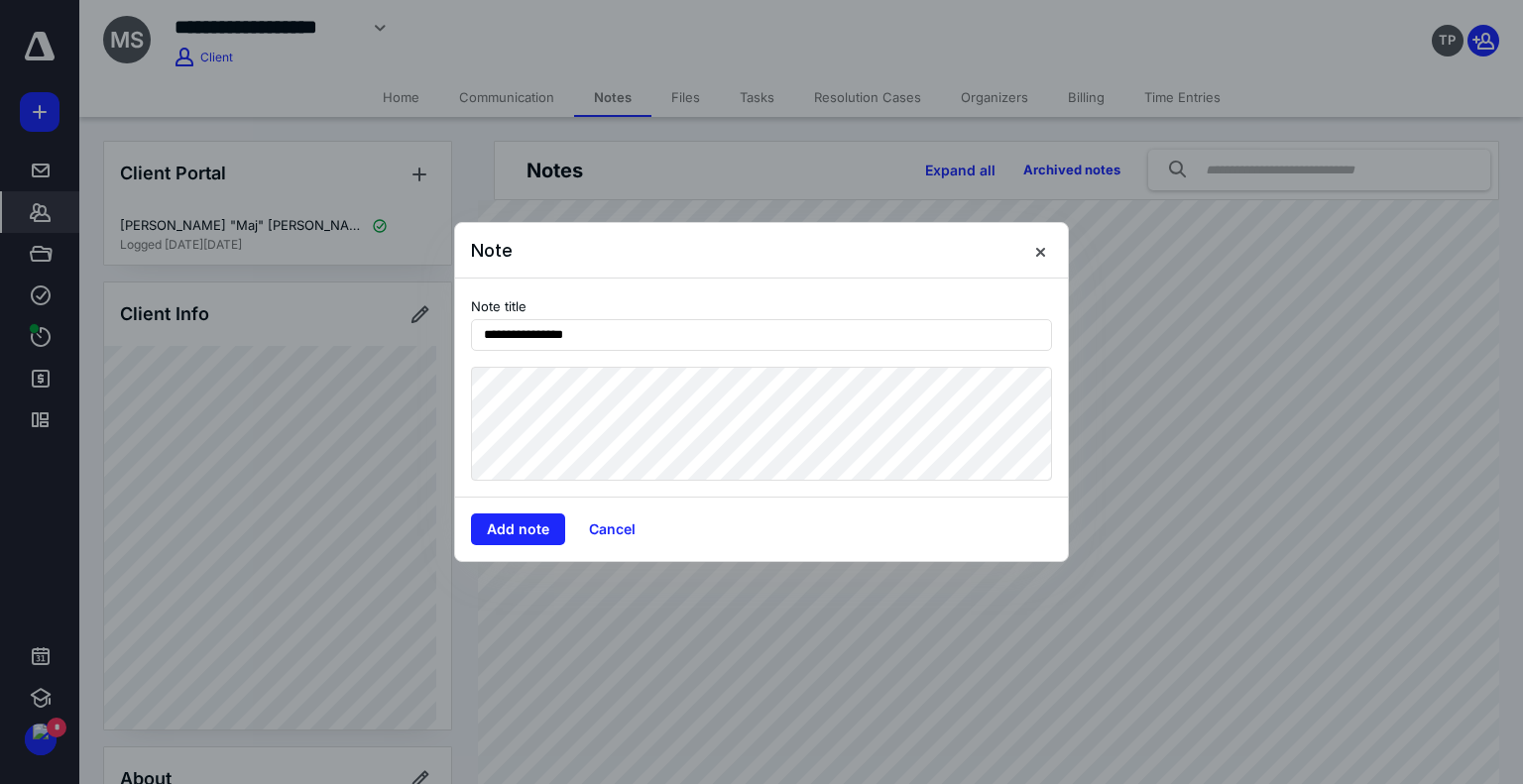 type on "**********" 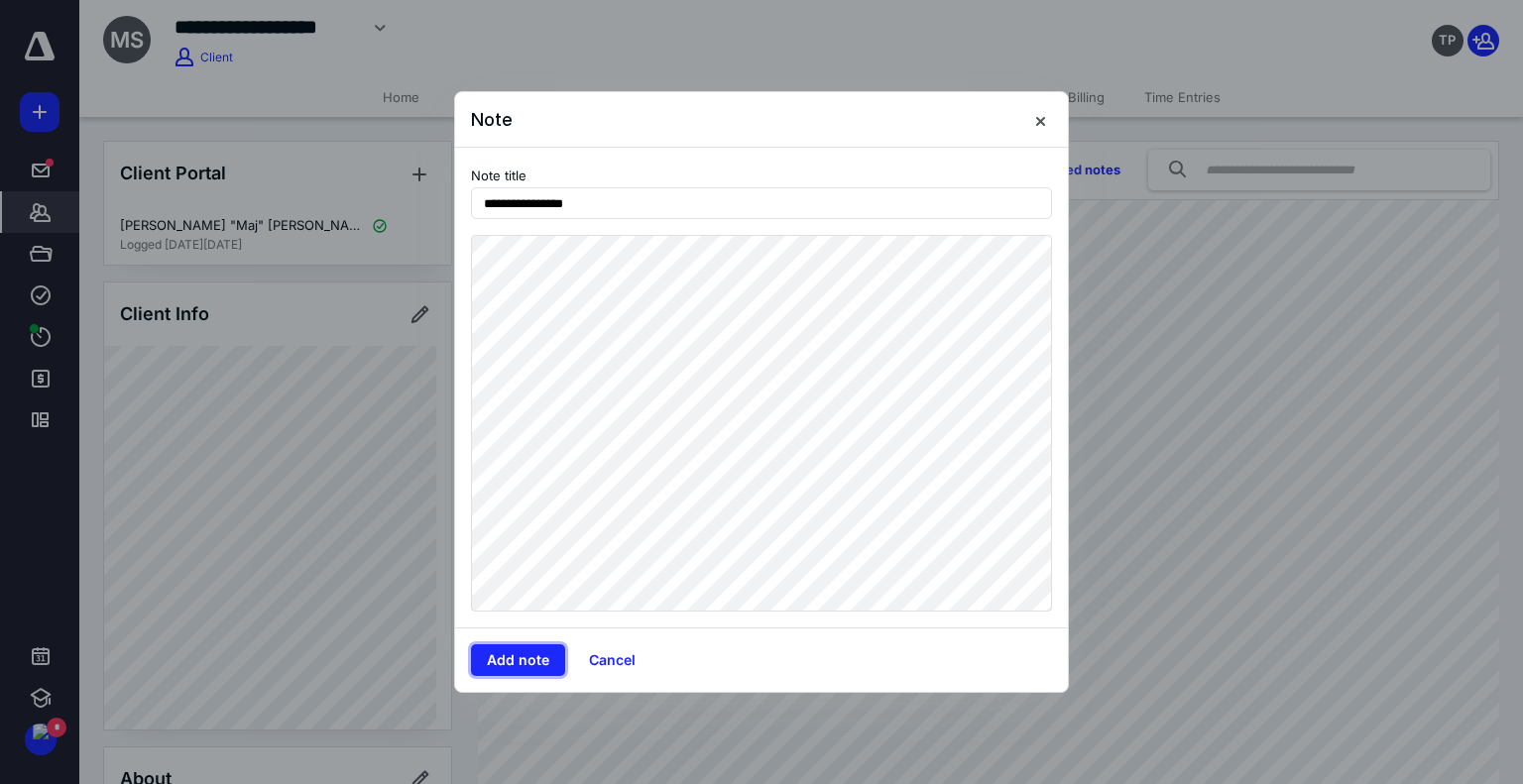 type 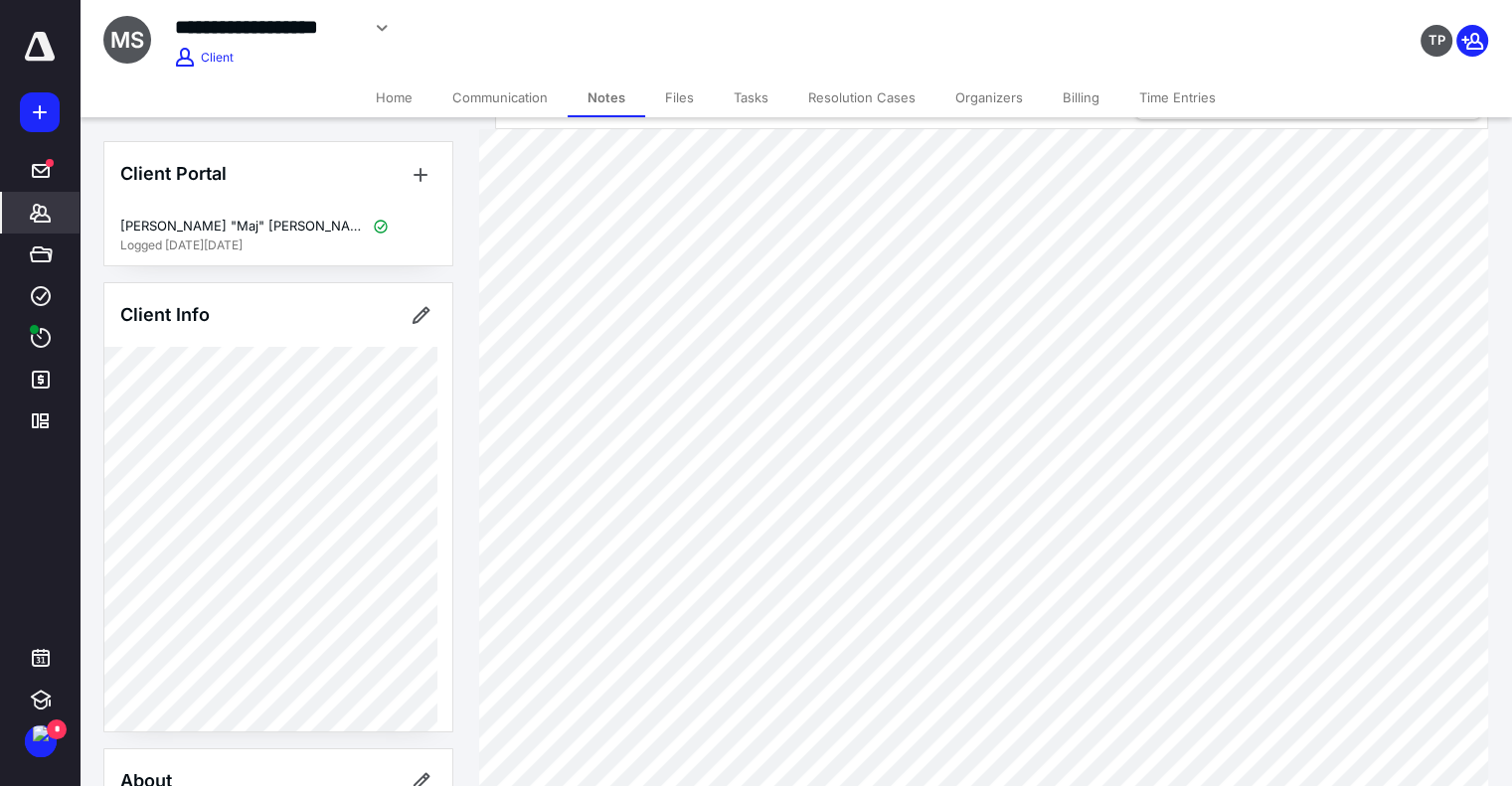 scroll, scrollTop: 199, scrollLeft: 0, axis: vertical 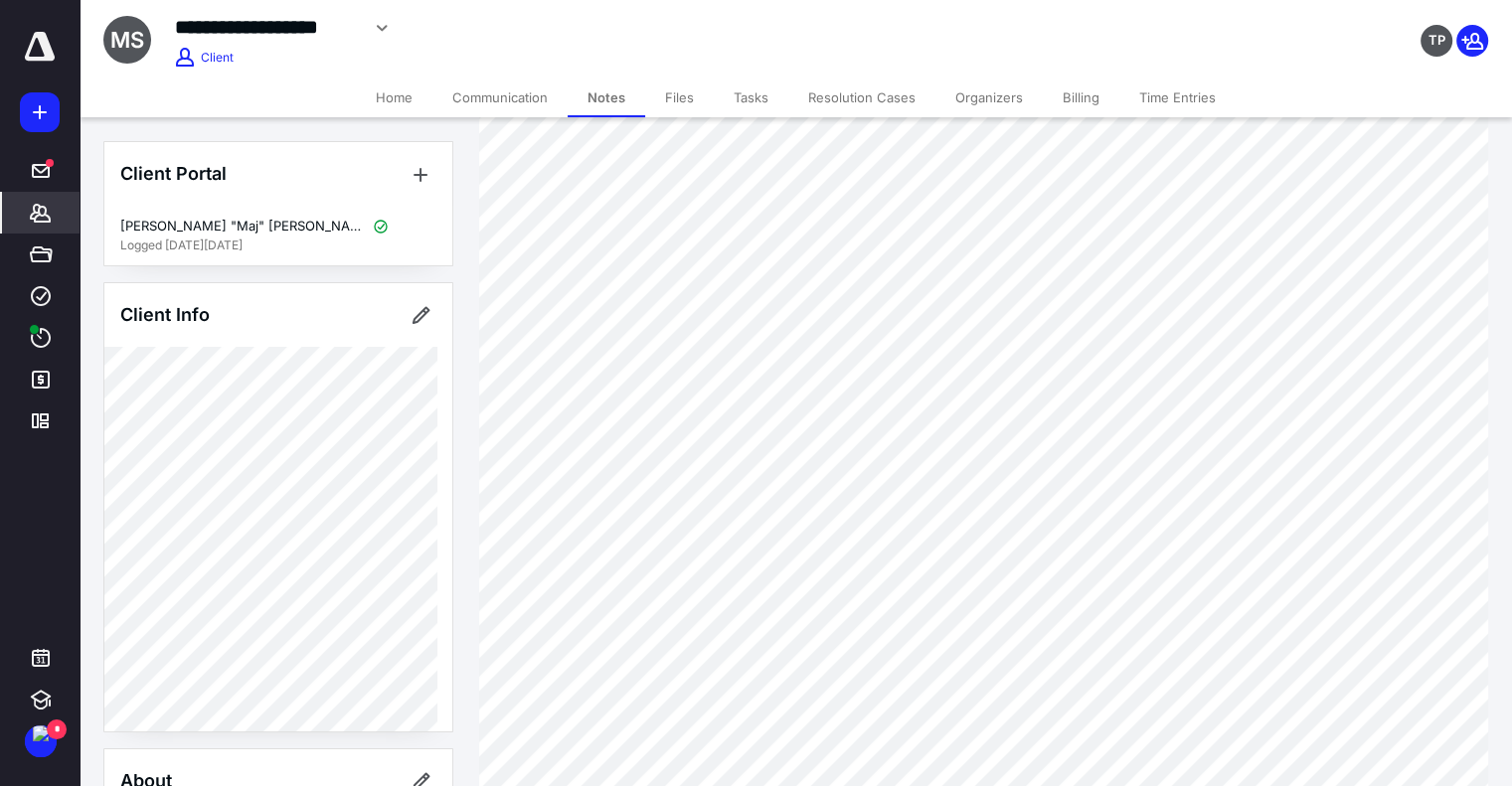 click on "**********" at bounding box center (597, 28) 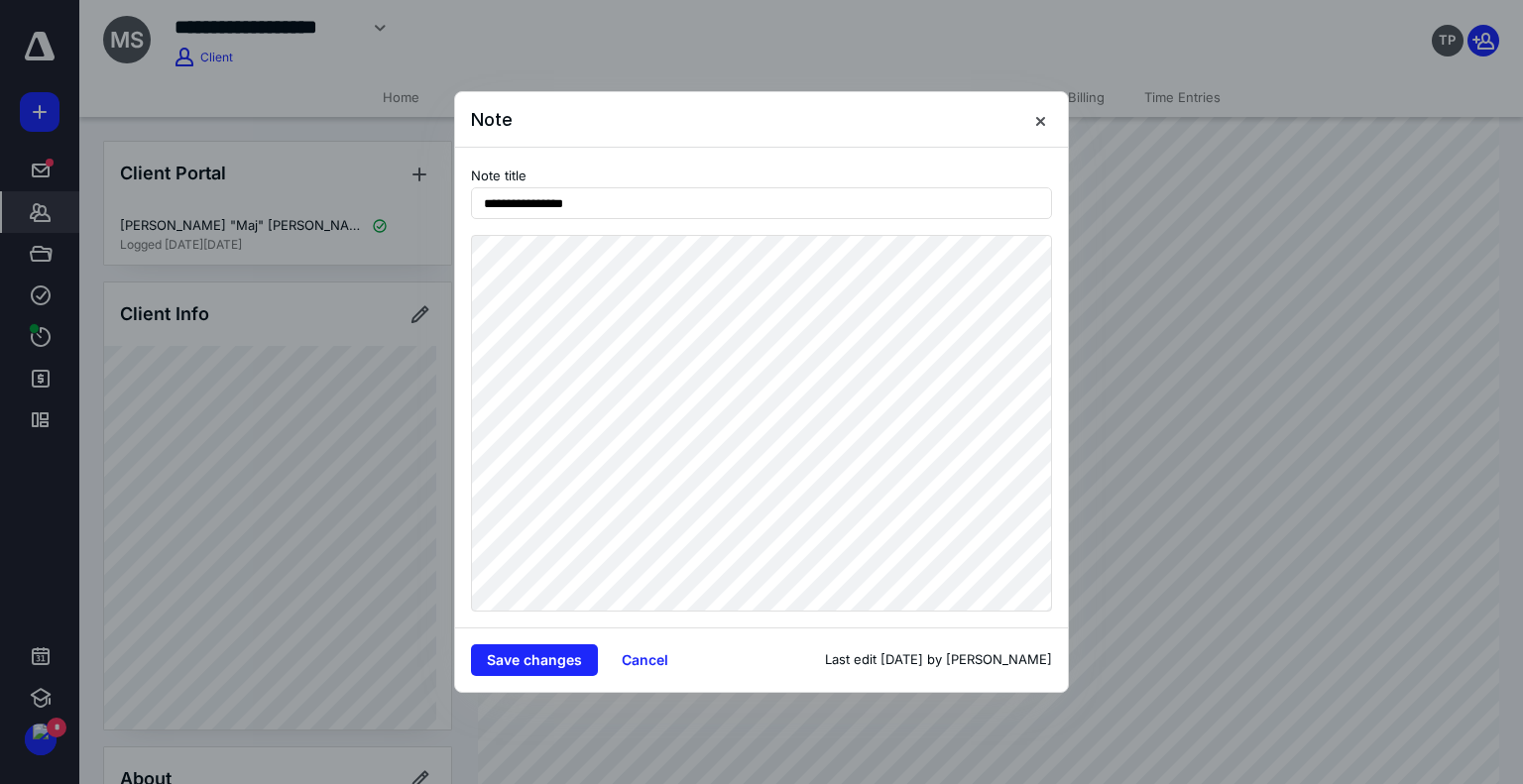 click at bounding box center (762, 392) 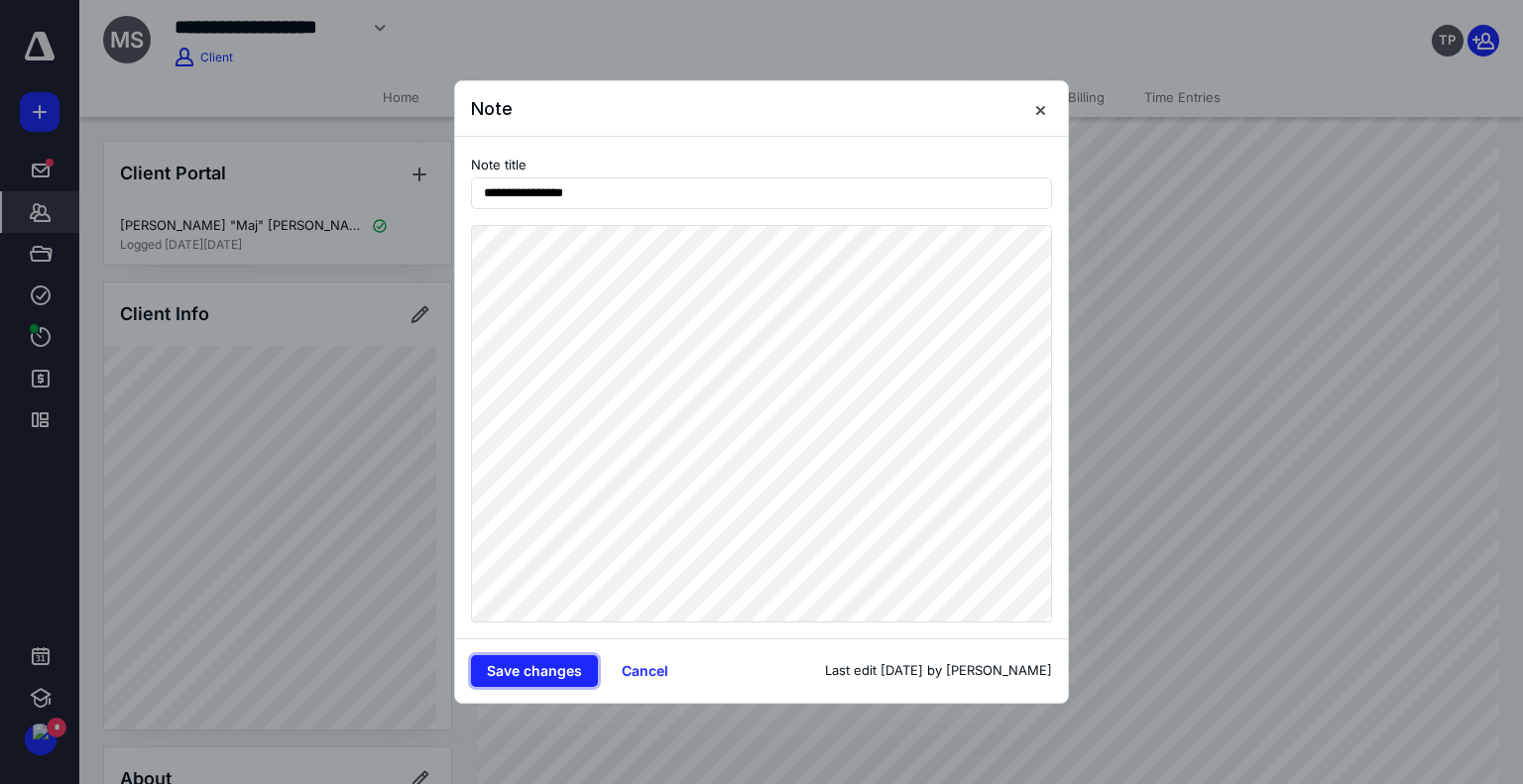 type 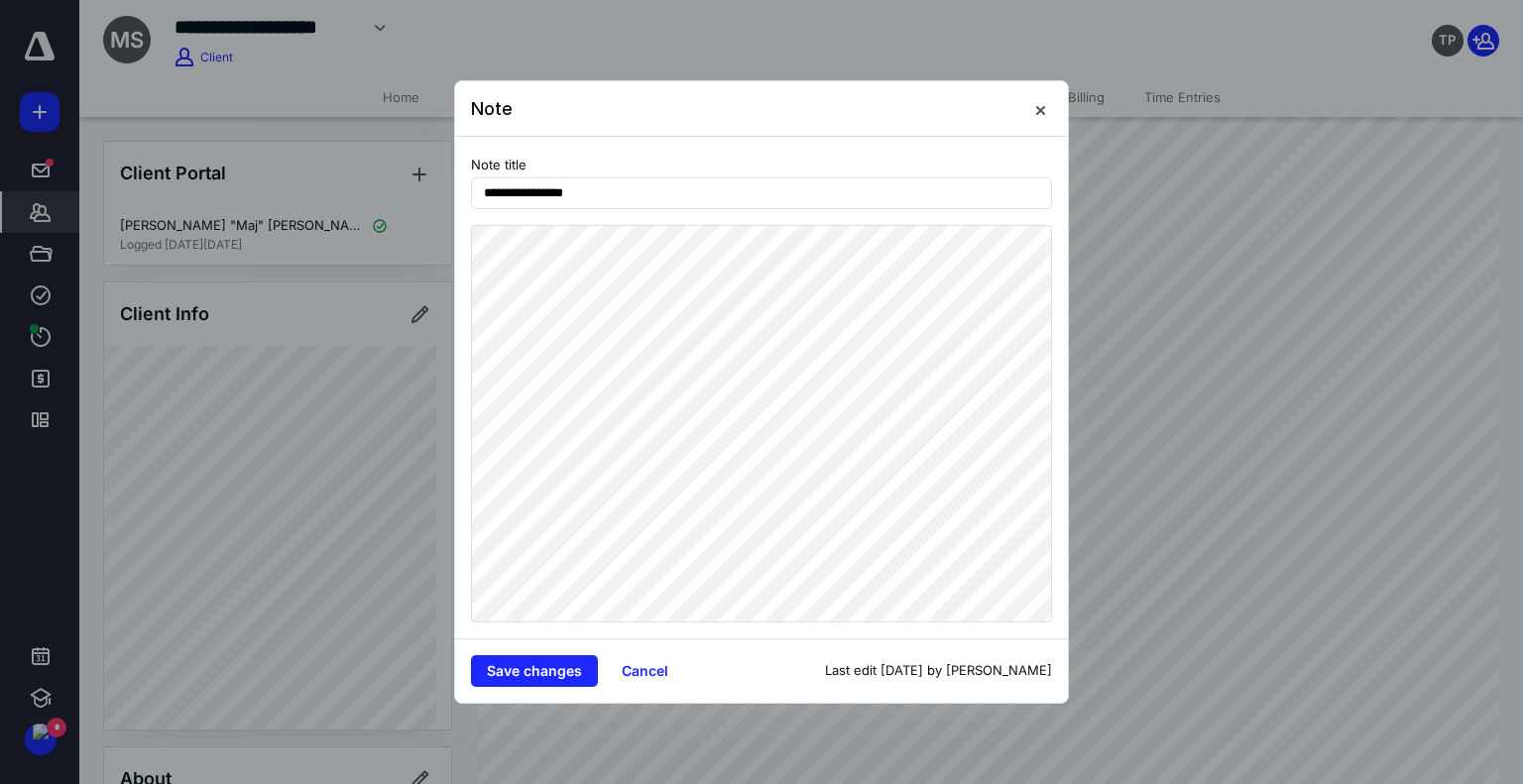 click at bounding box center (1040, 109) 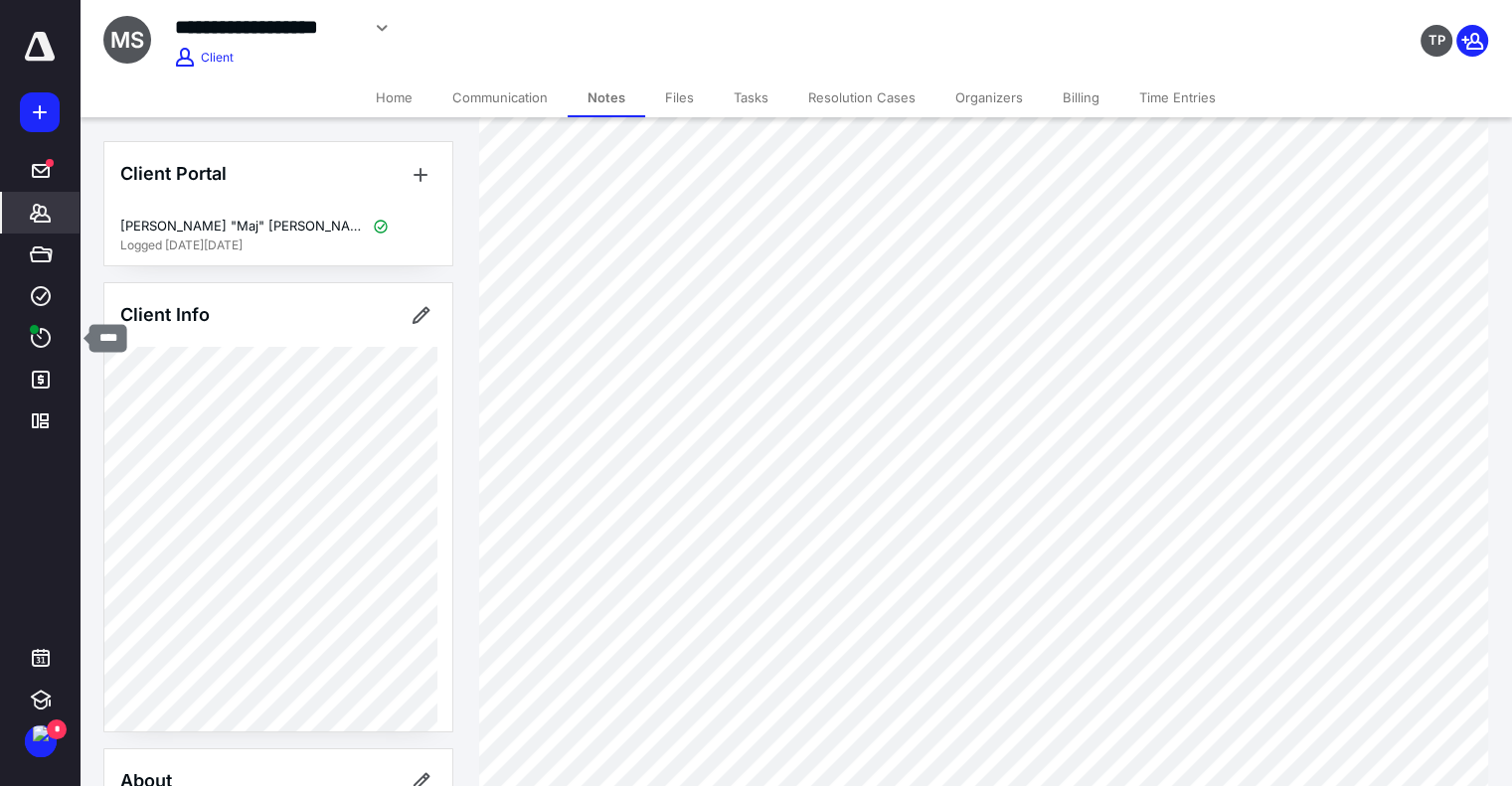 click on "****" at bounding box center [41, 338] 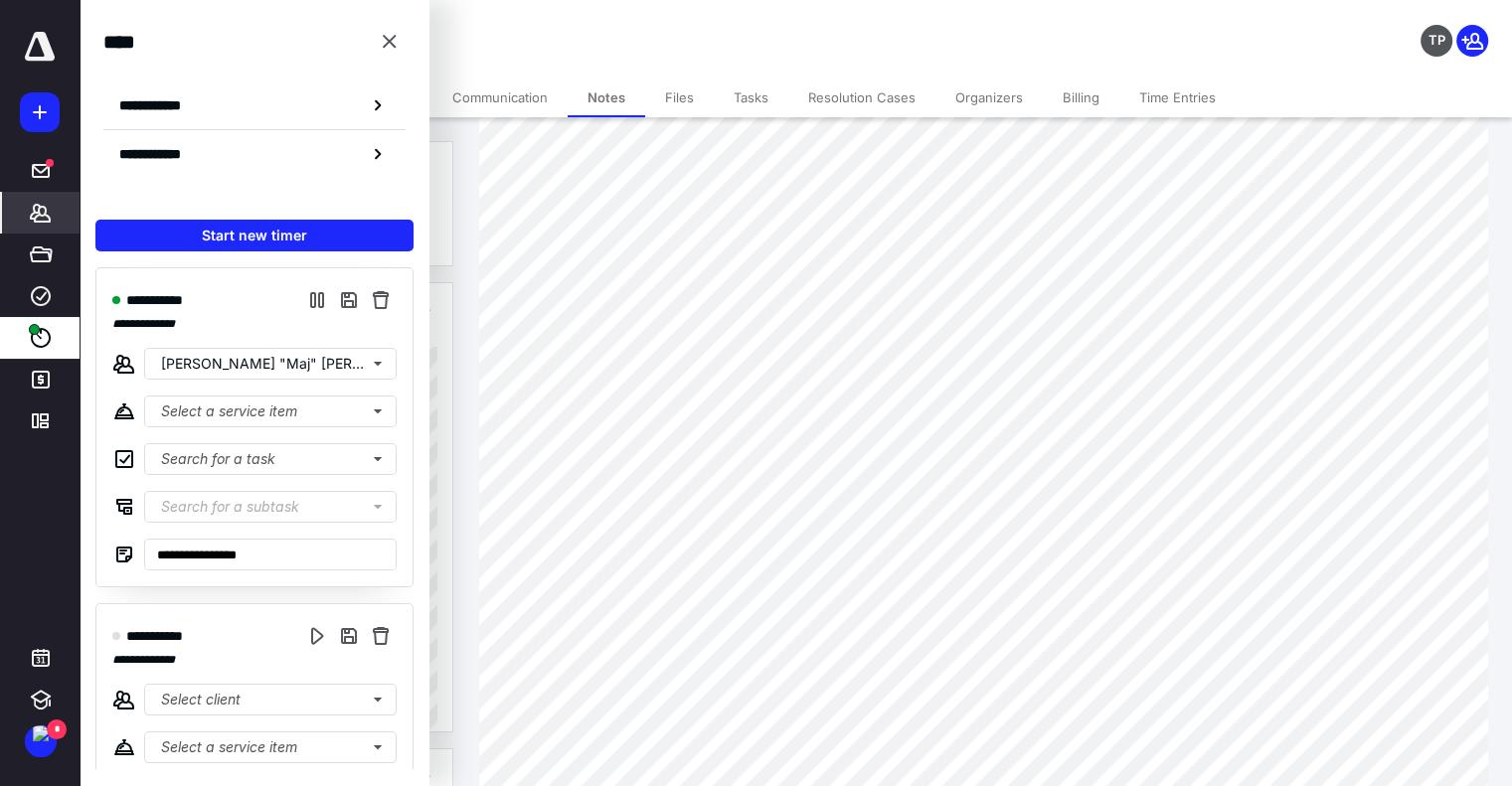 click on "**********" at bounding box center (254, 324) 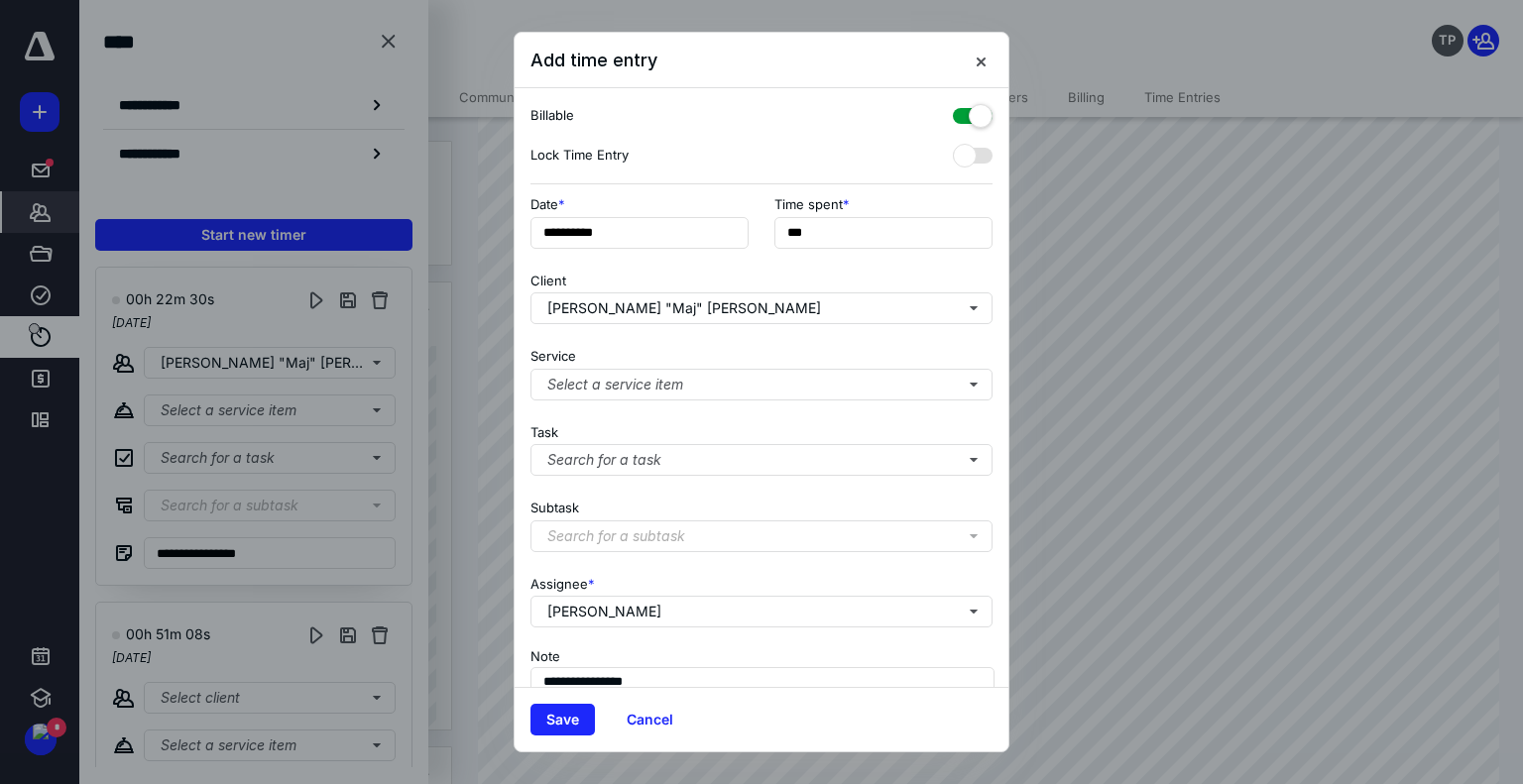 click on "Save" at bounding box center [562, 720] 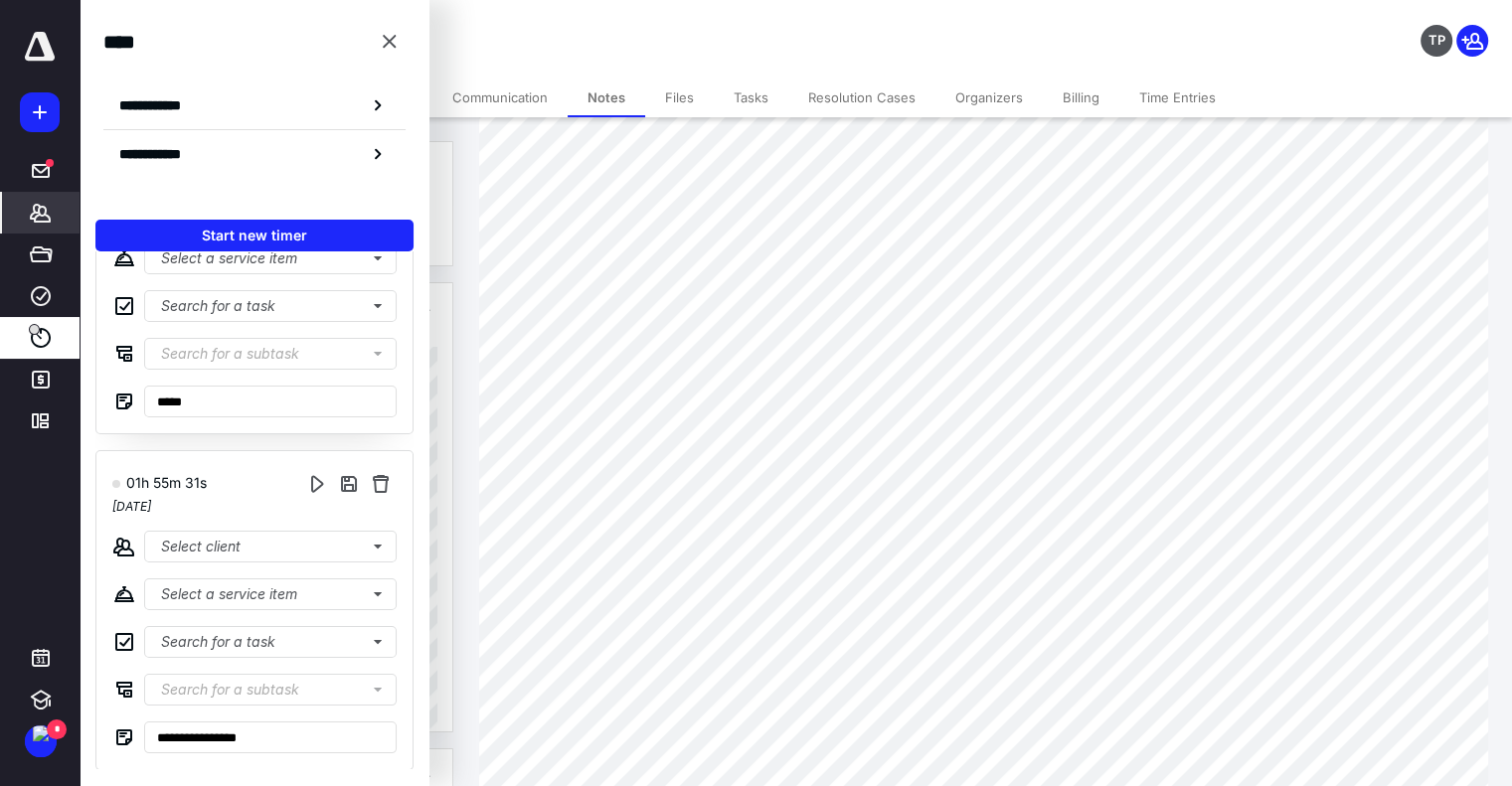 scroll, scrollTop: 0, scrollLeft: 0, axis: both 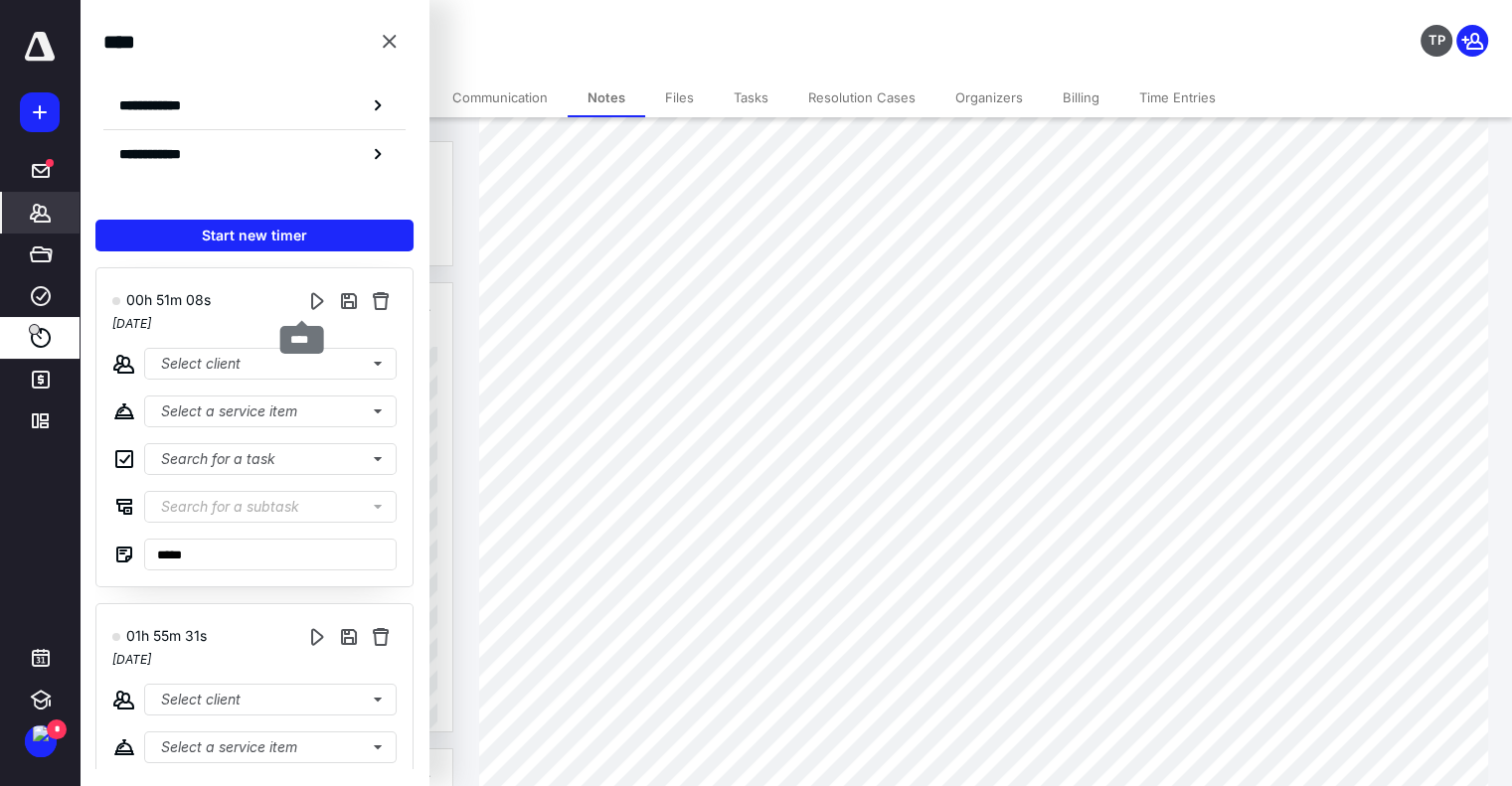 click at bounding box center [317, 300] 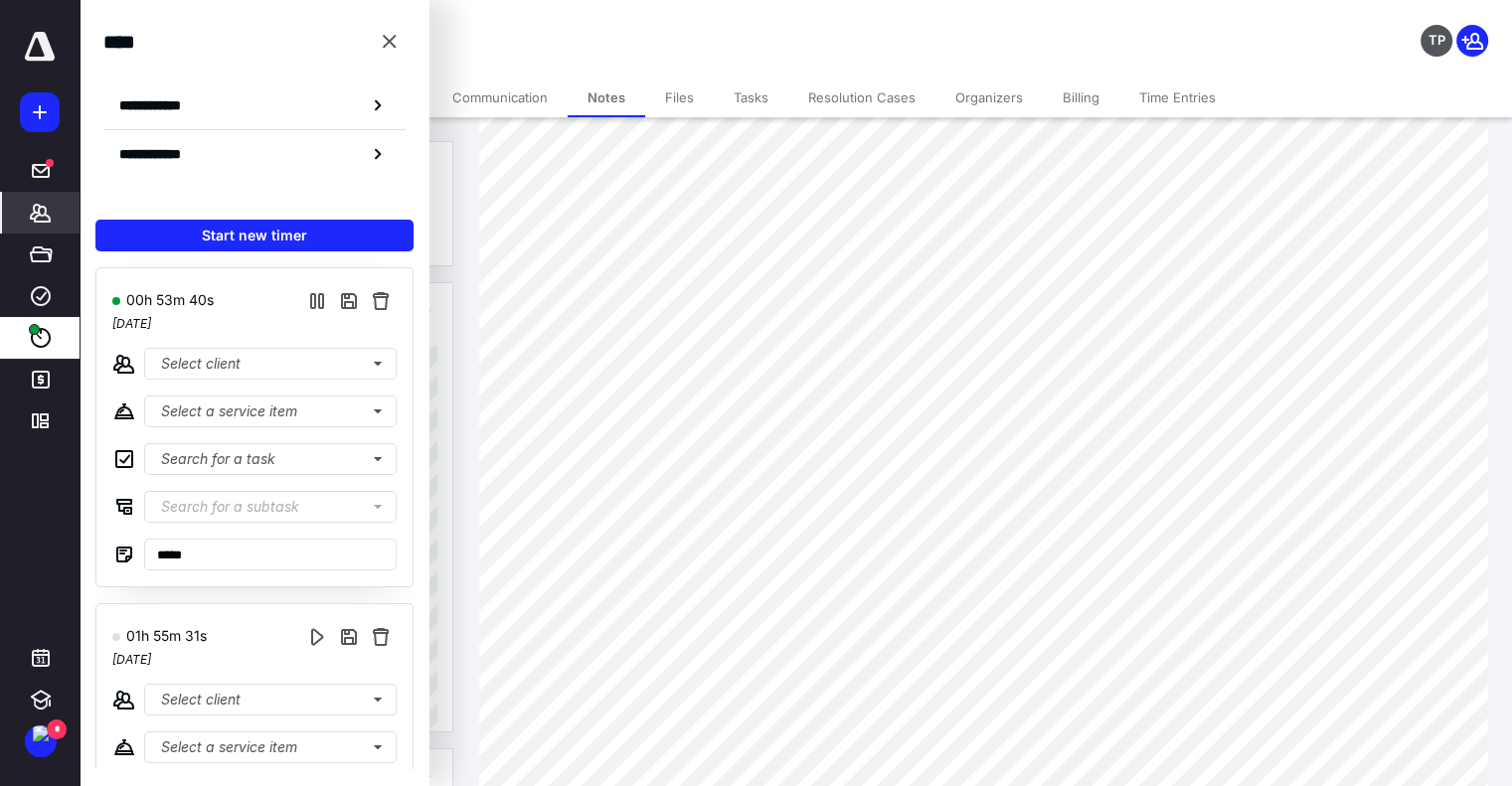 click 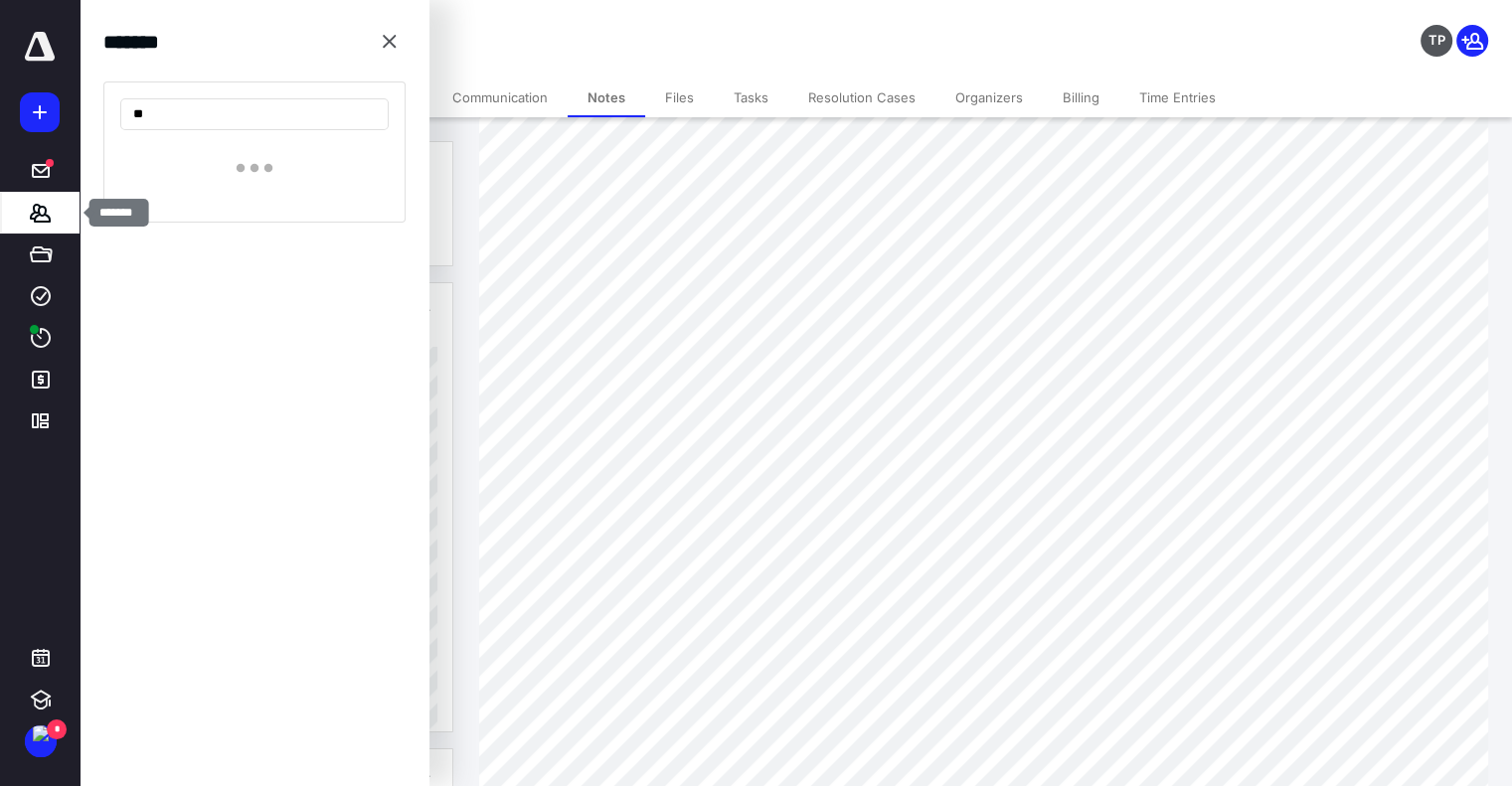 type on "*" 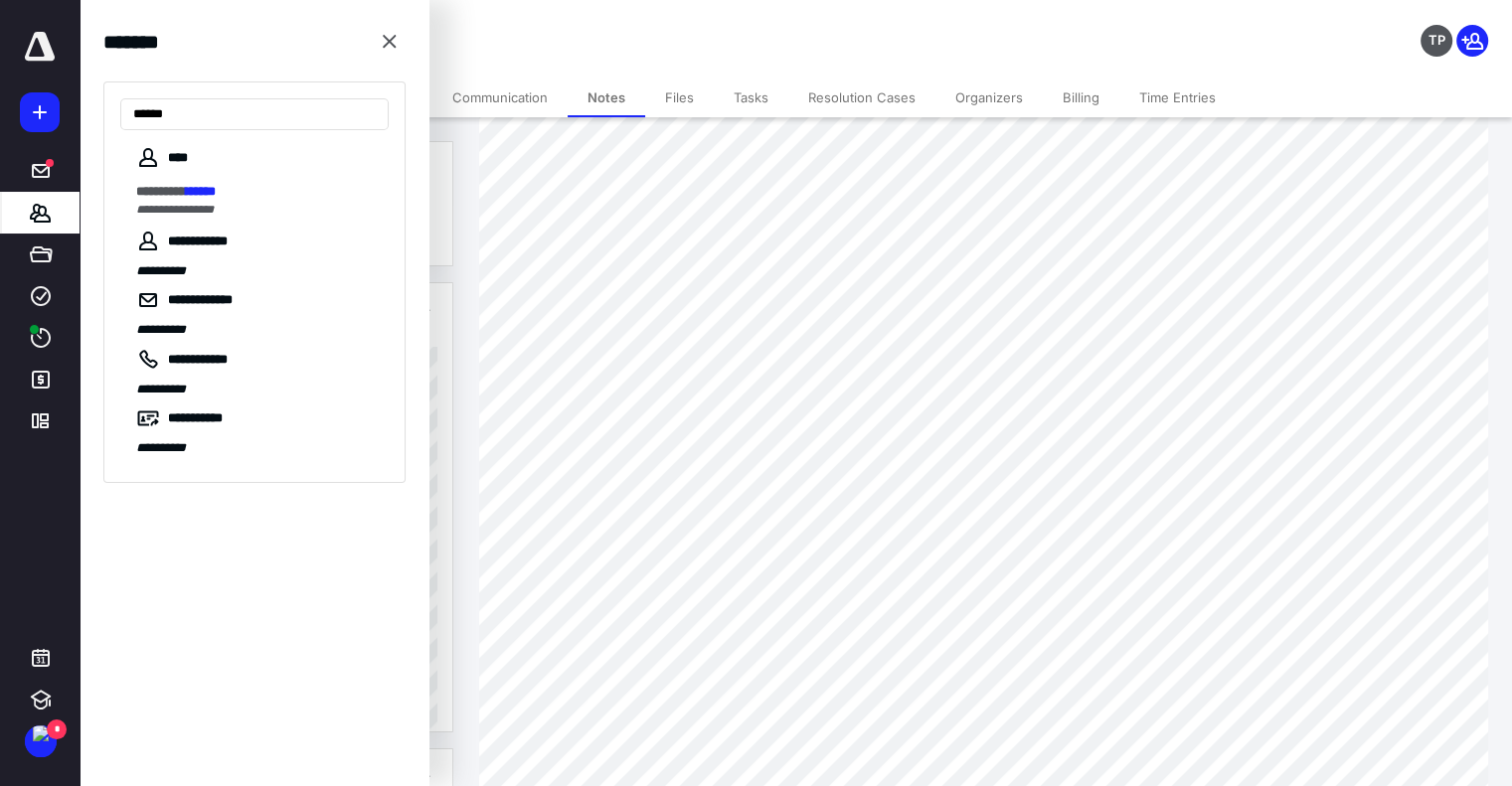 type on "******" 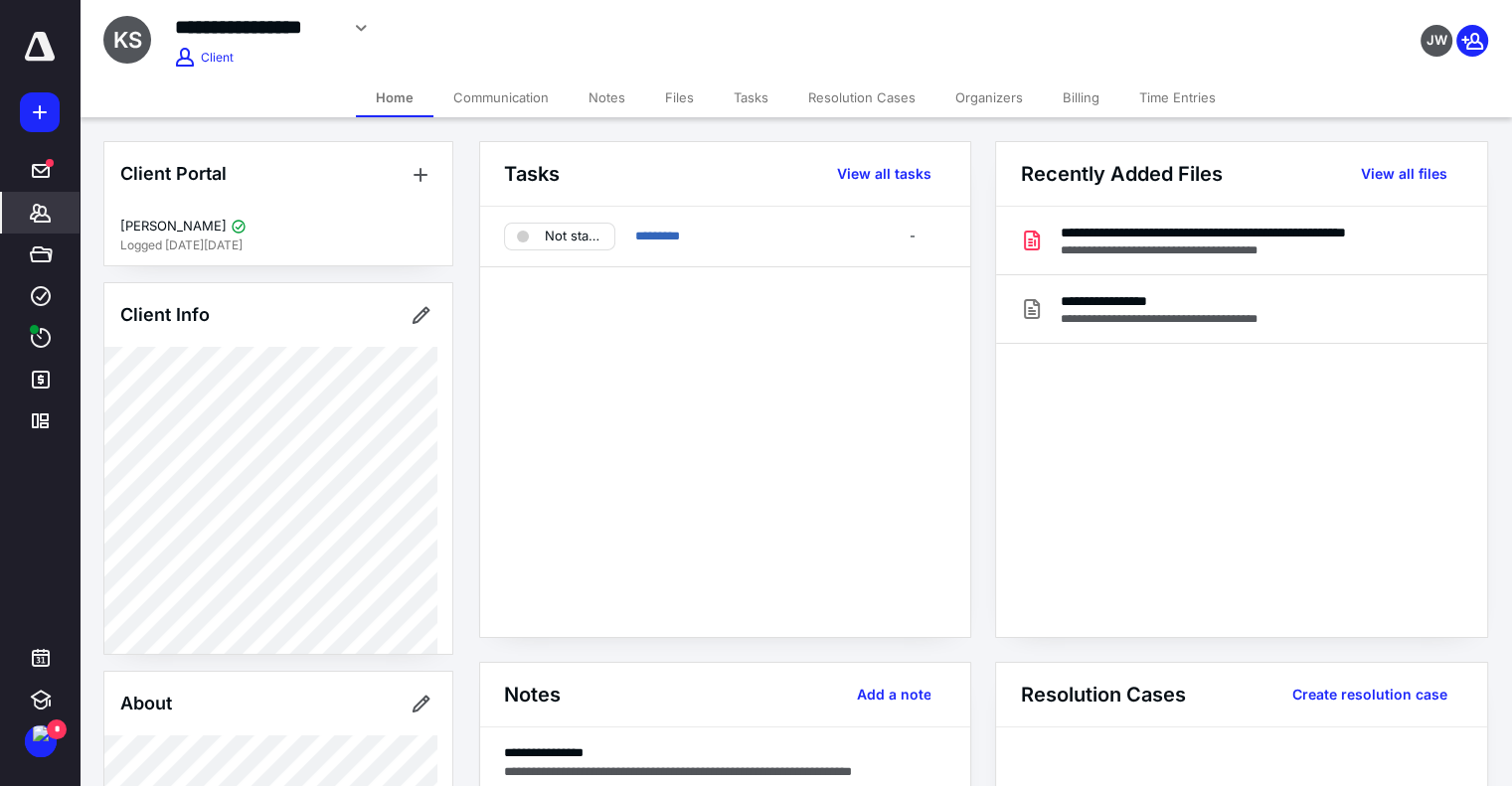 click on "Notes" at bounding box center [606, 97] 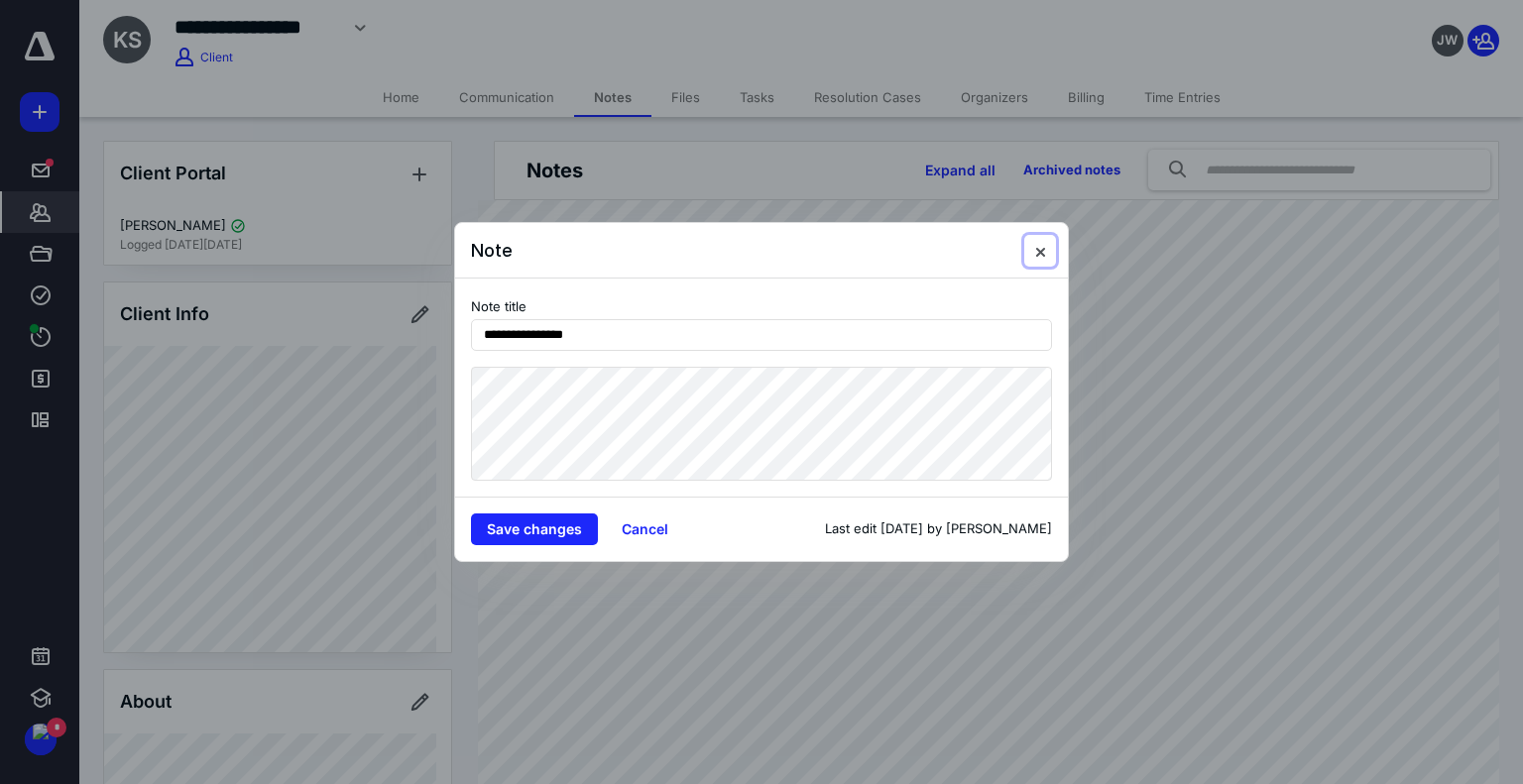 click at bounding box center (1040, 251) 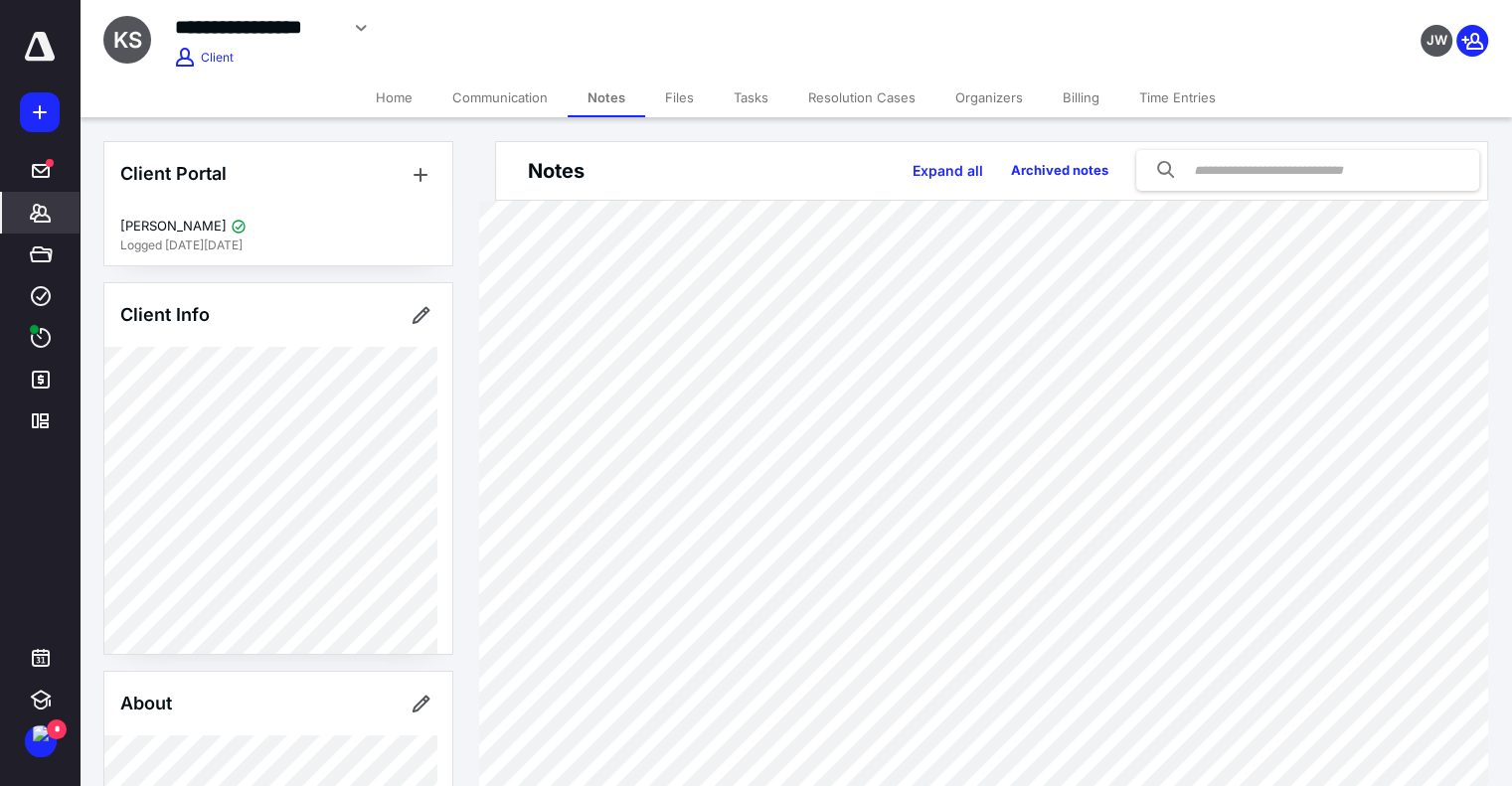 click on "Notes" at bounding box center (606, 97) 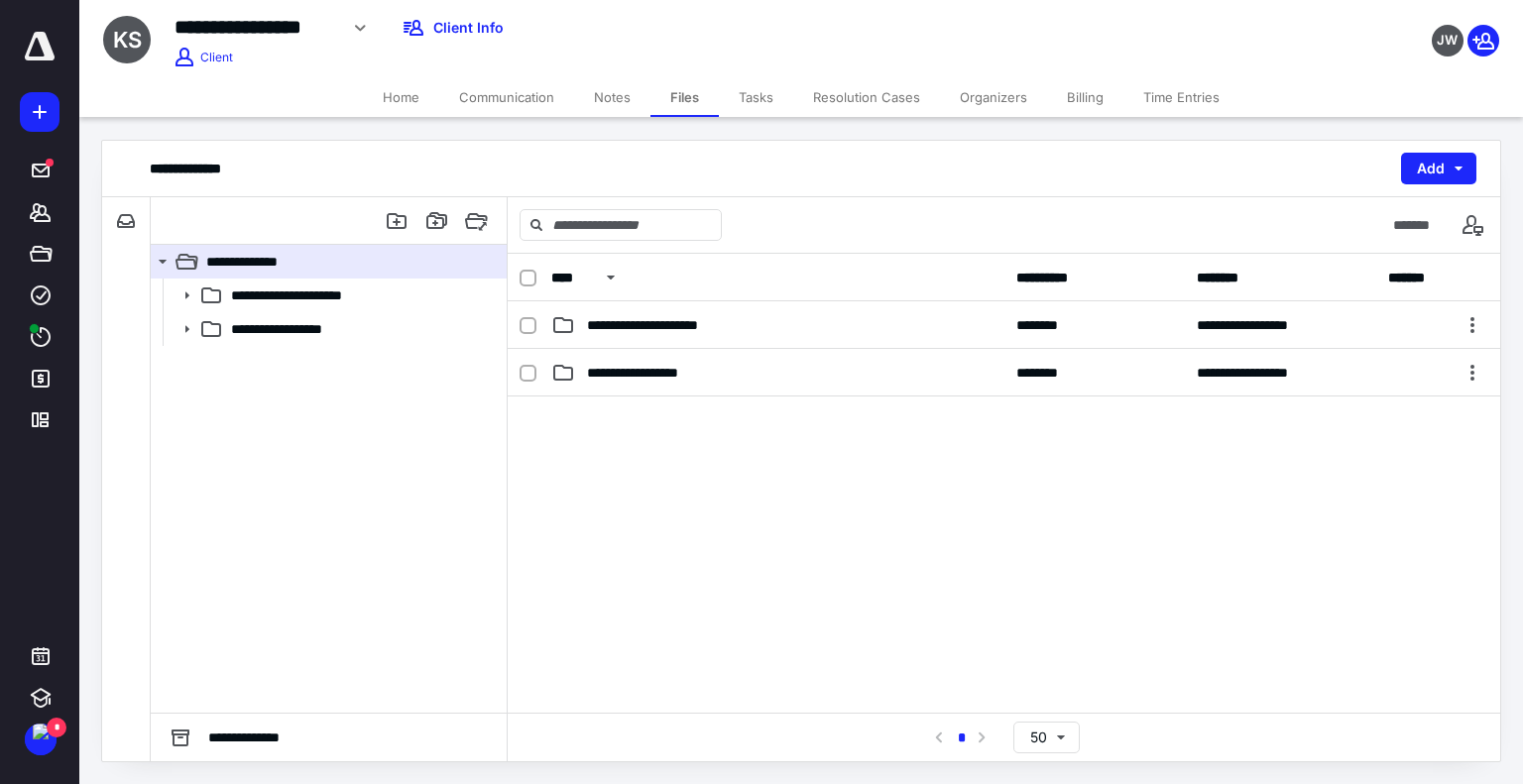 click 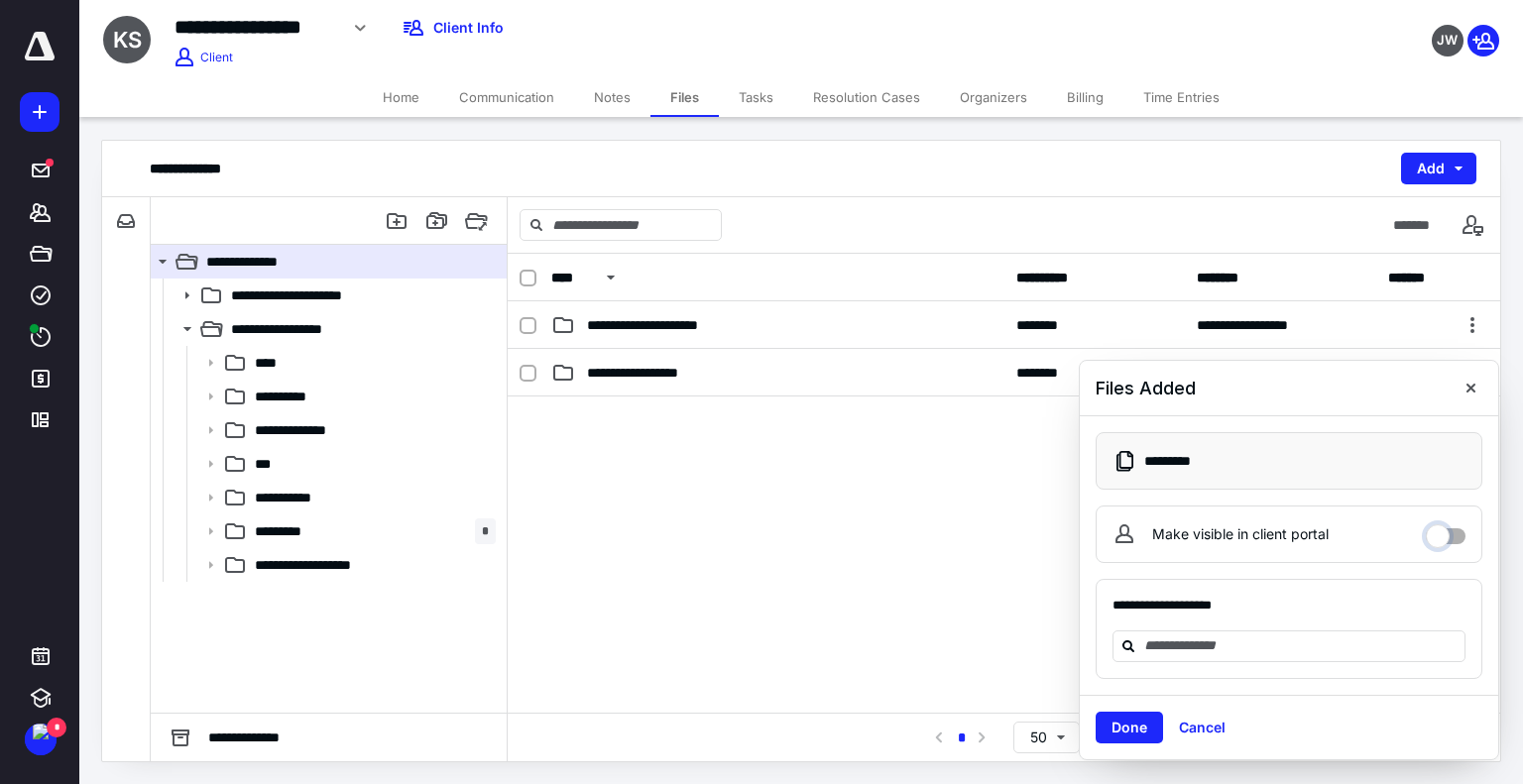 click on "Make visible in client portal" at bounding box center (1446, 531) 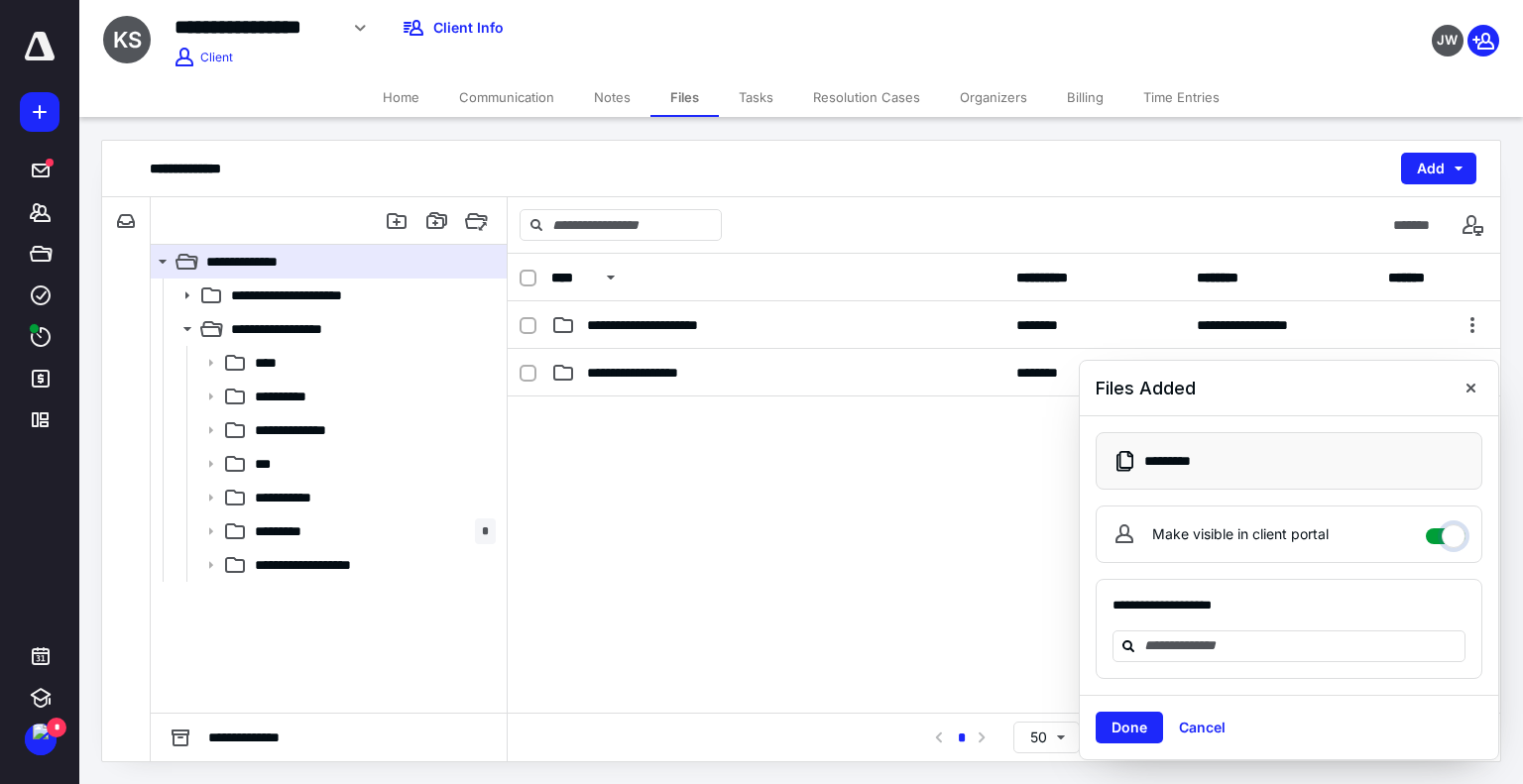 checkbox on "****" 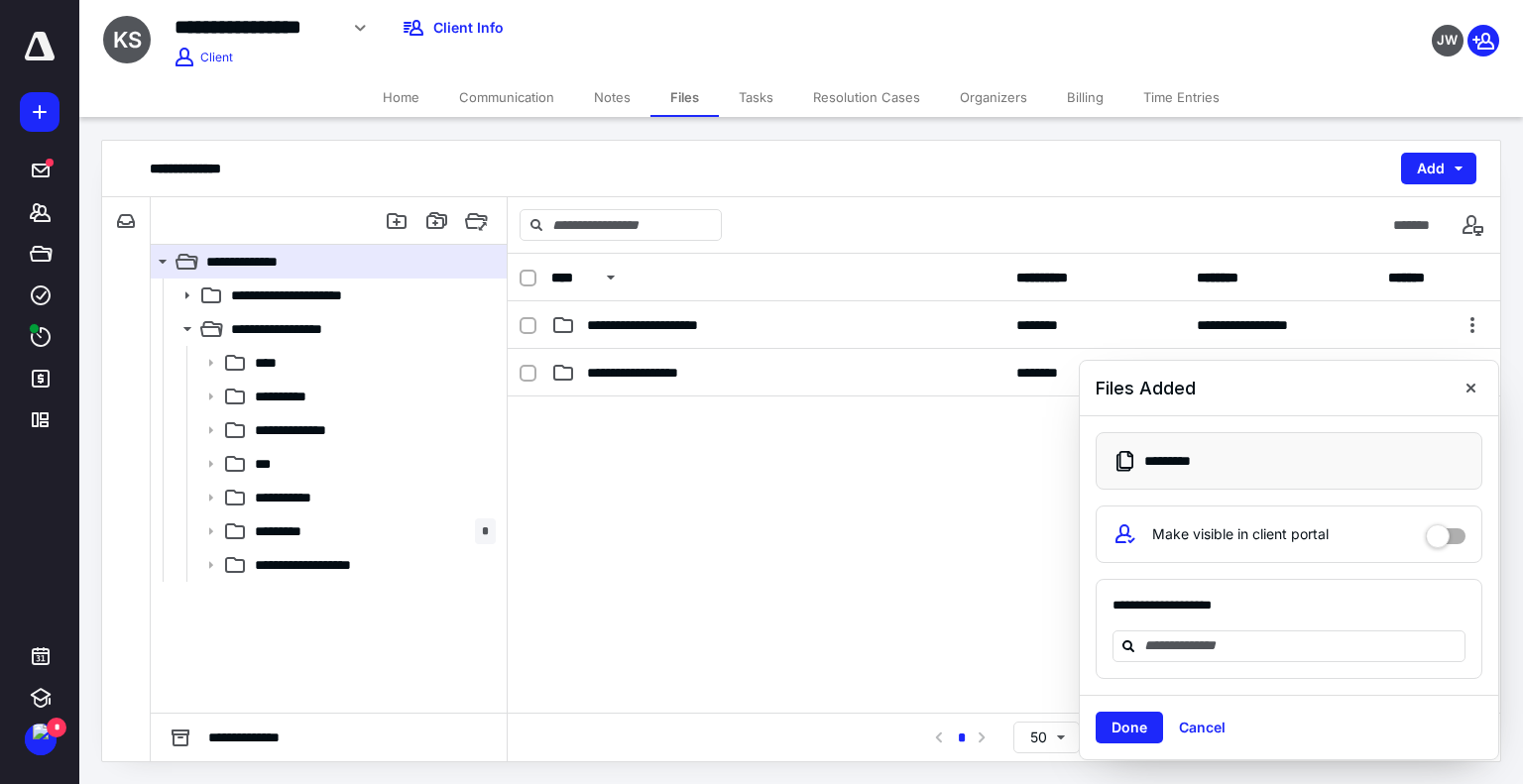 click at bounding box center (1470, 388) 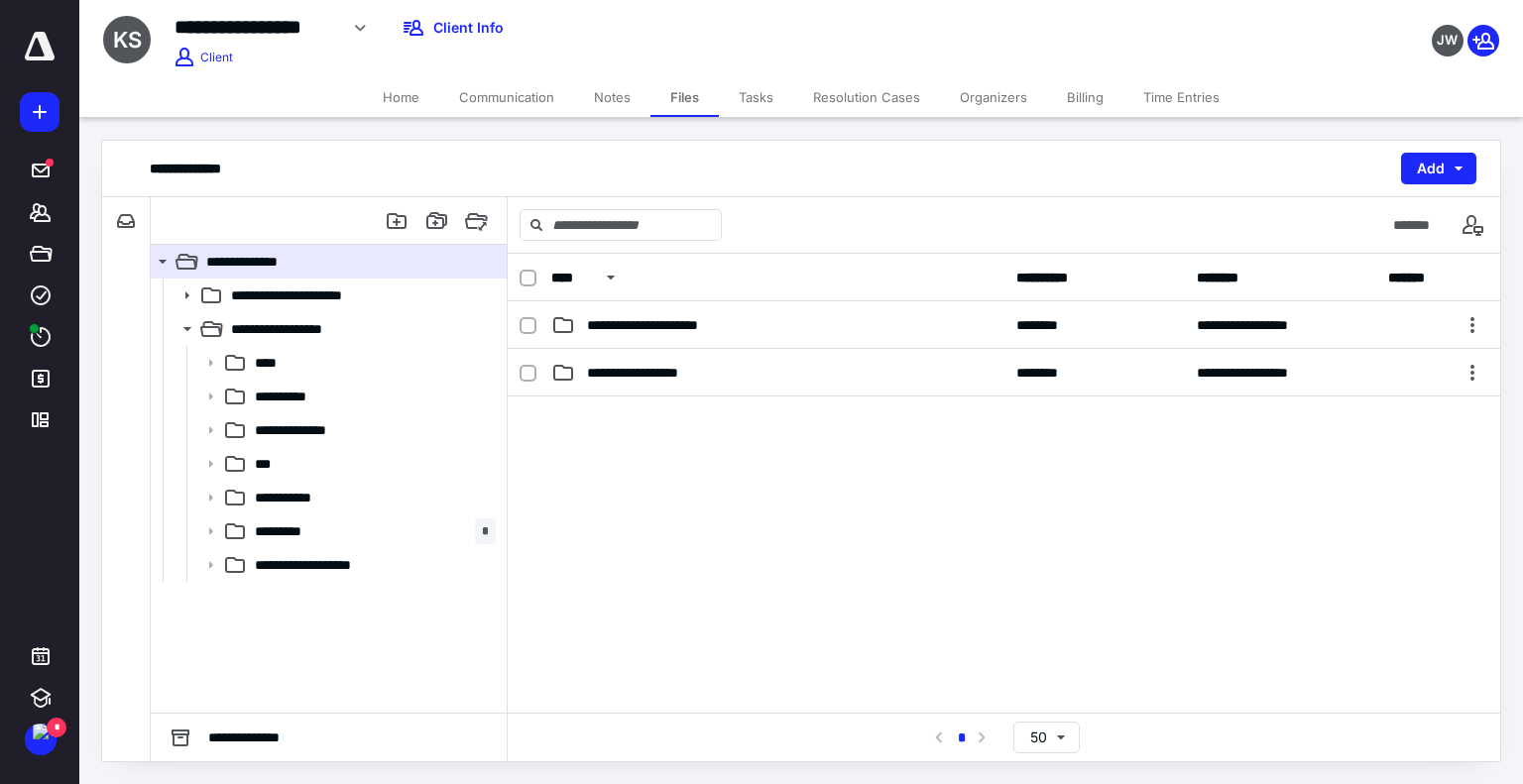 click on "**********" at bounding box center [801, 451] 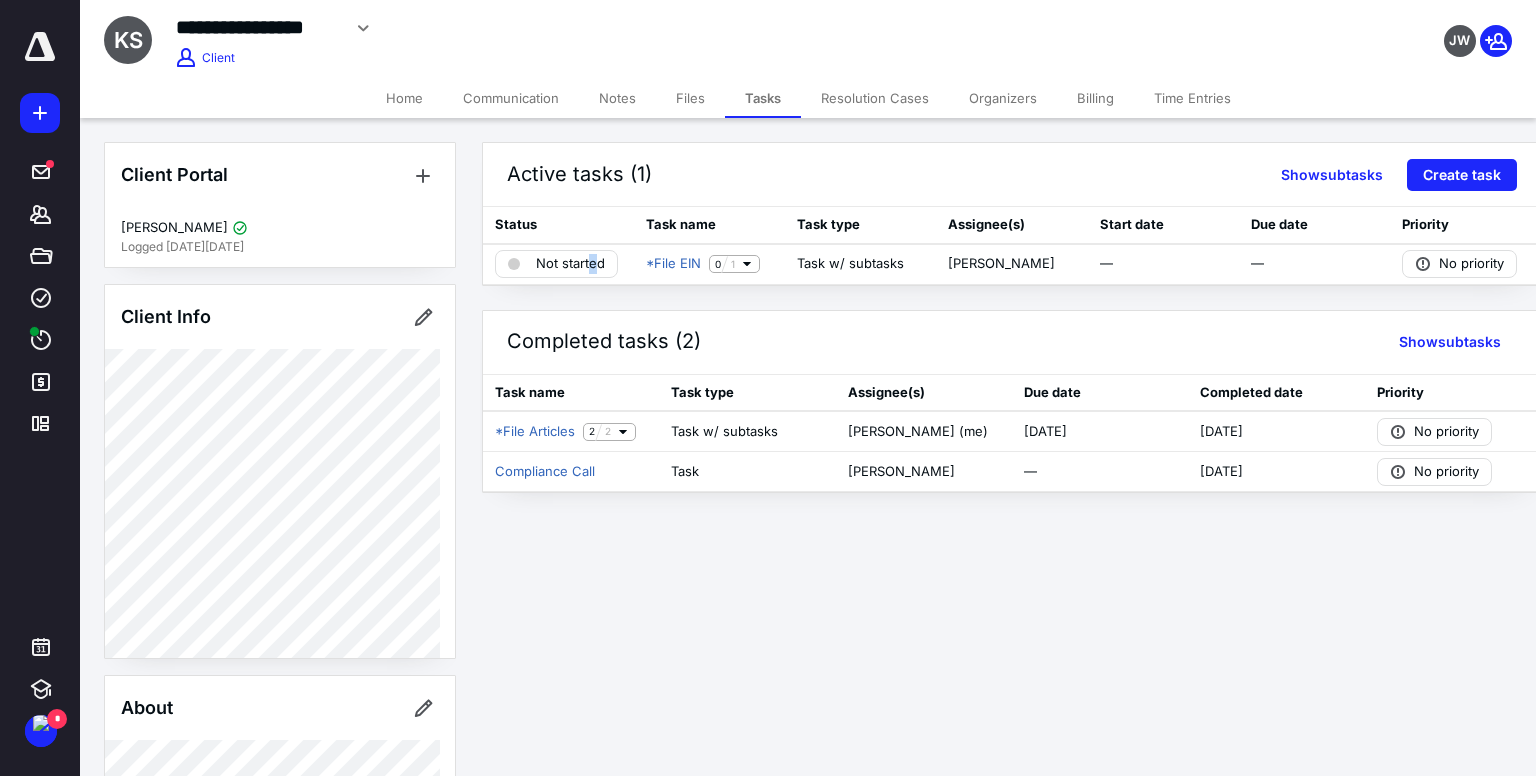 click on "Not started" at bounding box center (570, 264) 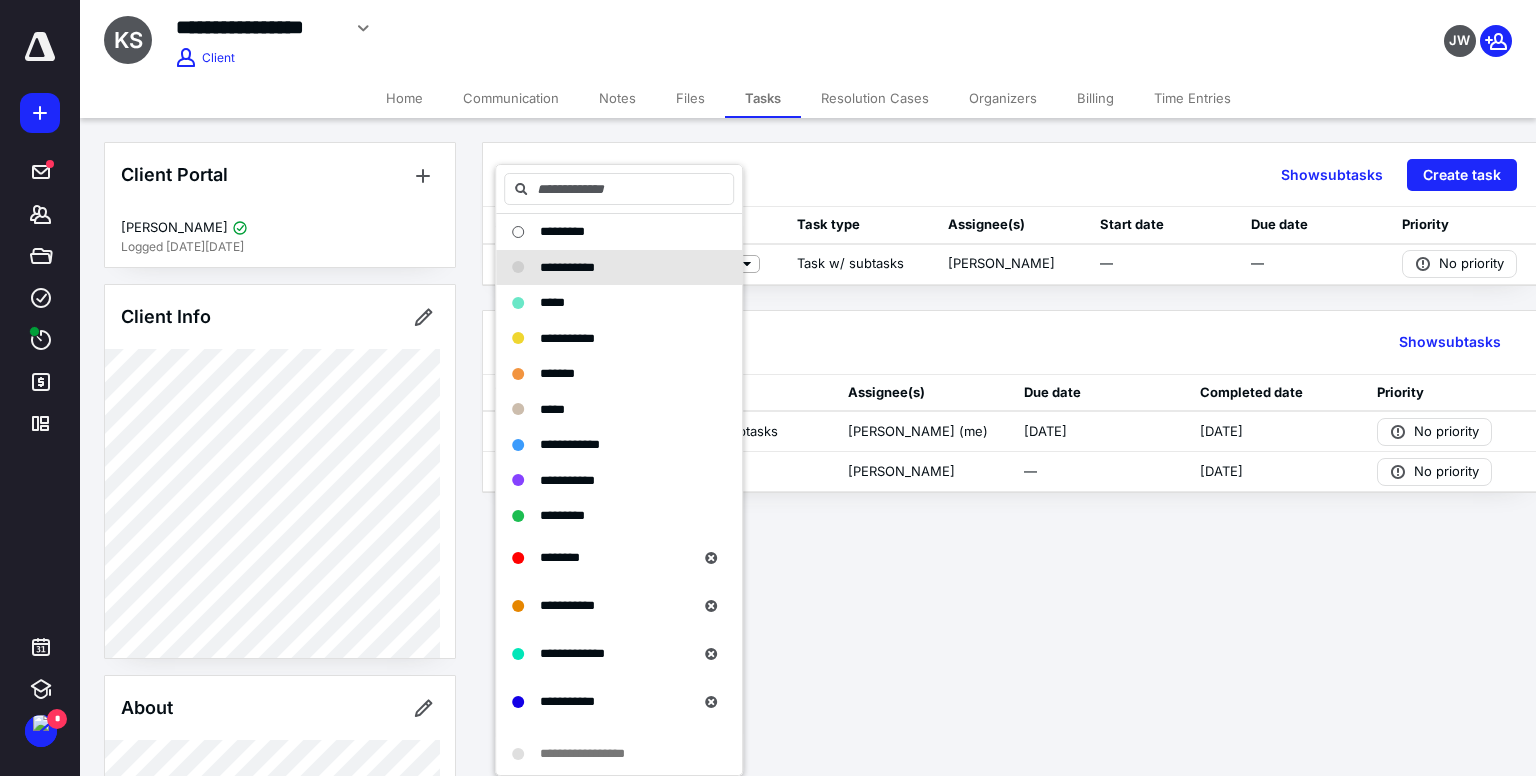 click on "*****" at bounding box center (607, 303) 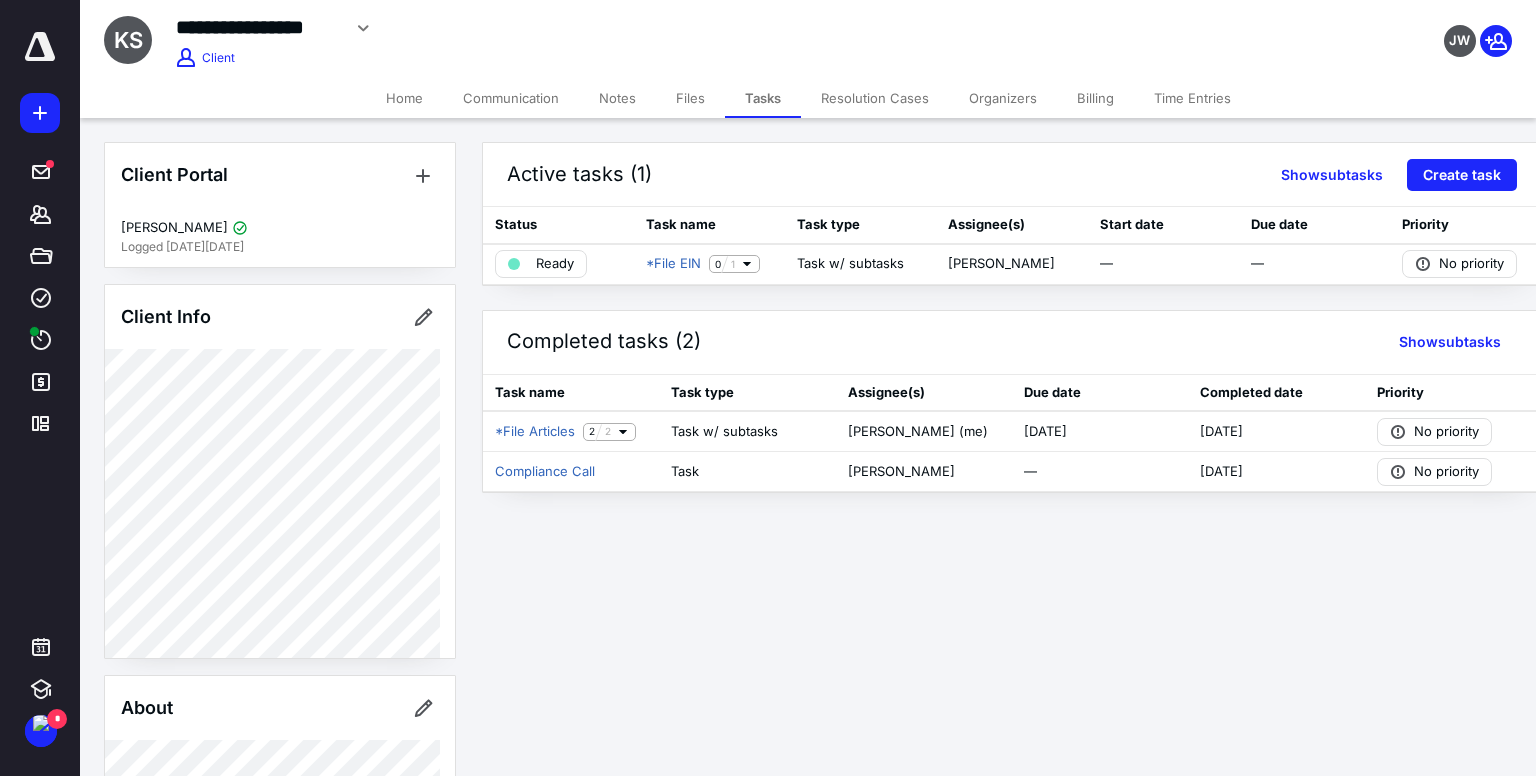 click on "Notes" at bounding box center [617, 98] 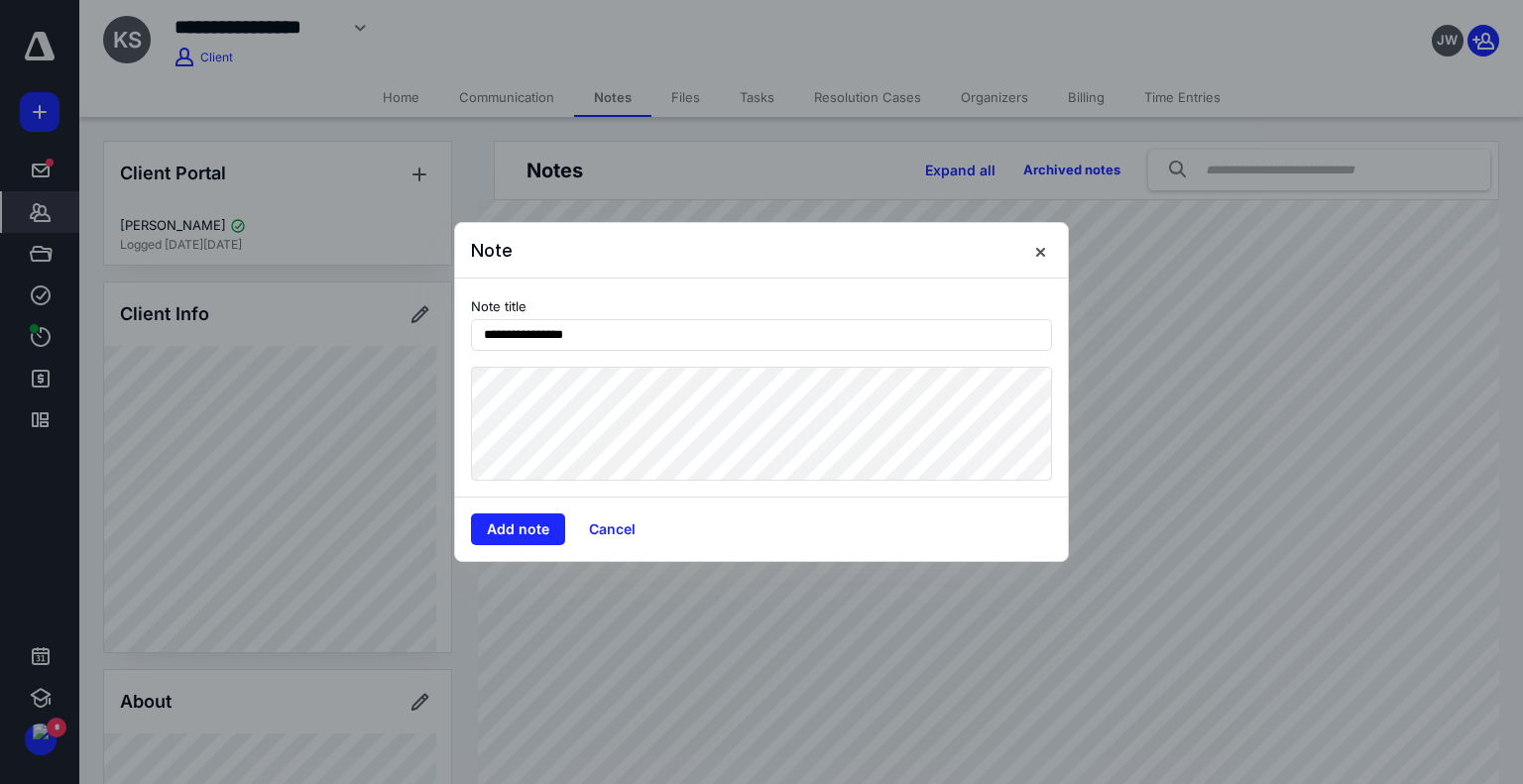 type on "**********" 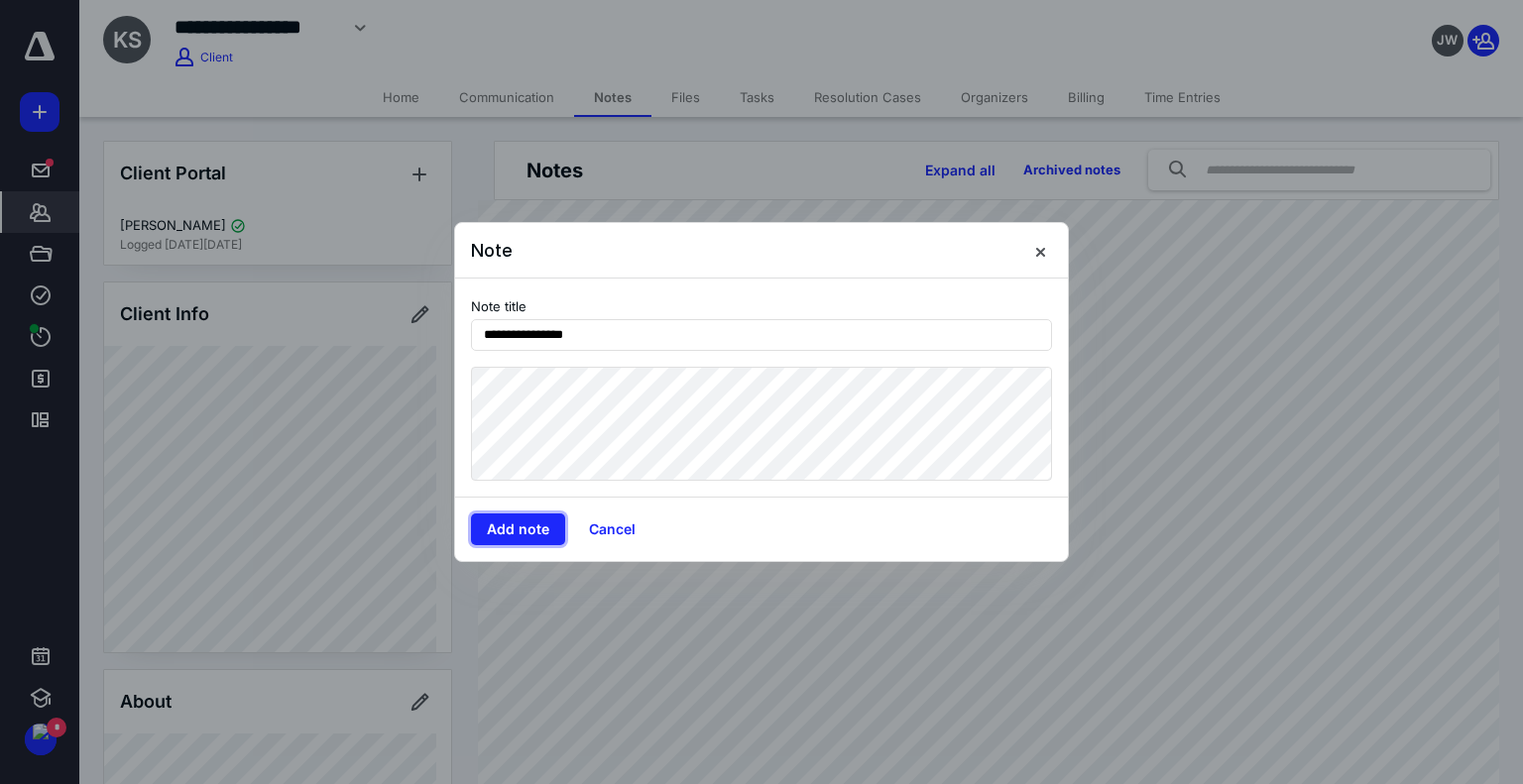 type 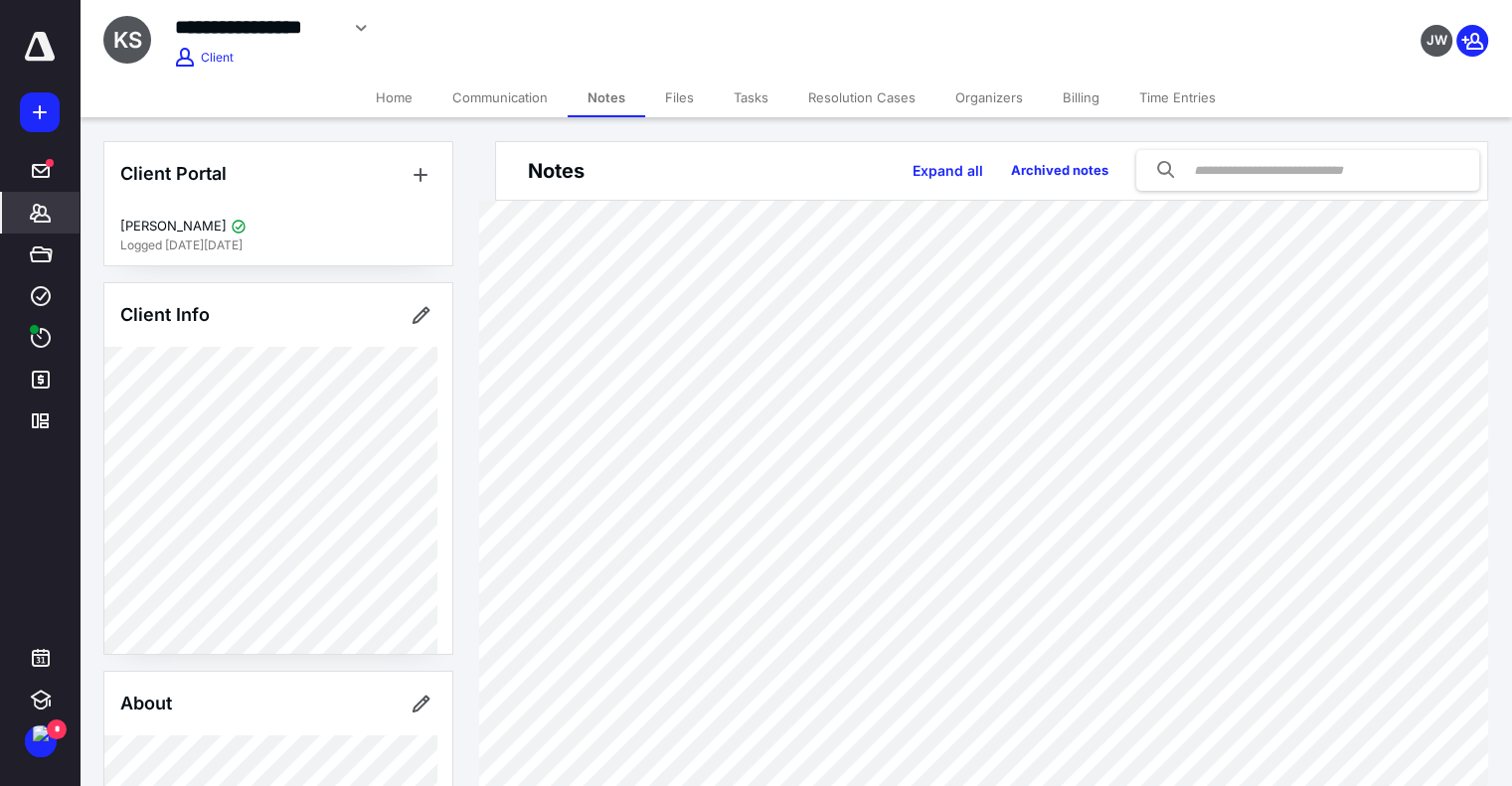 click on "****" at bounding box center [41, 338] 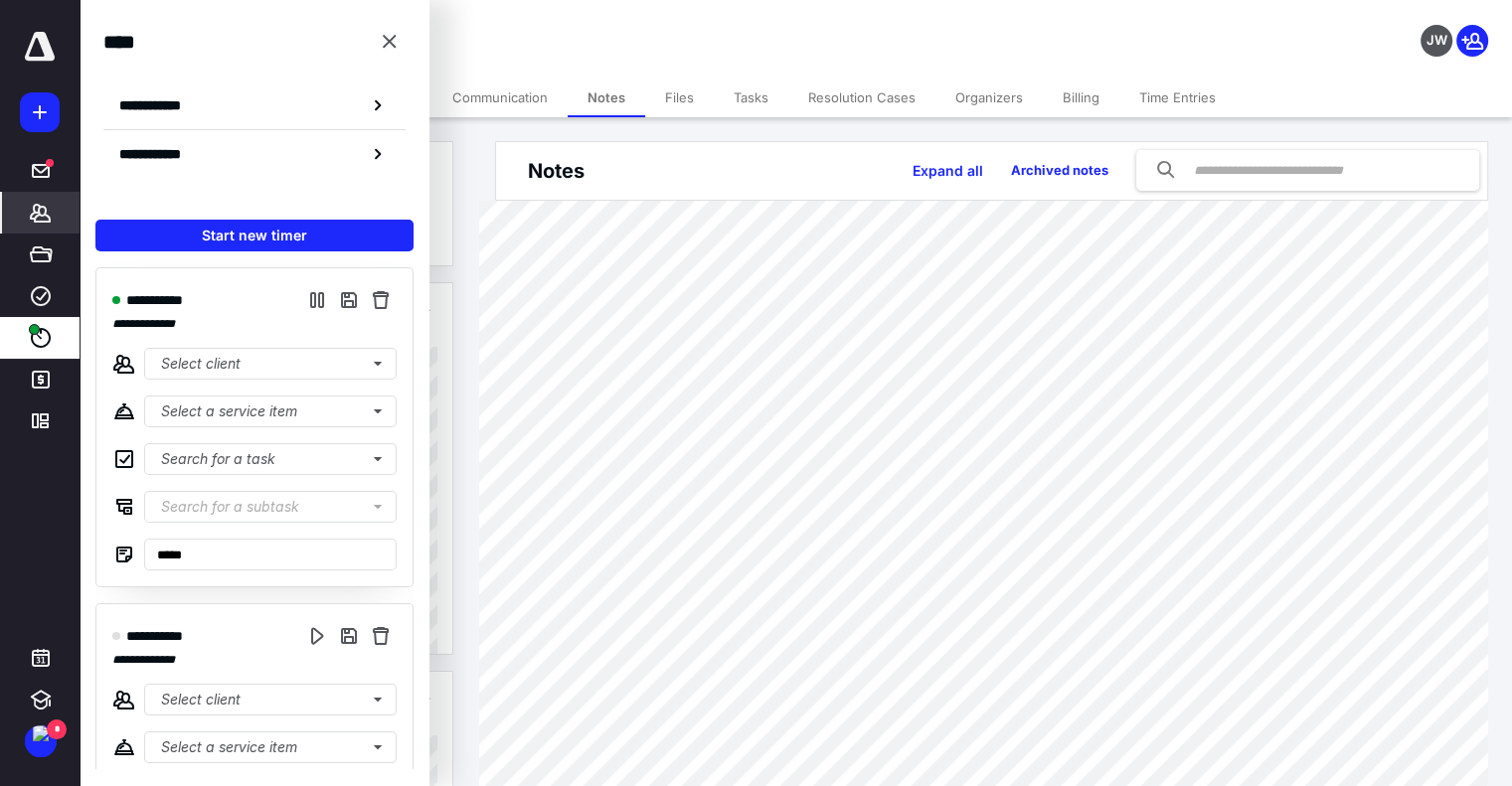 scroll, scrollTop: 153, scrollLeft: 0, axis: vertical 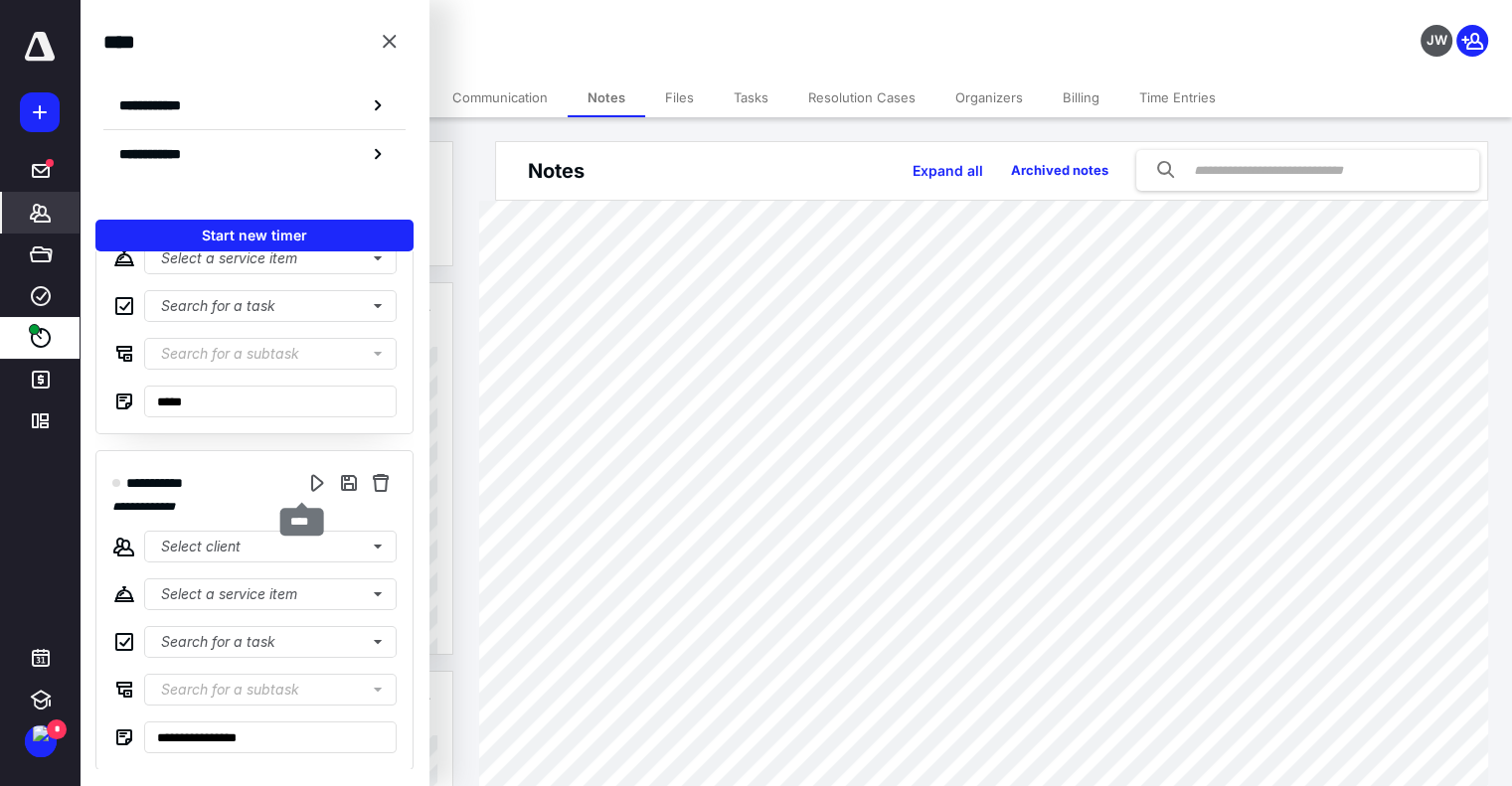 click at bounding box center (317, 483) 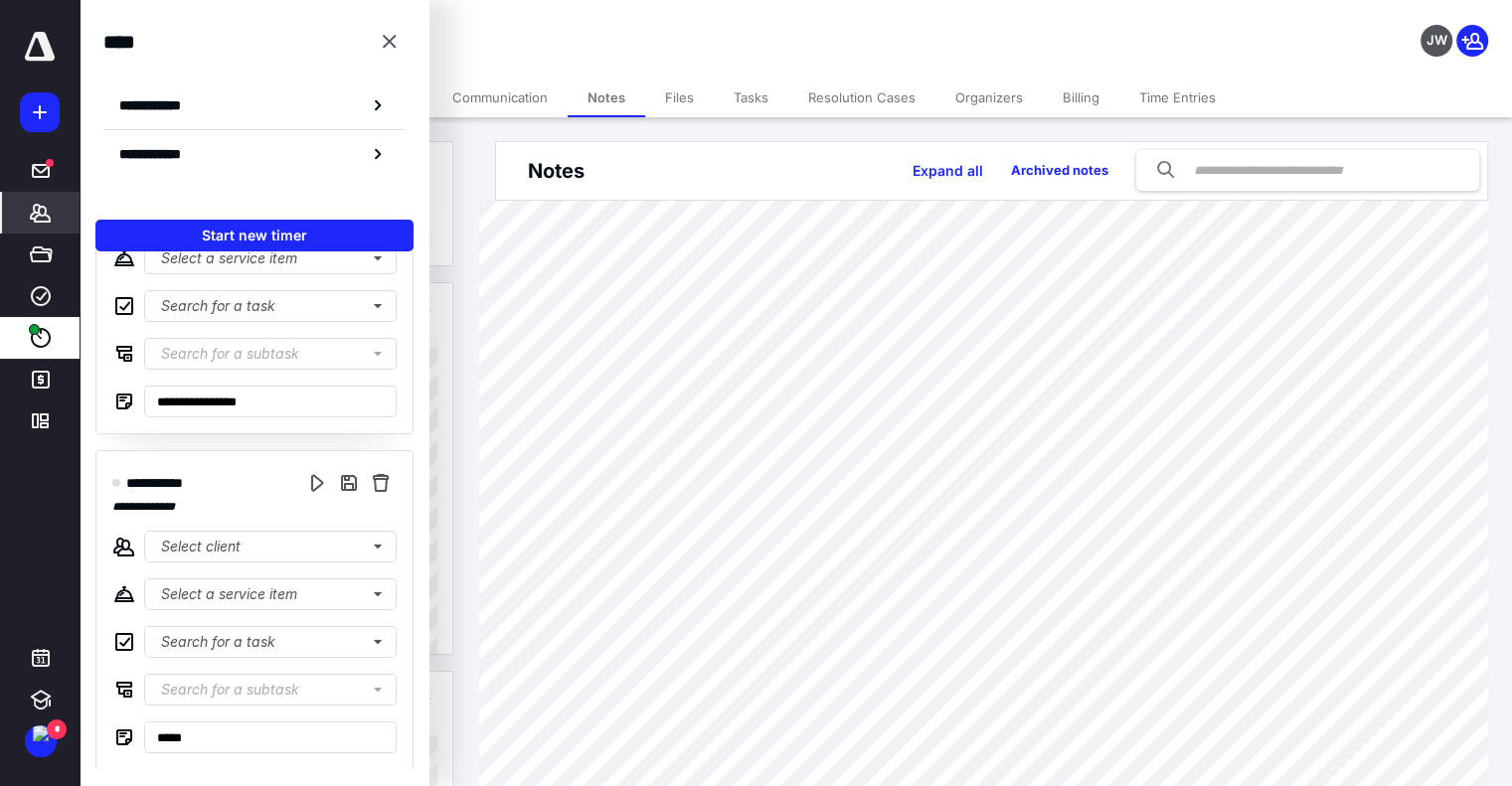 scroll, scrollTop: 0, scrollLeft: 0, axis: both 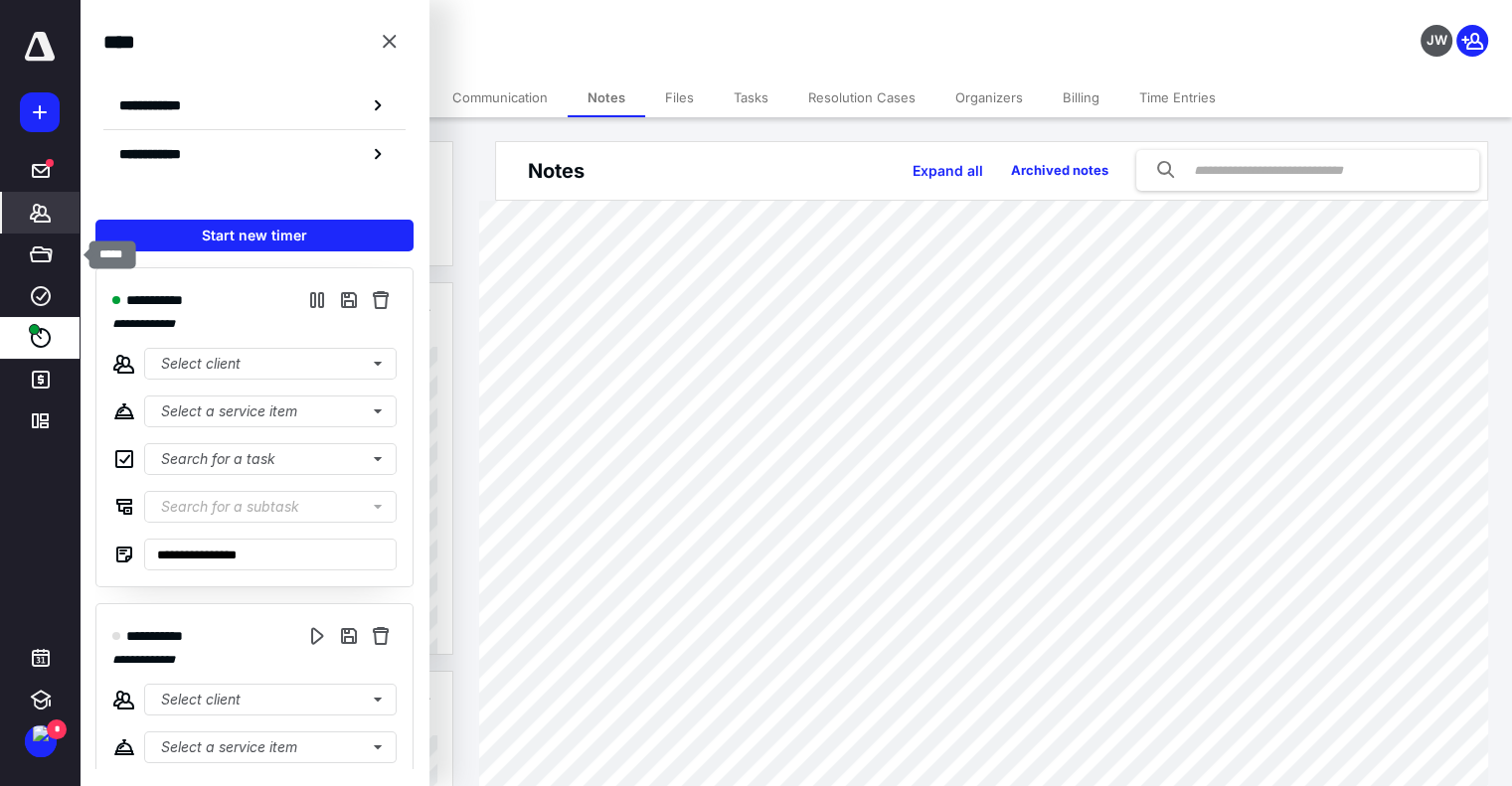 click 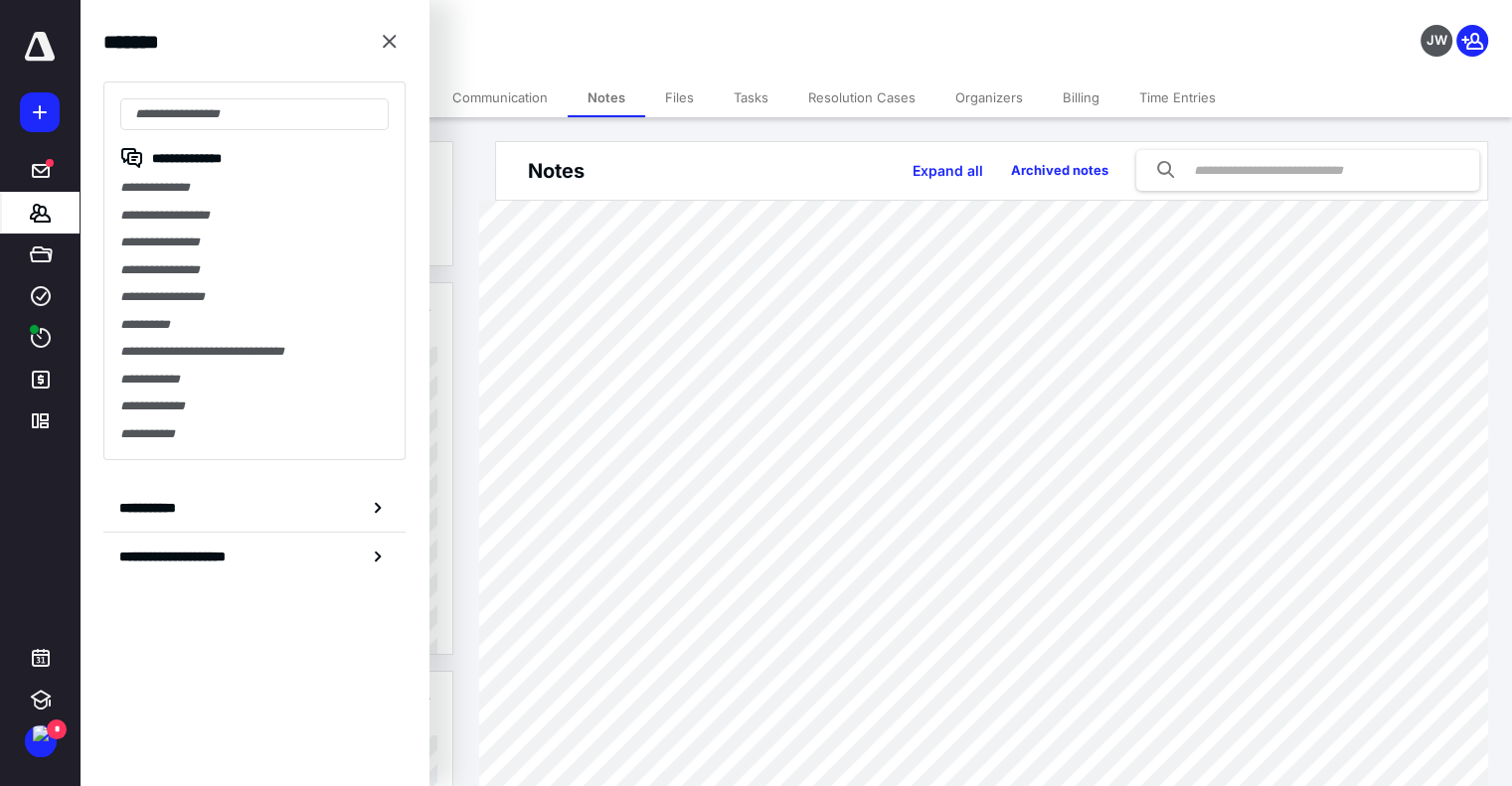 click on "**********" at bounding box center (254, 216) 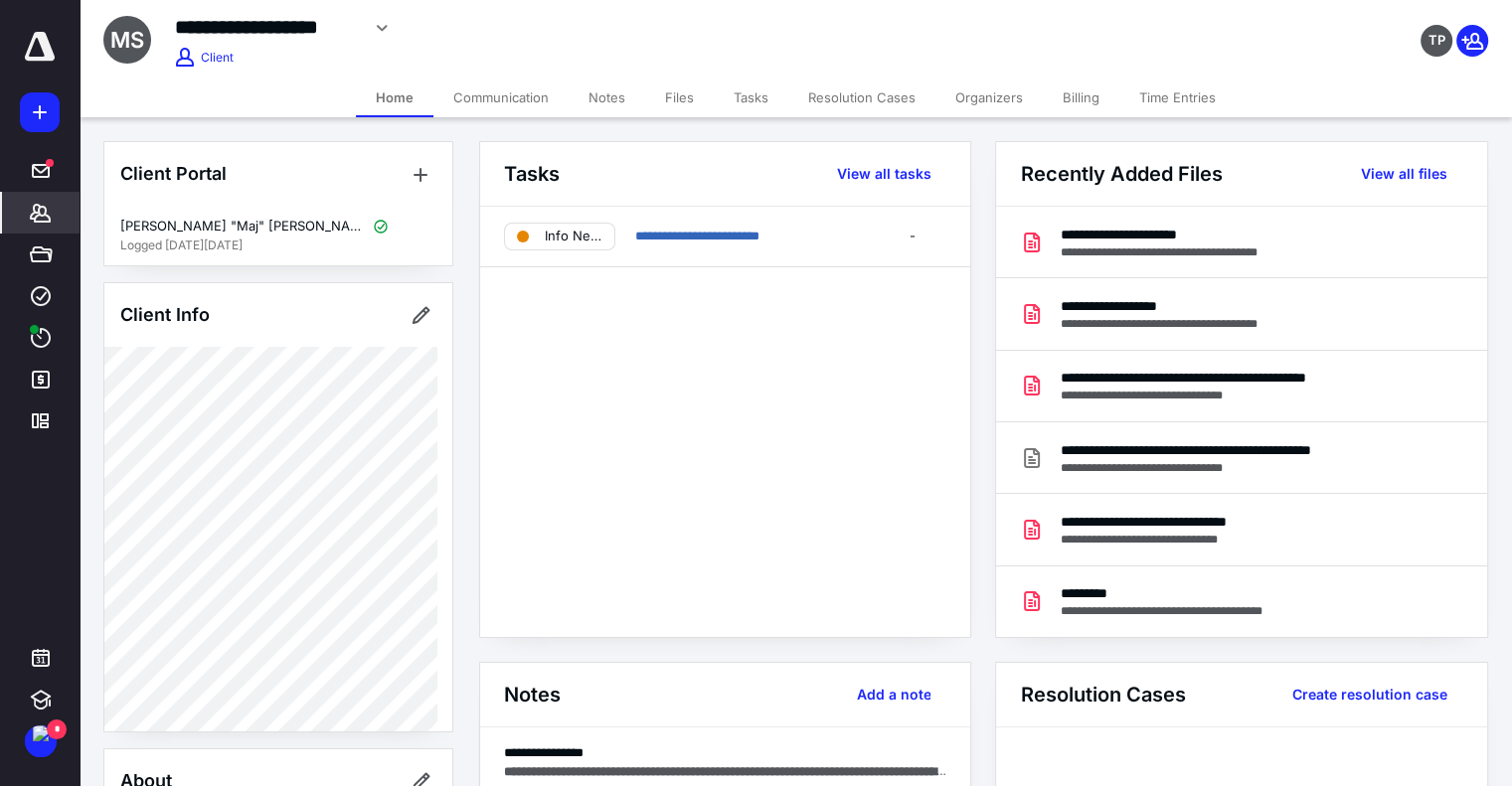 click on "Notes" at bounding box center (606, 97) 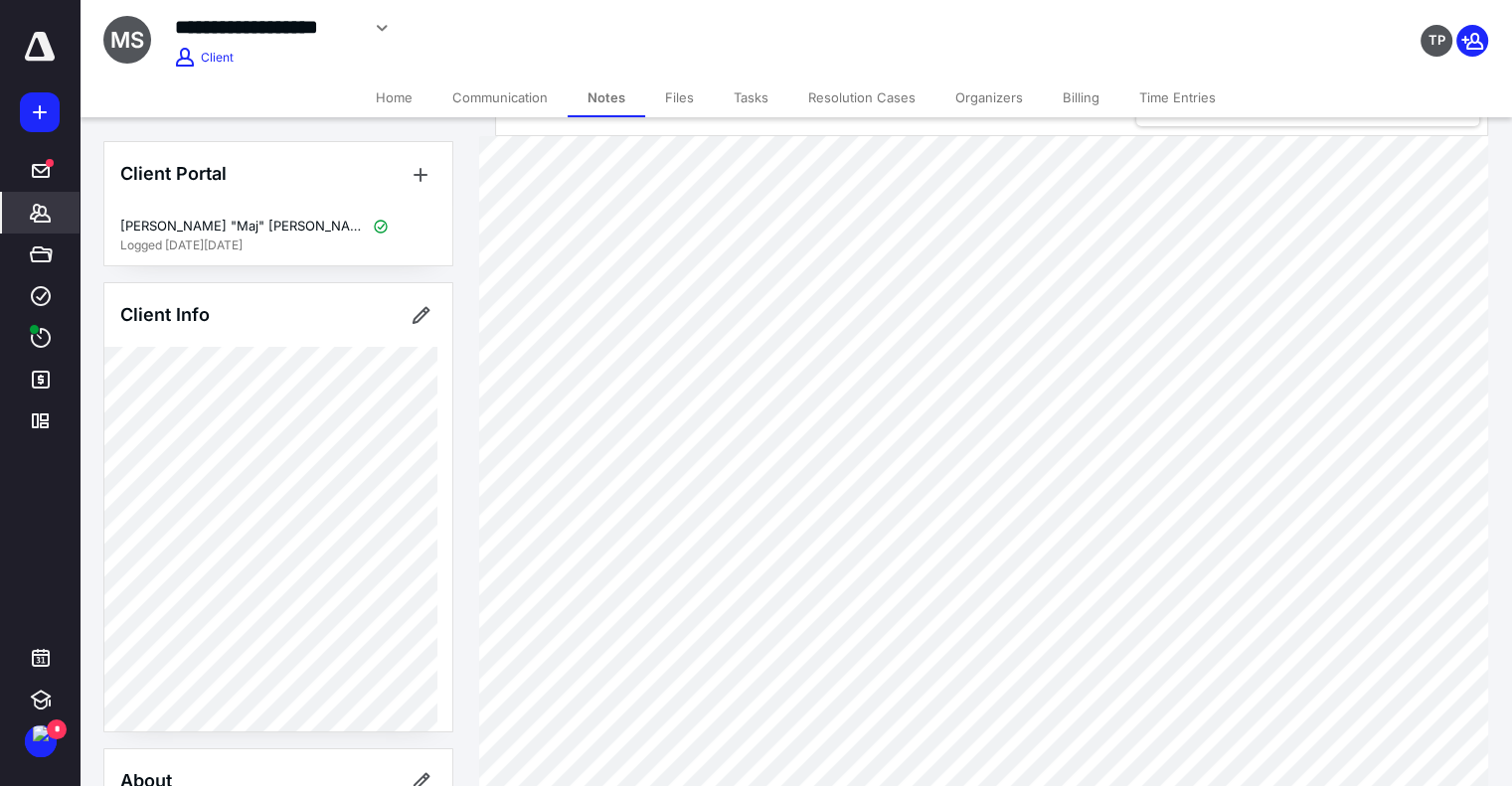 scroll, scrollTop: 99, scrollLeft: 0, axis: vertical 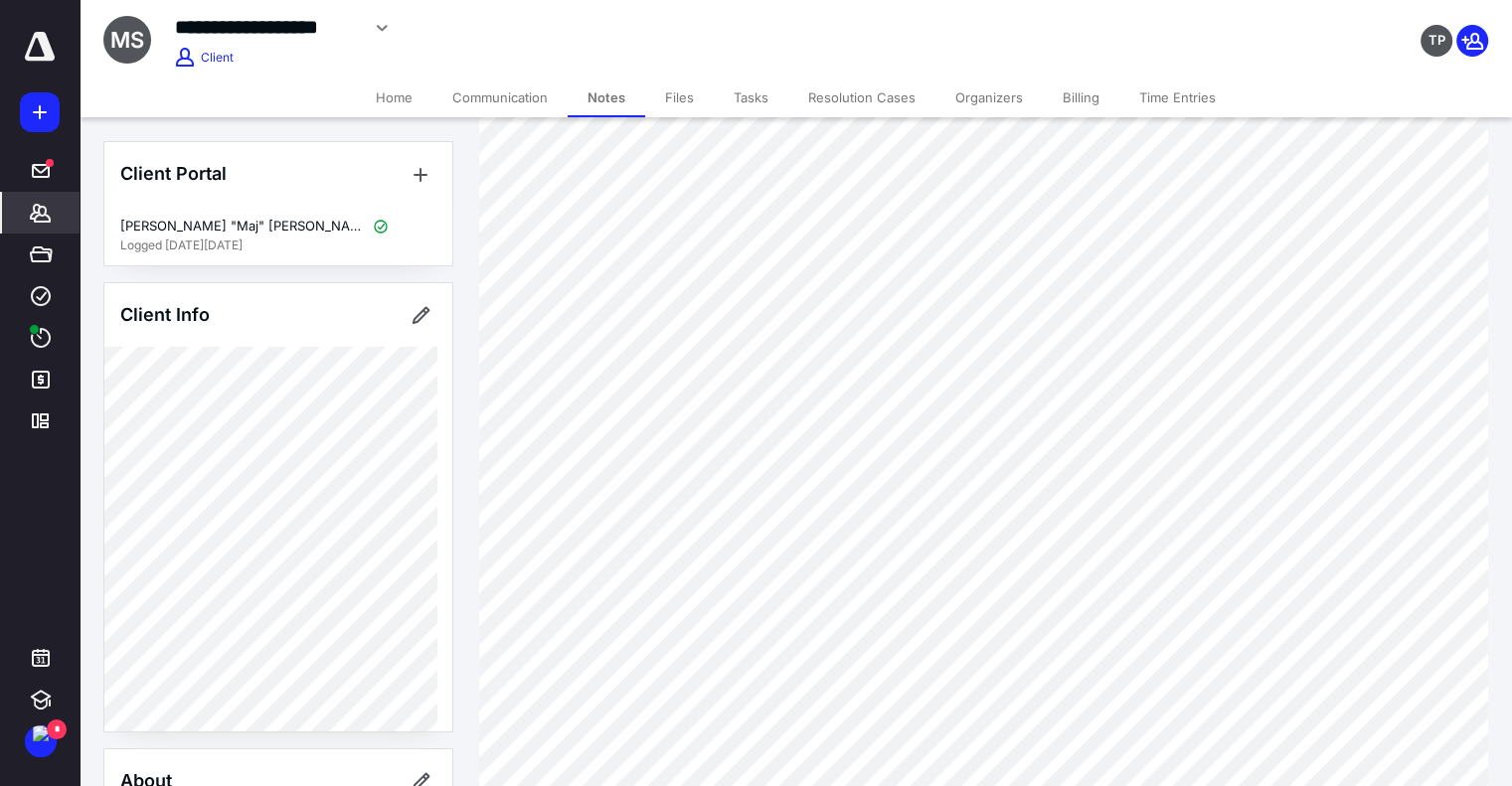 click 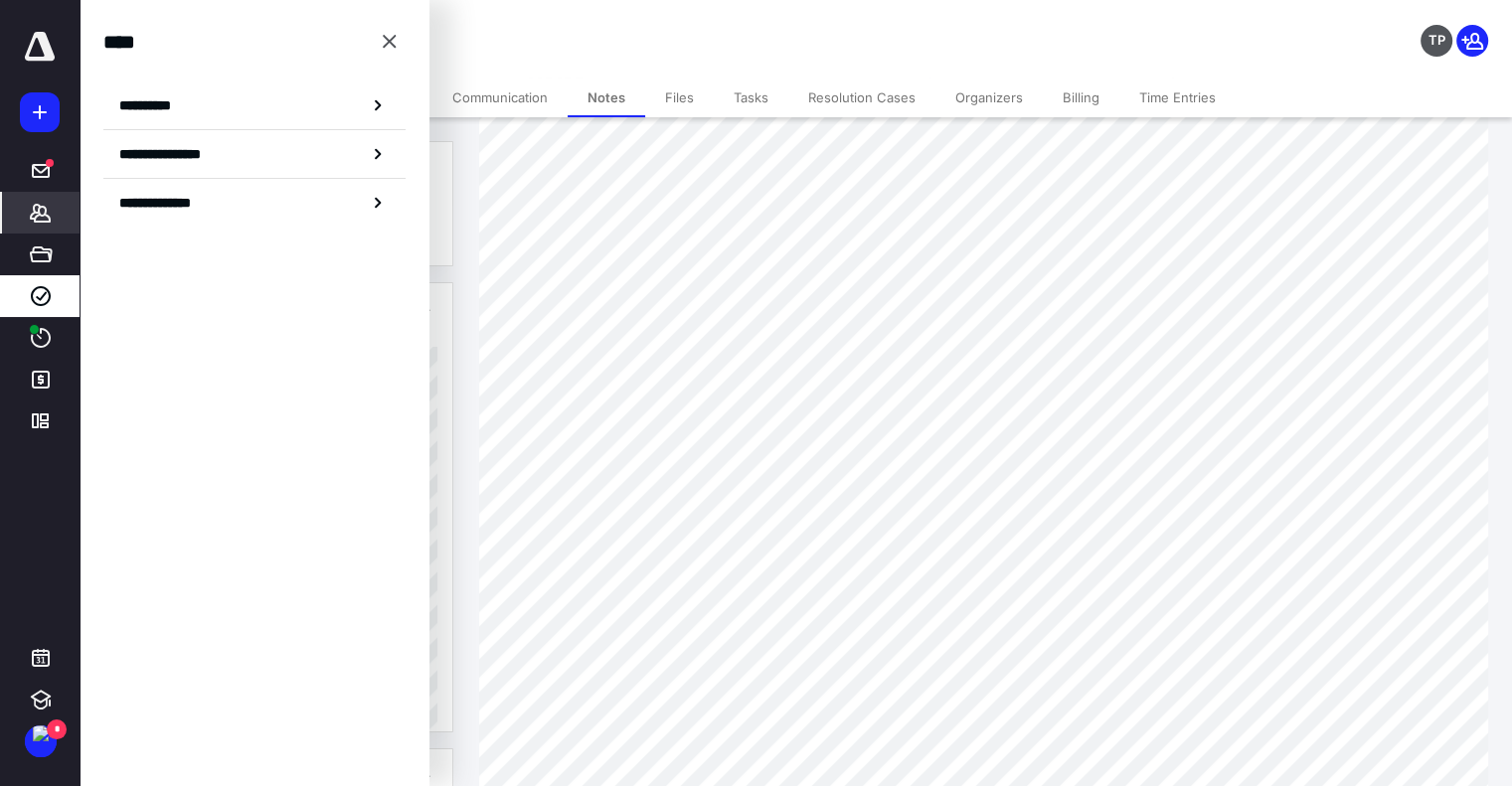 click on "**********" at bounding box center (254, 105) 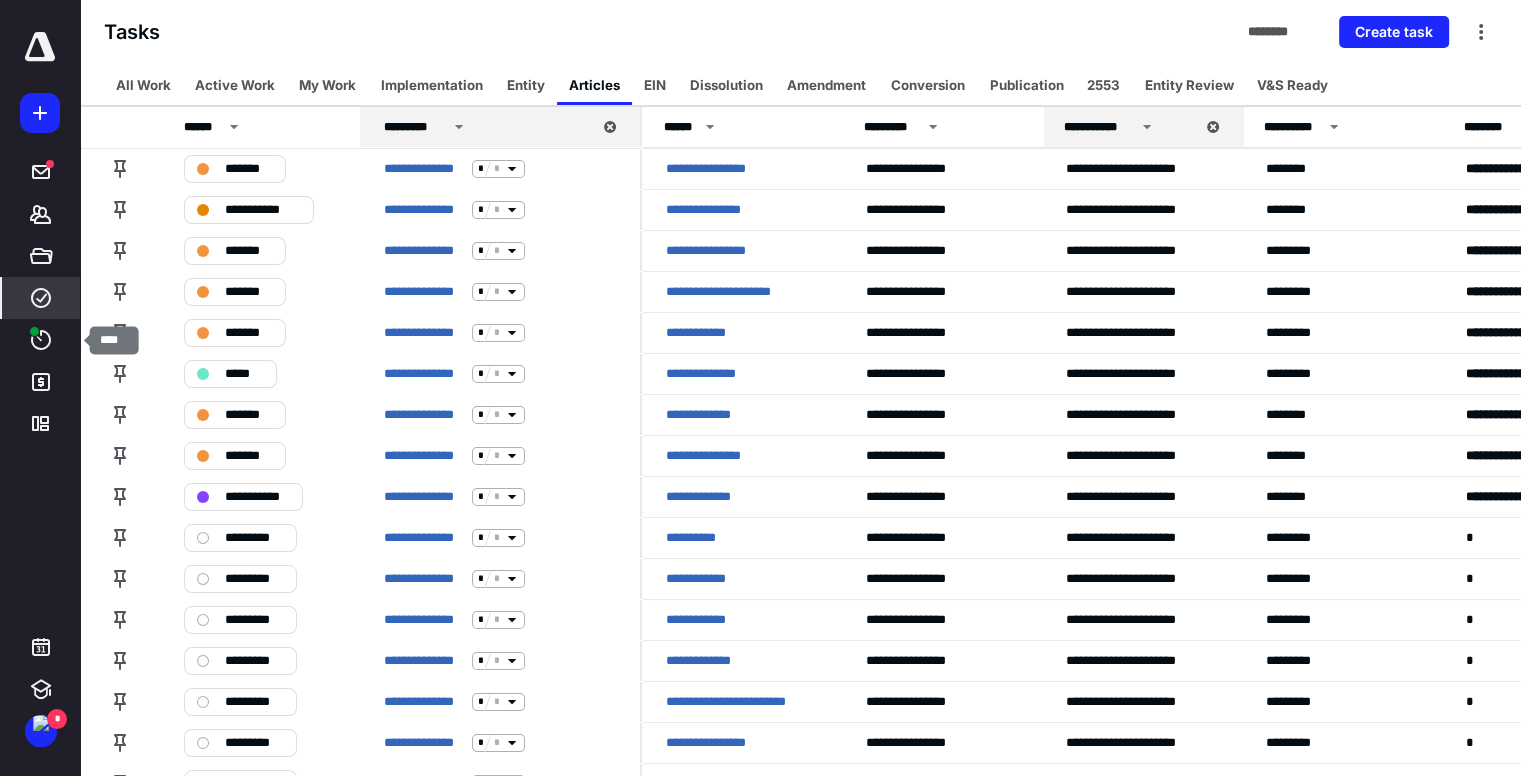 click on "****" at bounding box center (41, 340) 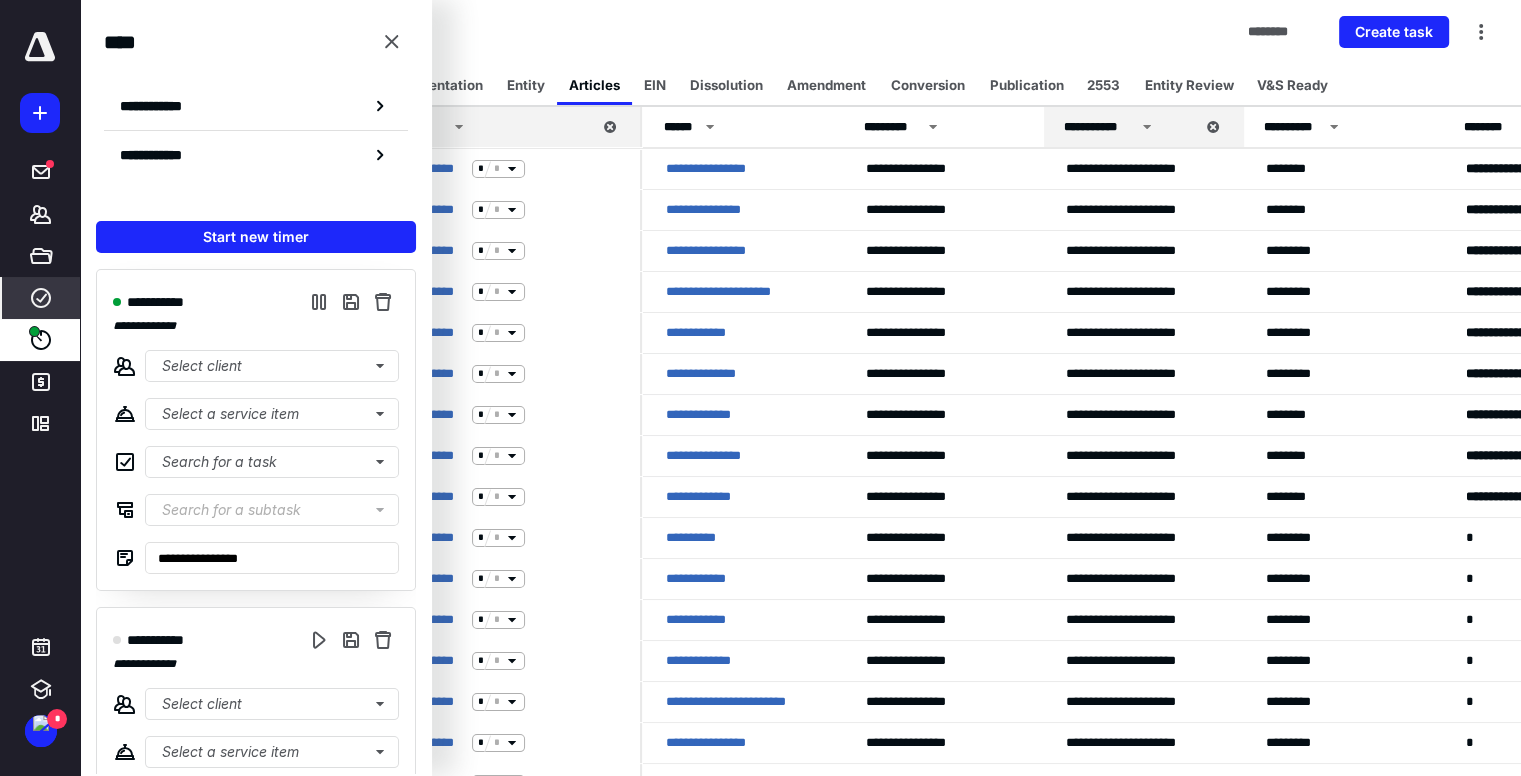 drag, startPoint x: 36, startPoint y: 219, endPoint x: 52, endPoint y: 207, distance: 20 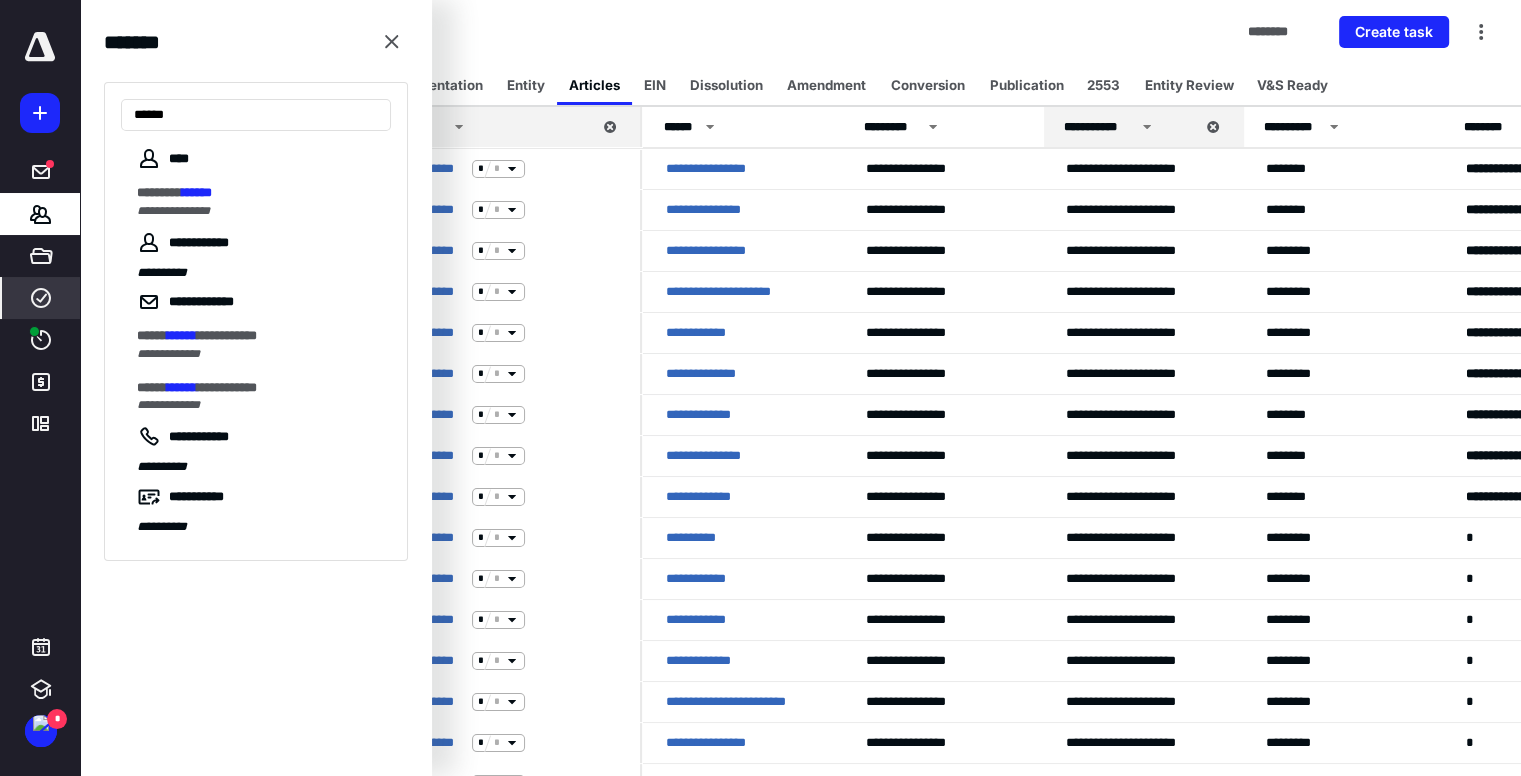 type on "******" 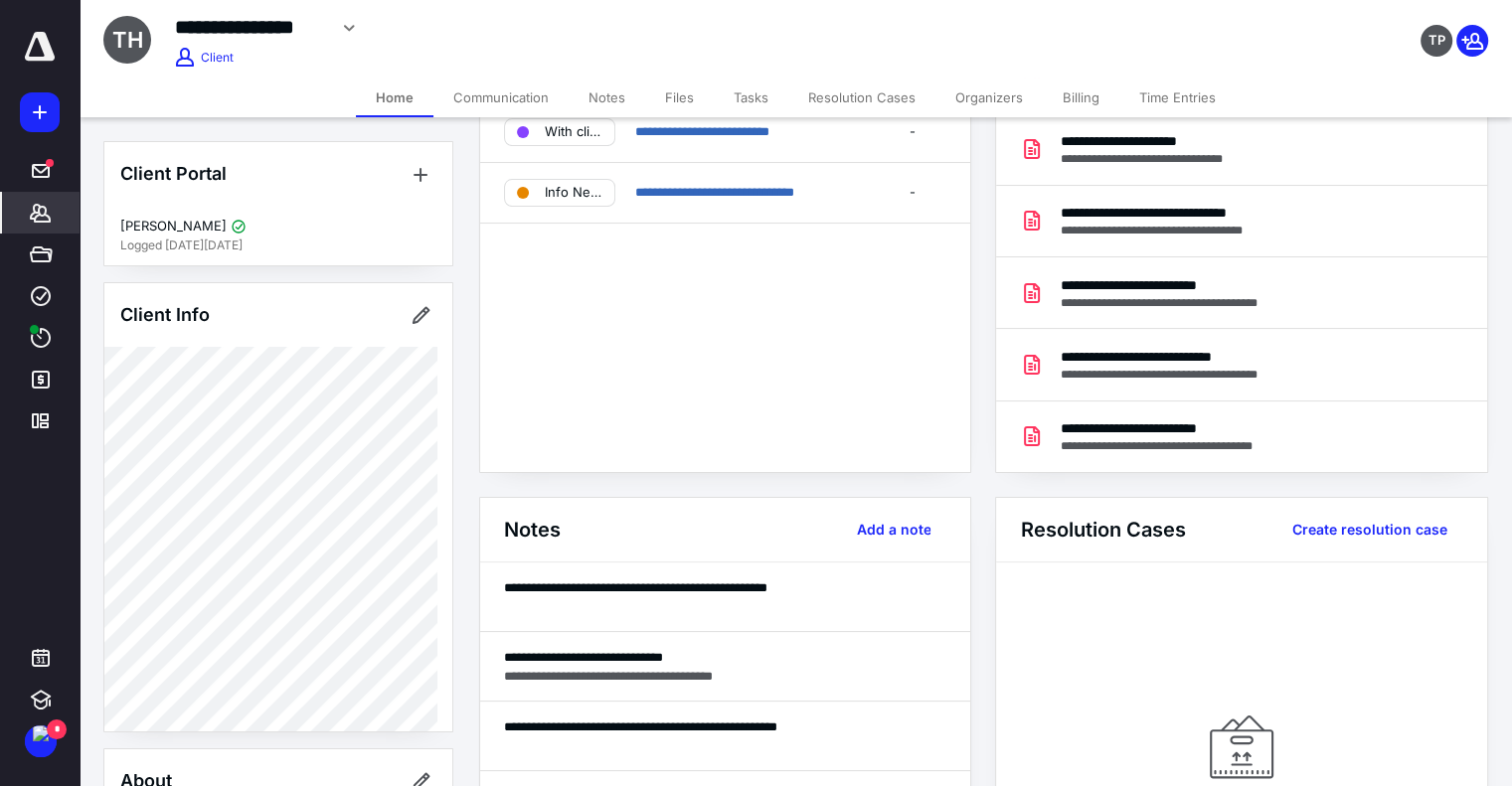 scroll, scrollTop: 0, scrollLeft: 0, axis: both 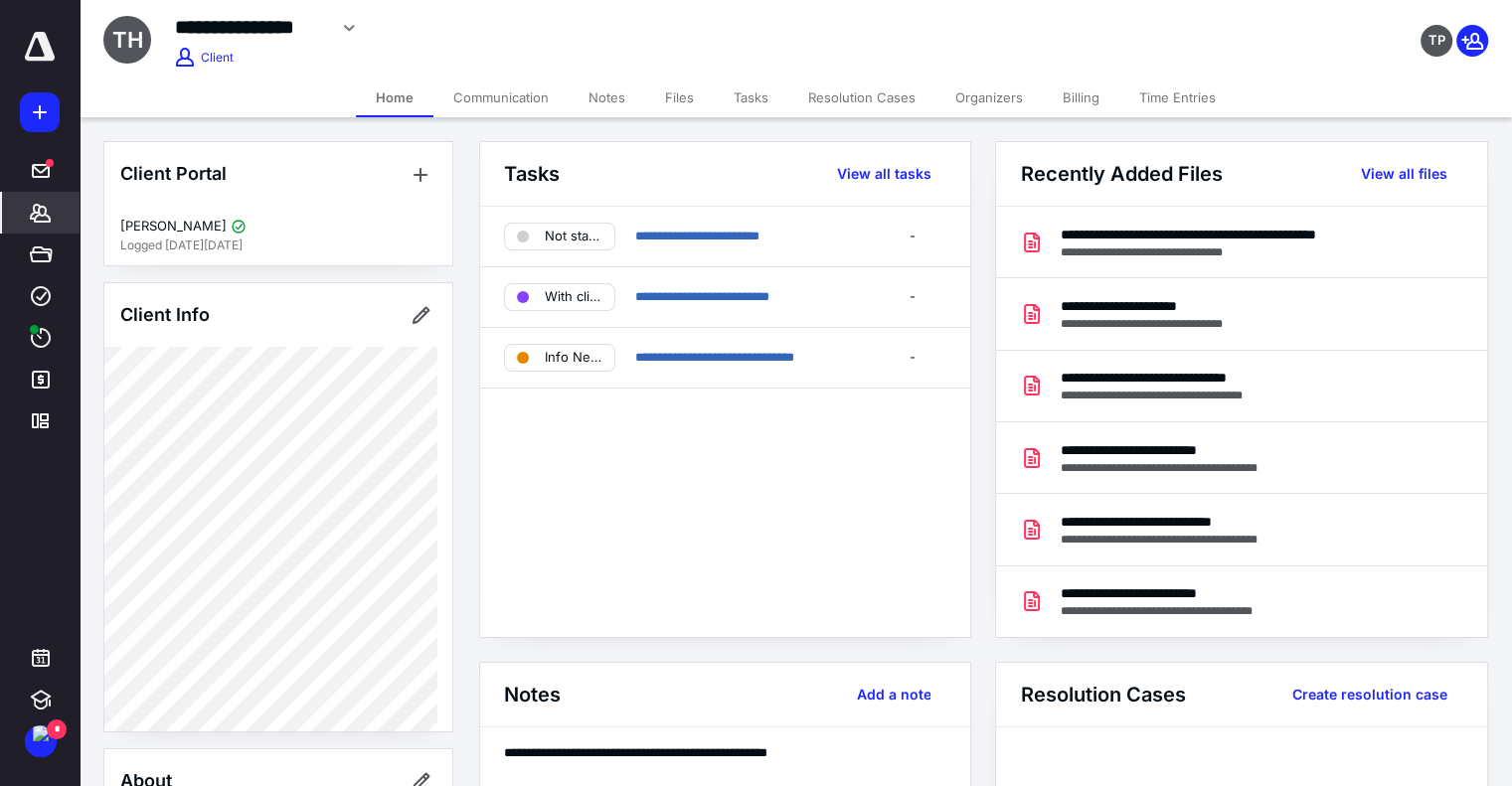click on "Files" at bounding box center (679, 97) 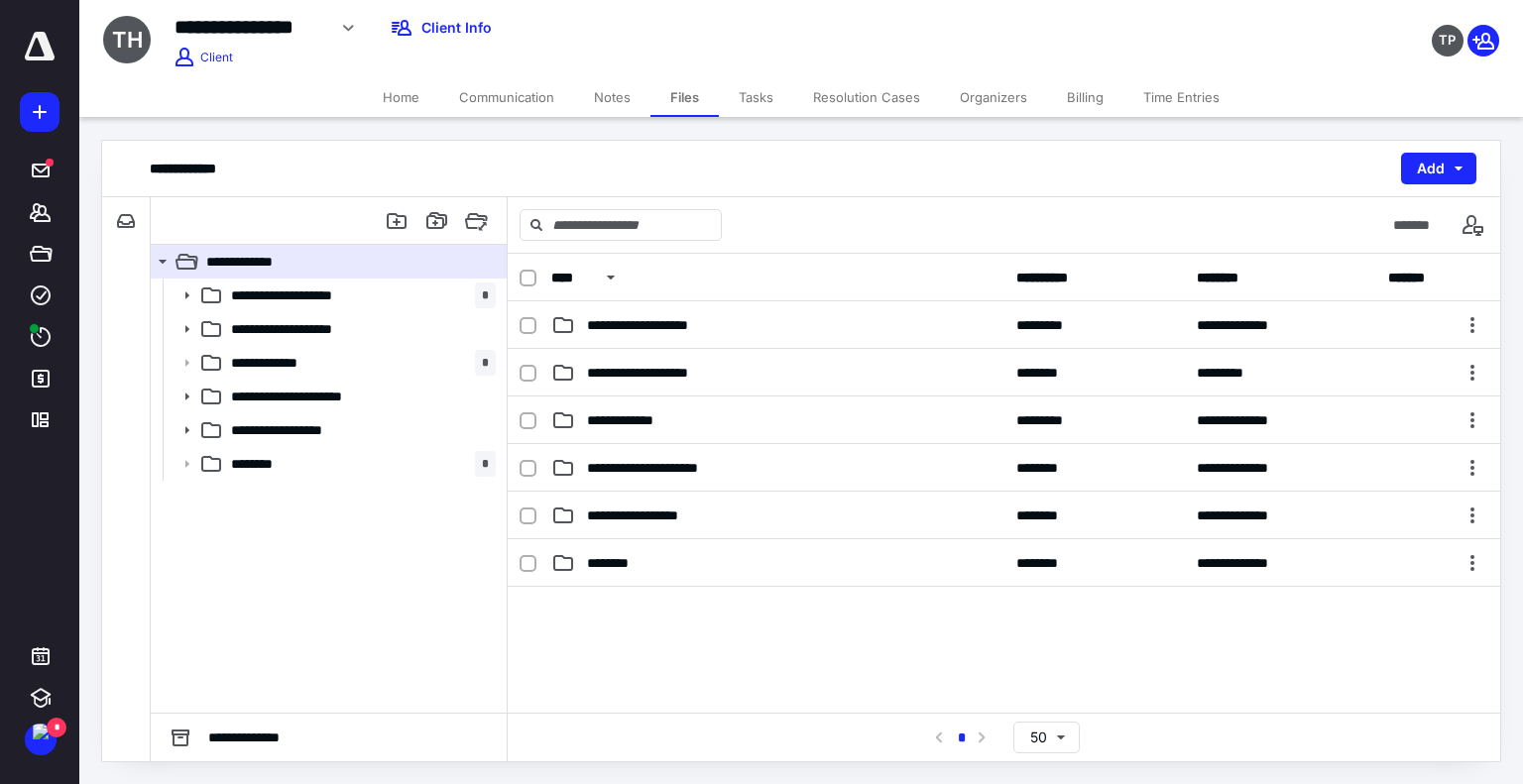 click 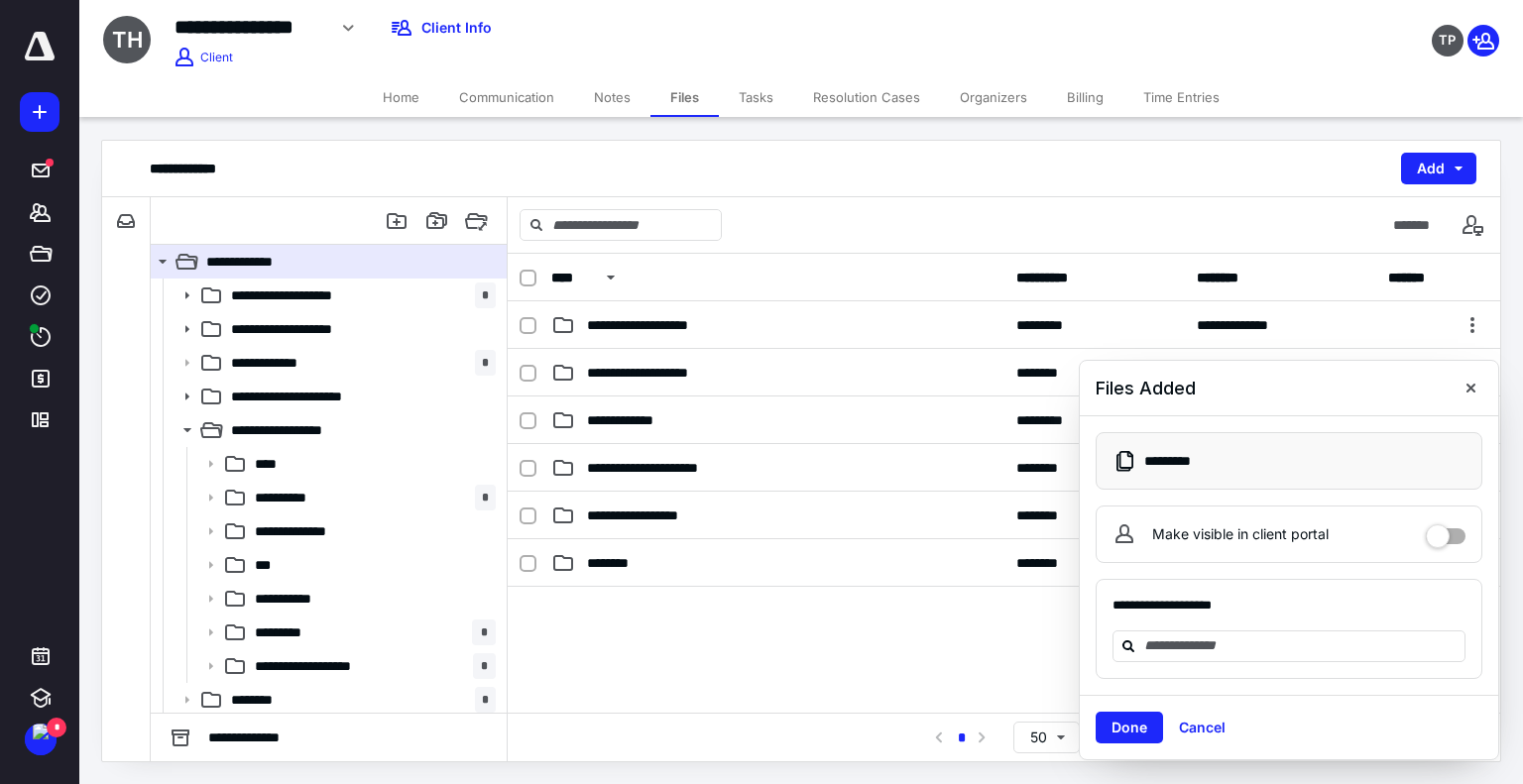 click at bounding box center [1446, 534] 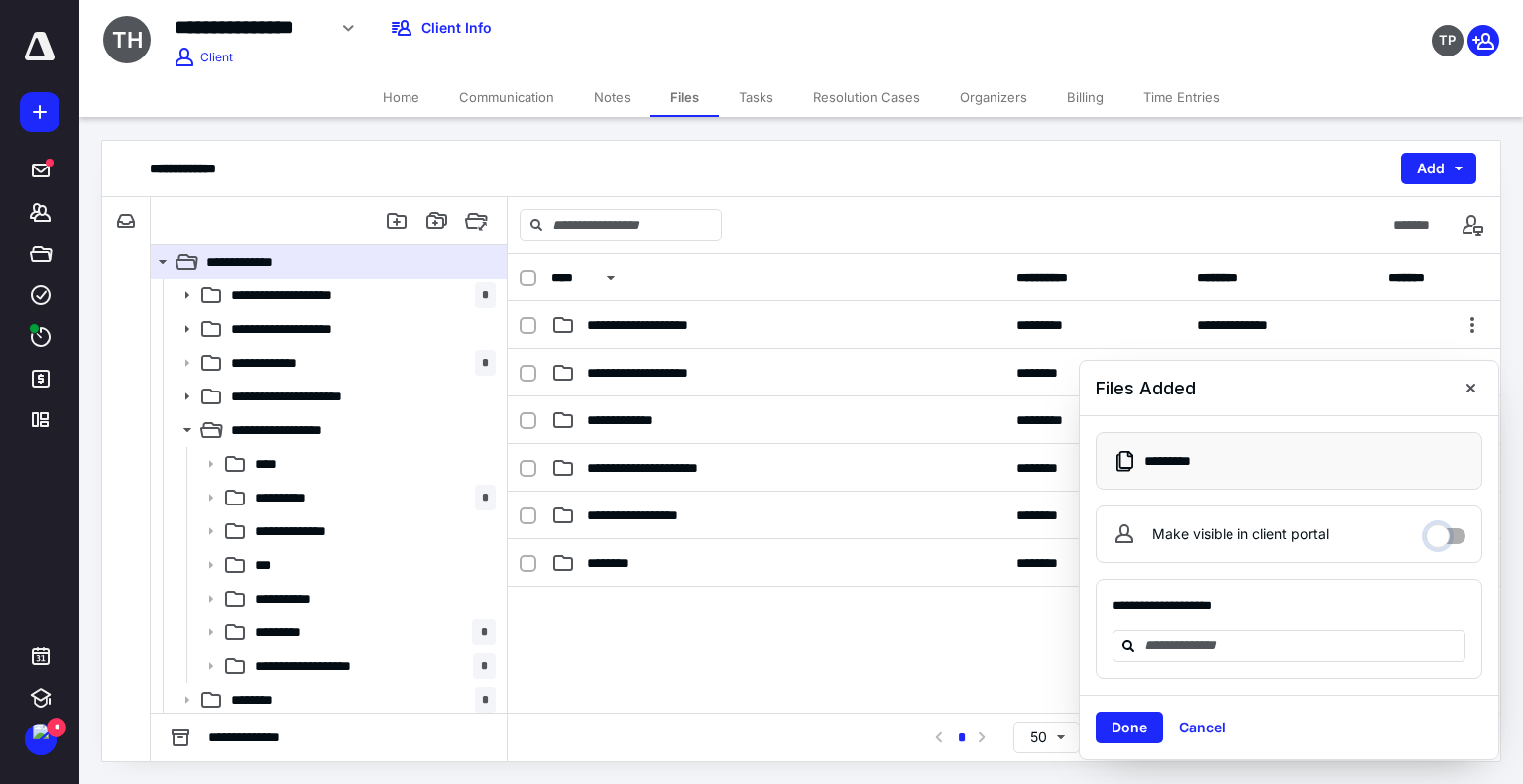 click on "Make visible in client portal" at bounding box center (1446, 531) 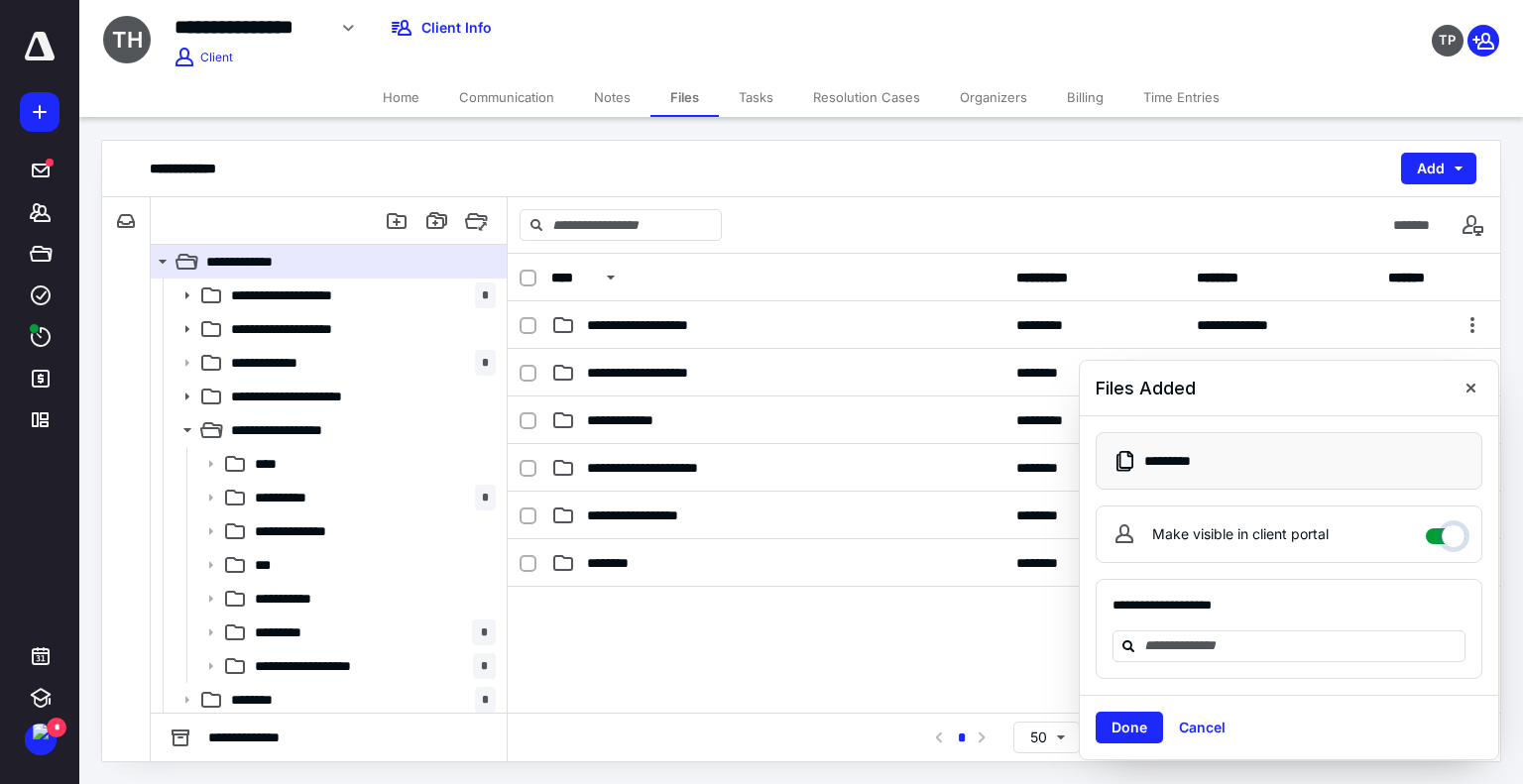 checkbox on "****" 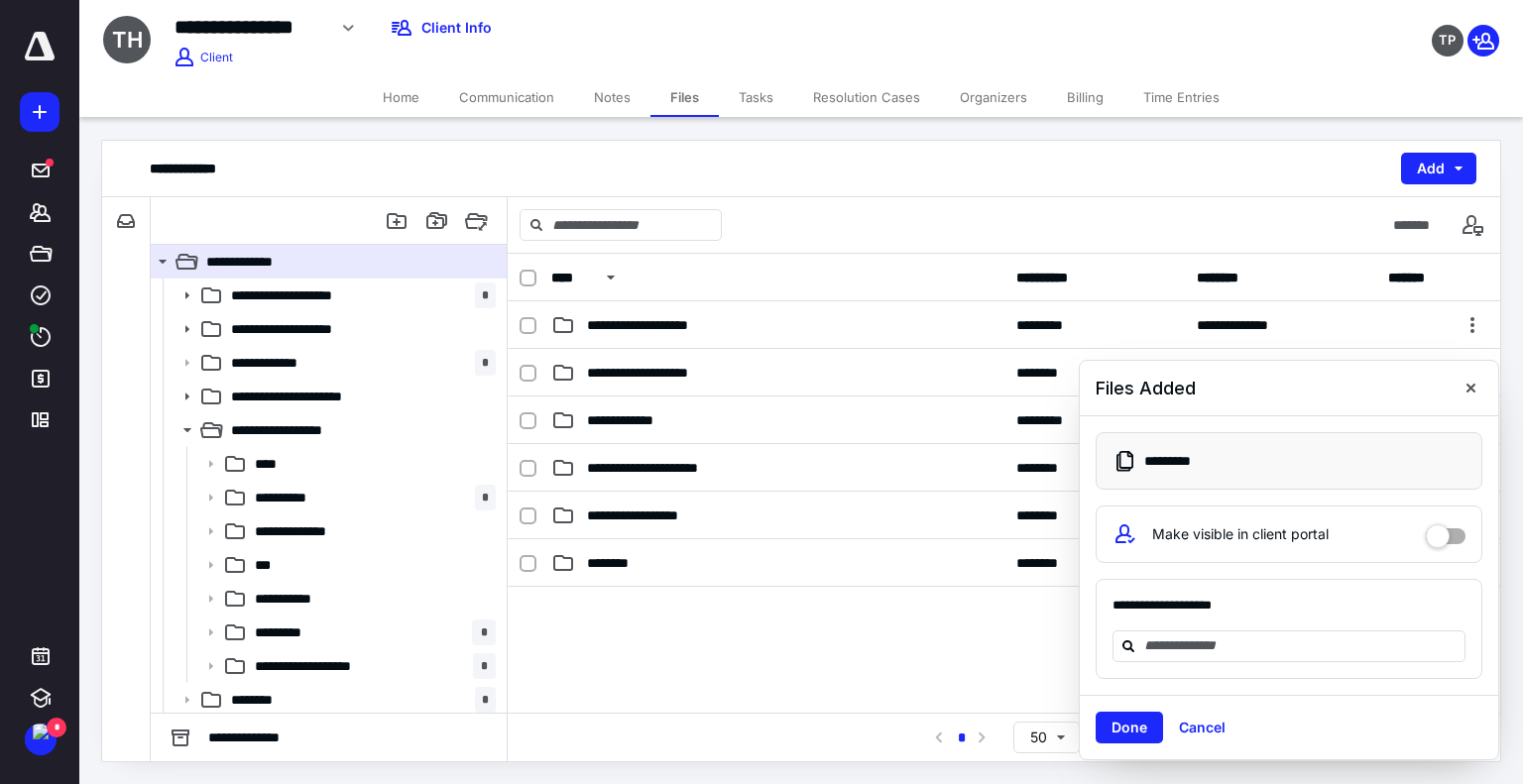 click at bounding box center (1470, 388) 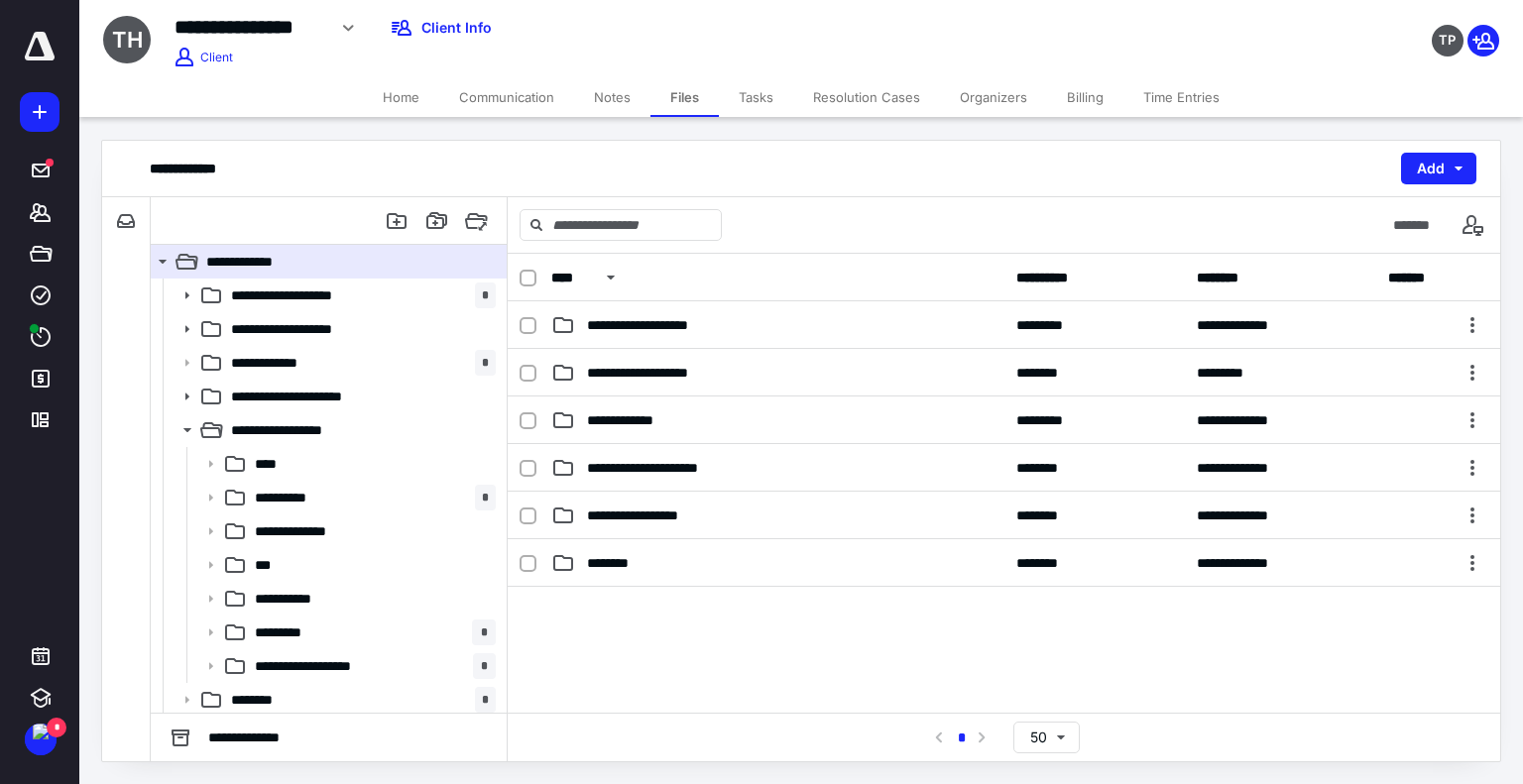 click on "Notes" at bounding box center (612, 97) 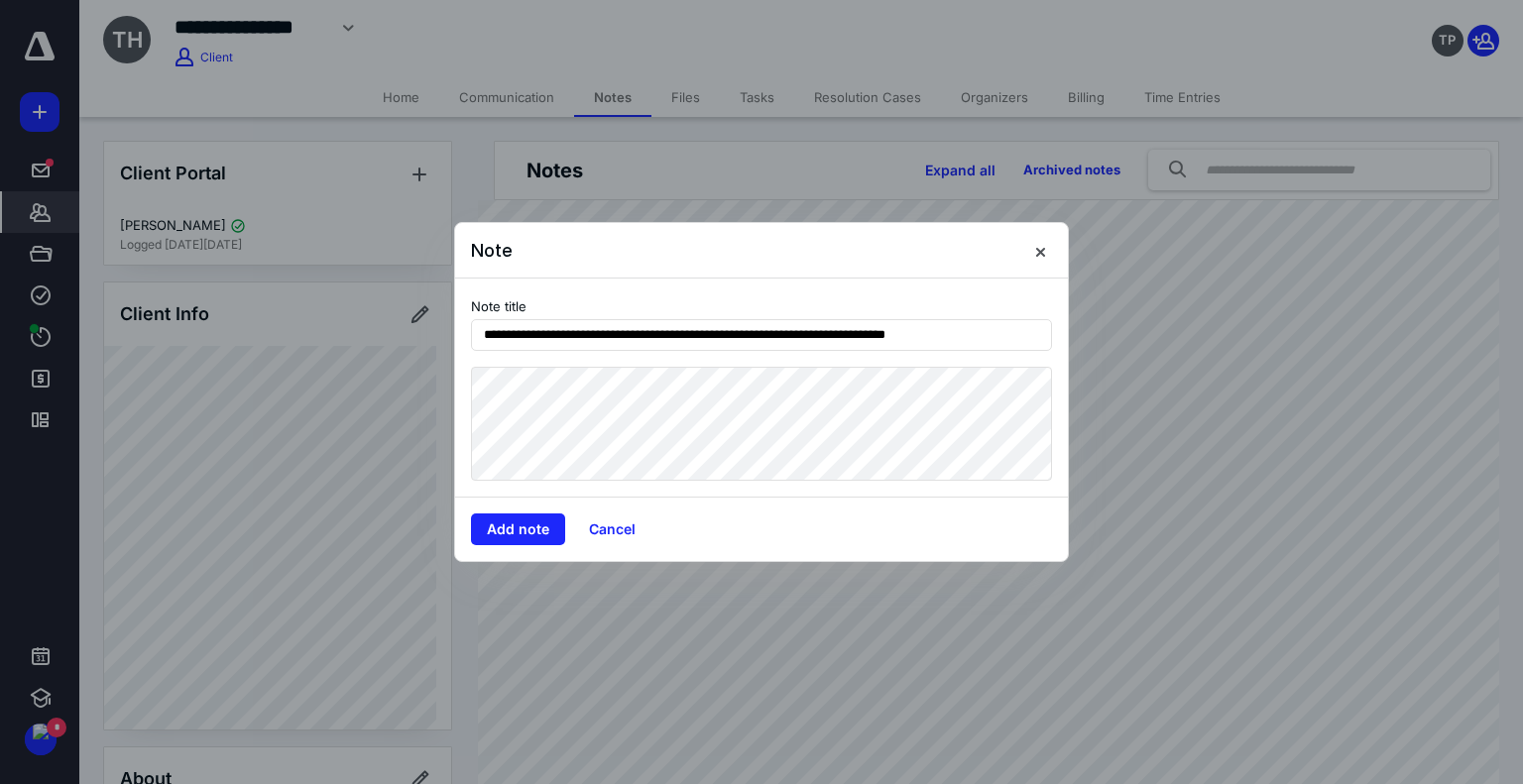 type on "**********" 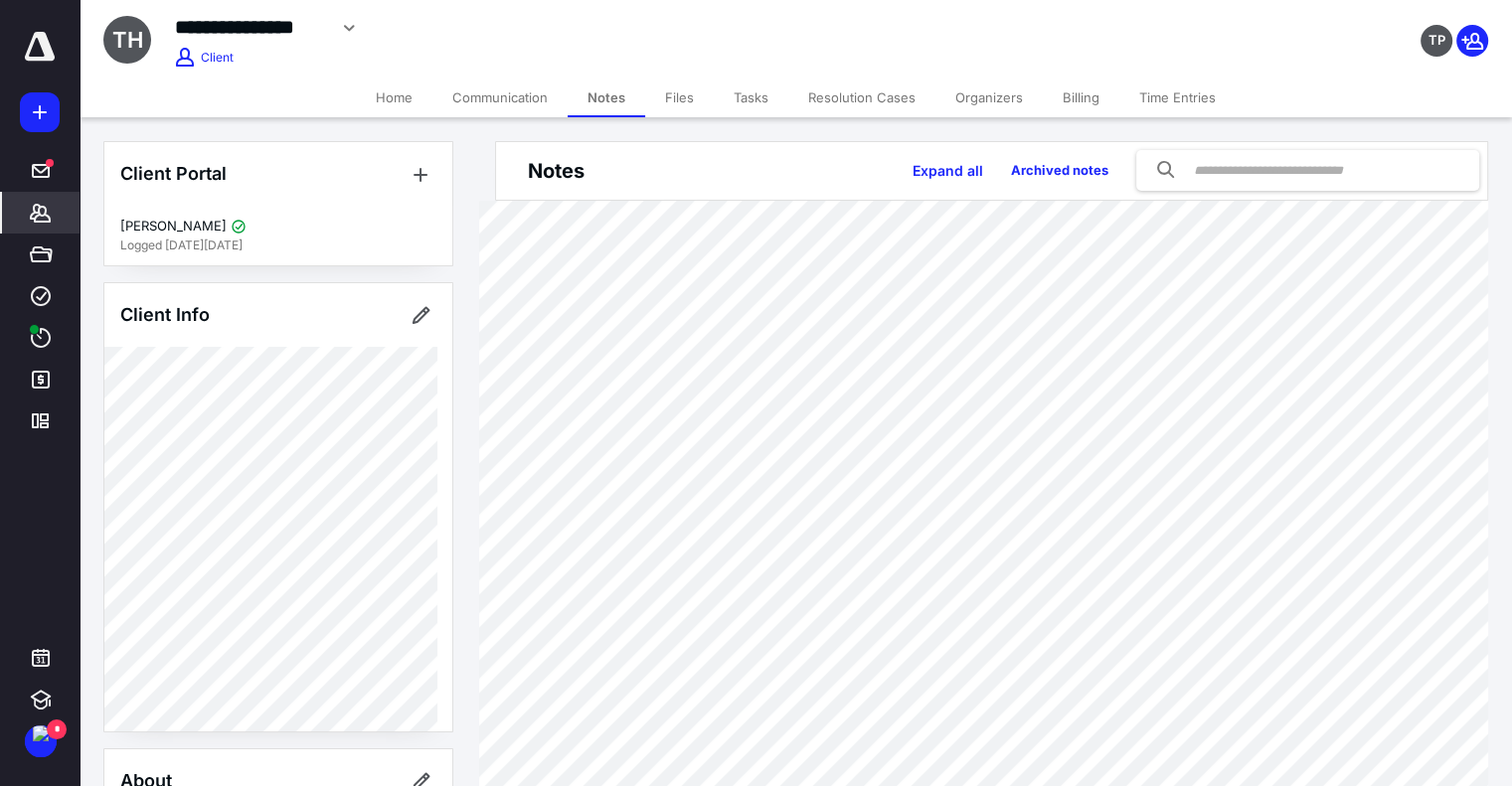 scroll, scrollTop: 696, scrollLeft: 0, axis: vertical 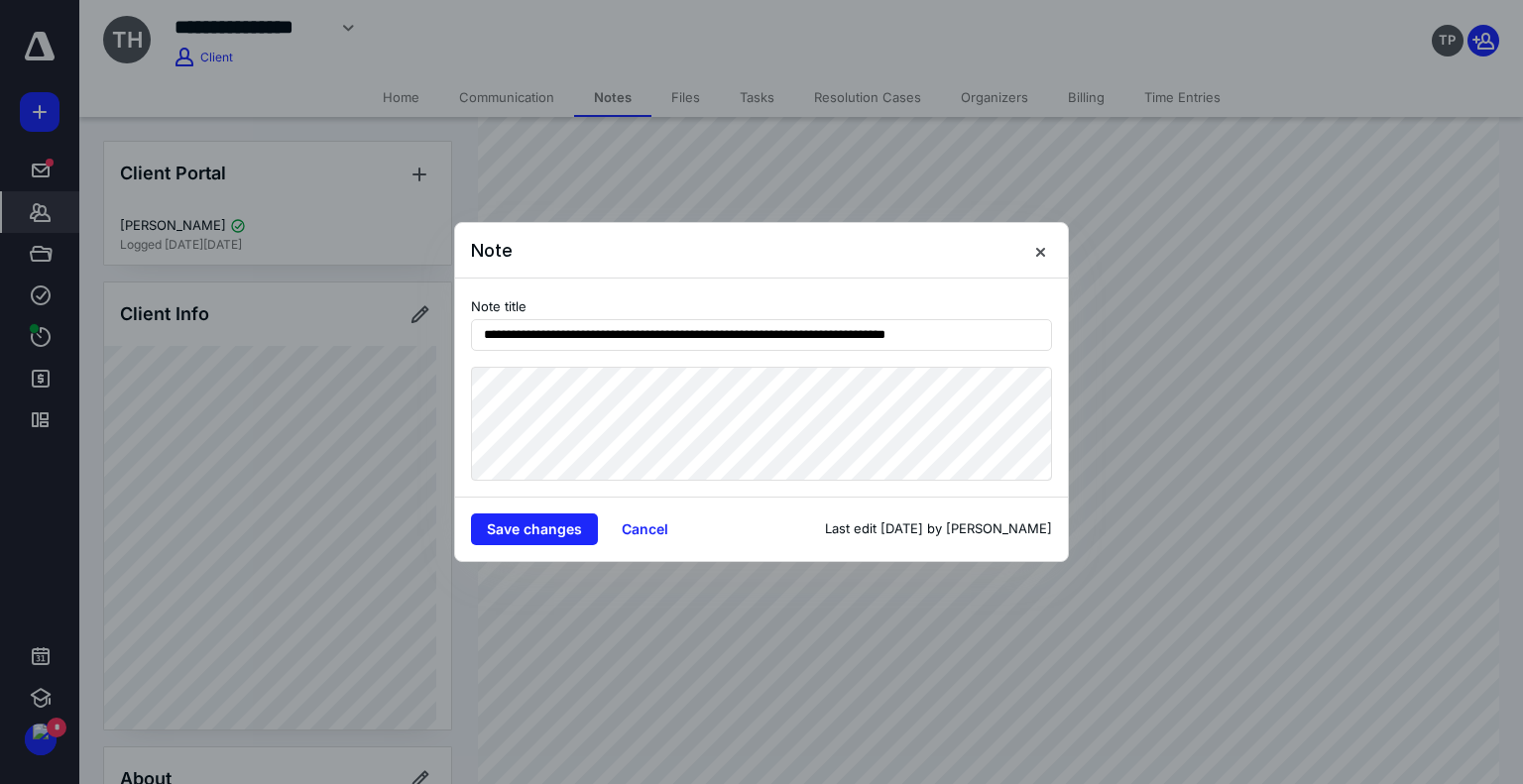 click on "**********" at bounding box center (762, 335) 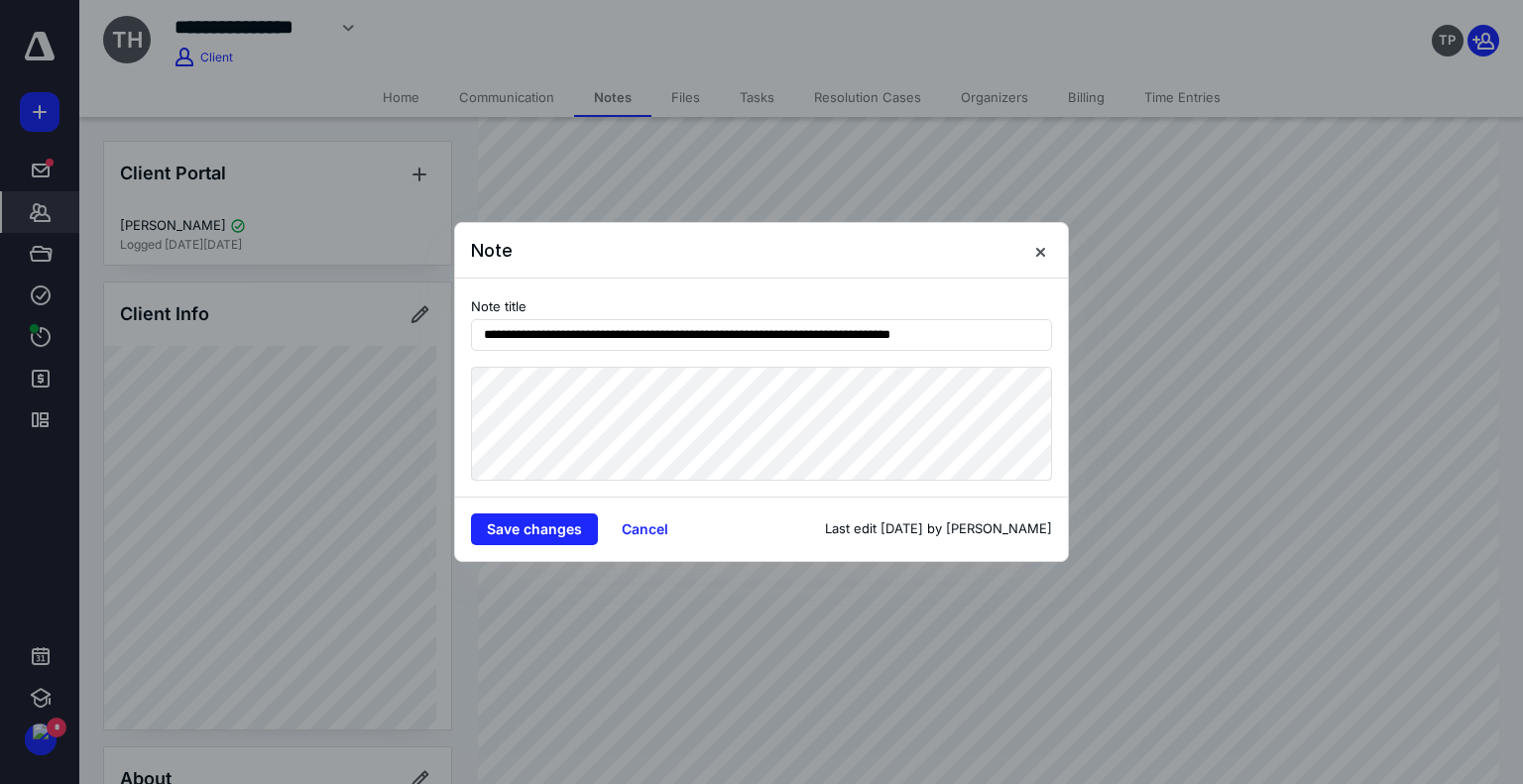 type on "**********" 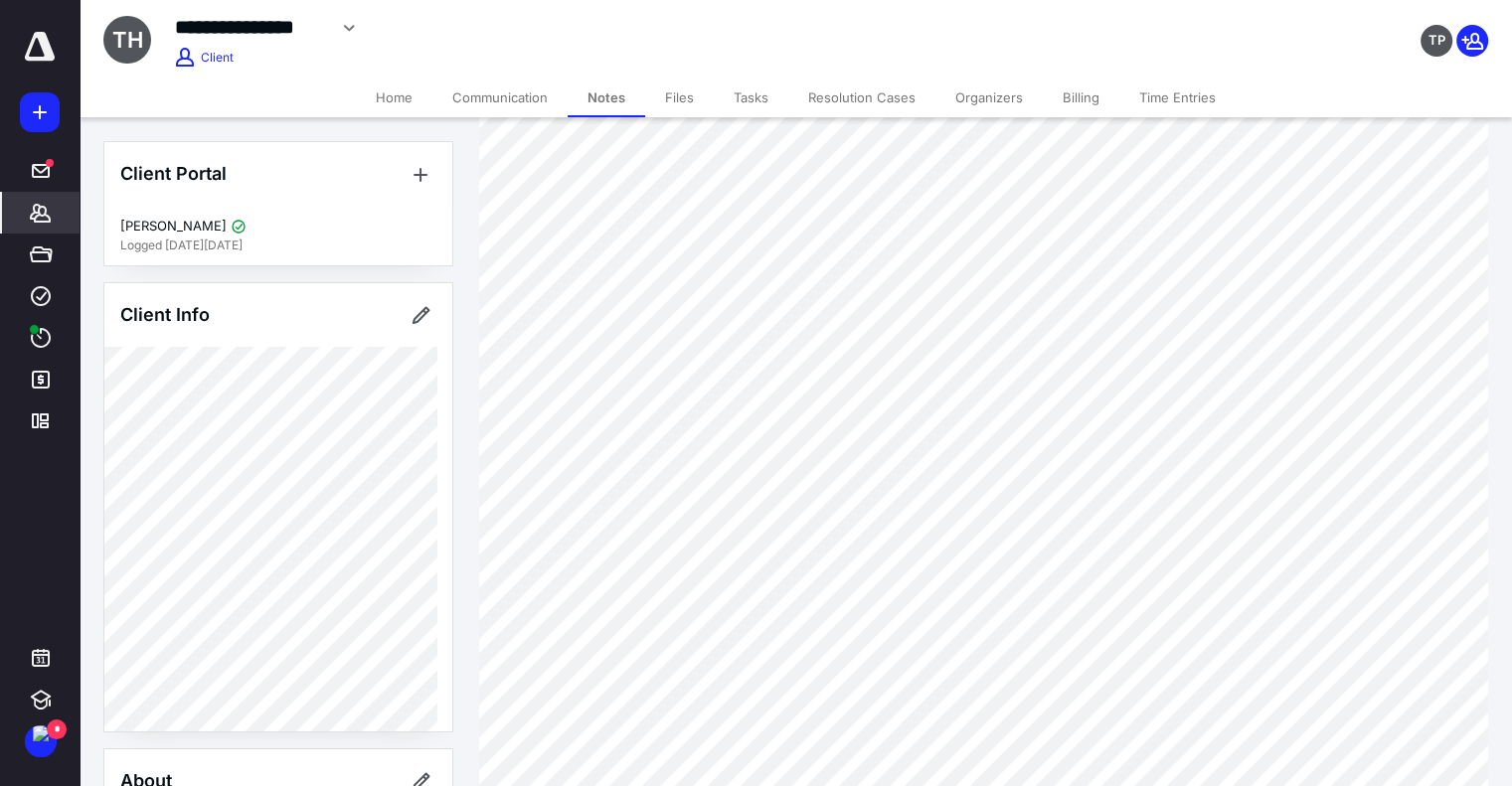 click on "****" at bounding box center (41, 296) 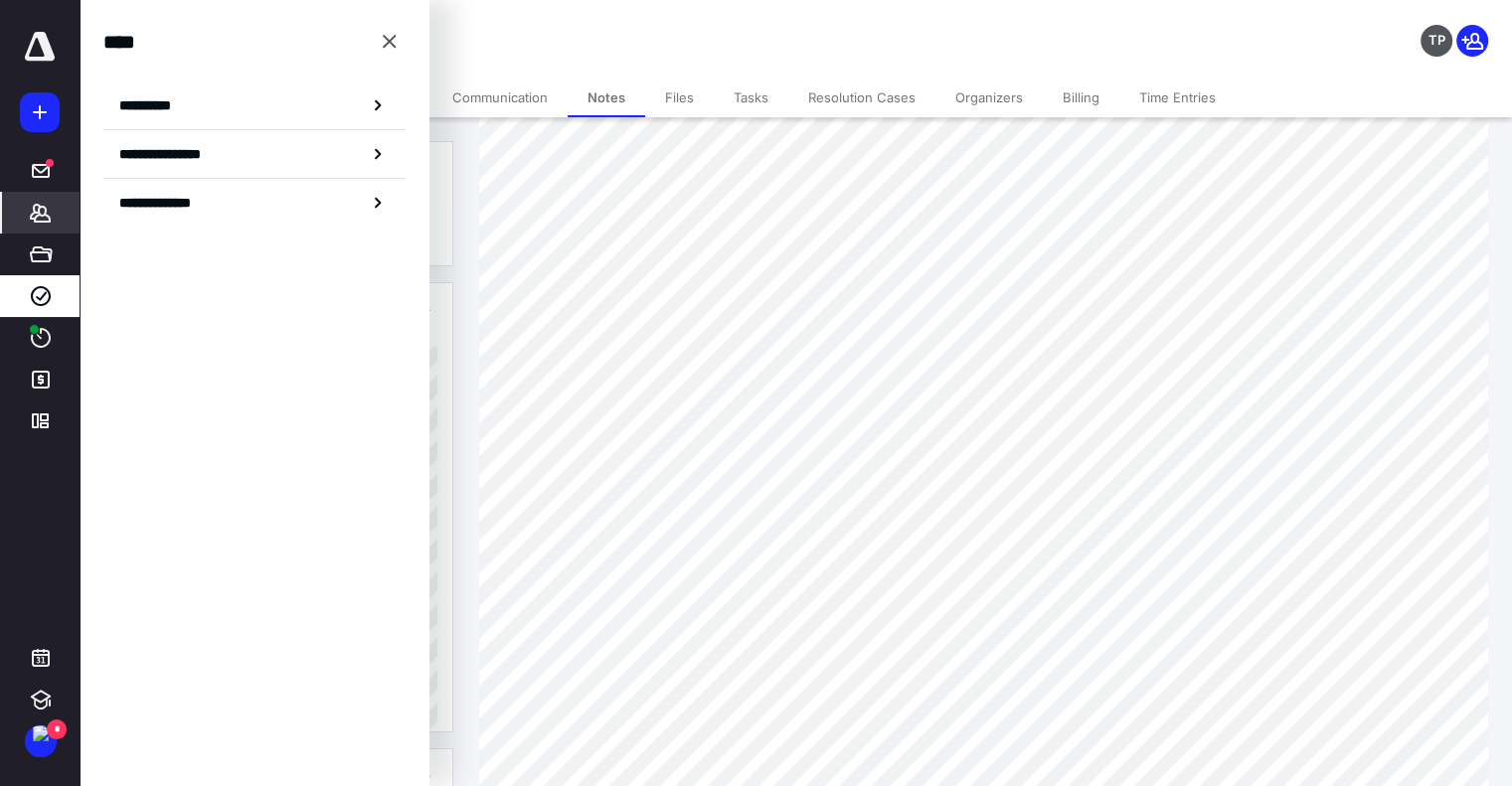 click on "**********" at bounding box center (152, 105) 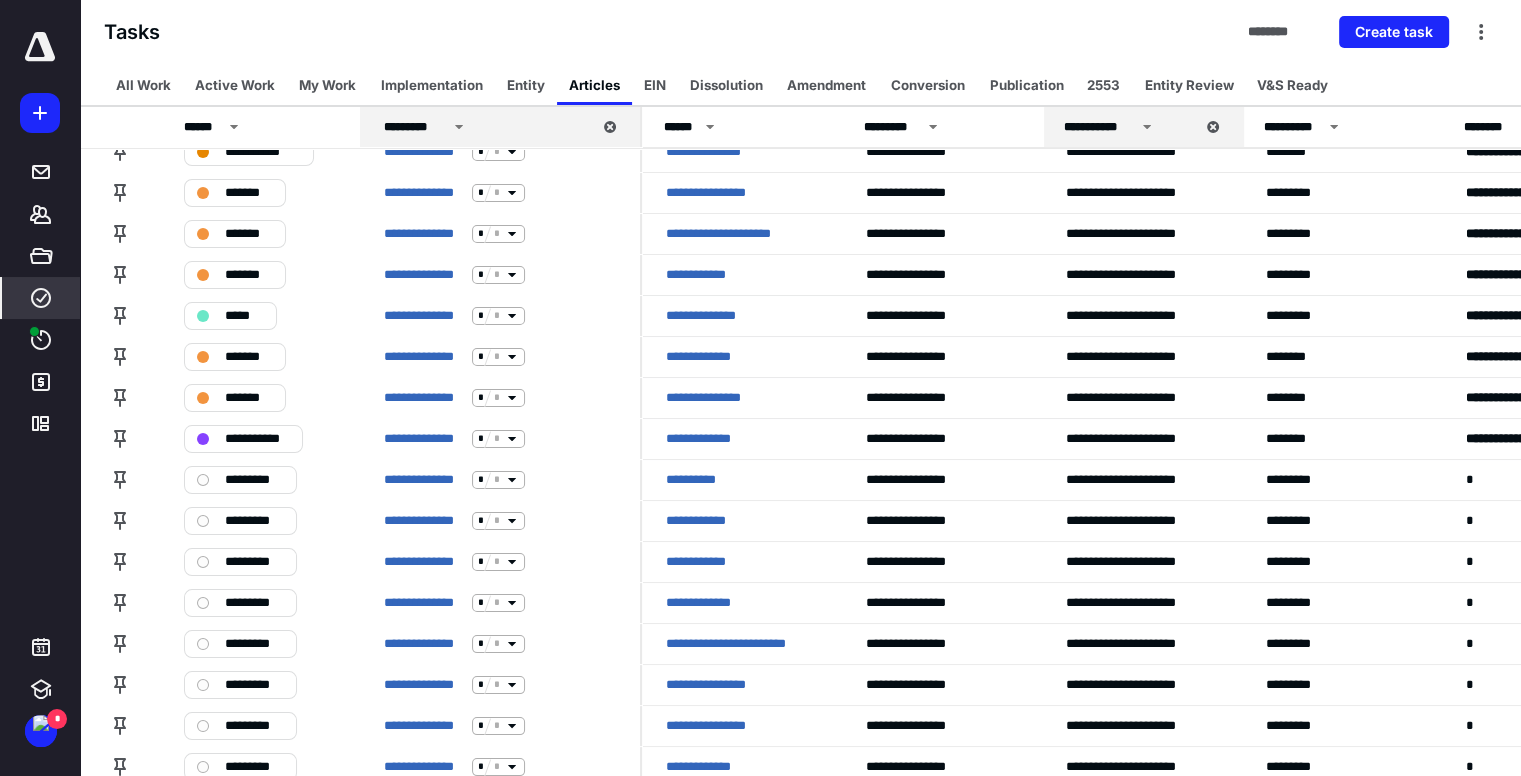 scroll, scrollTop: 0, scrollLeft: 0, axis: both 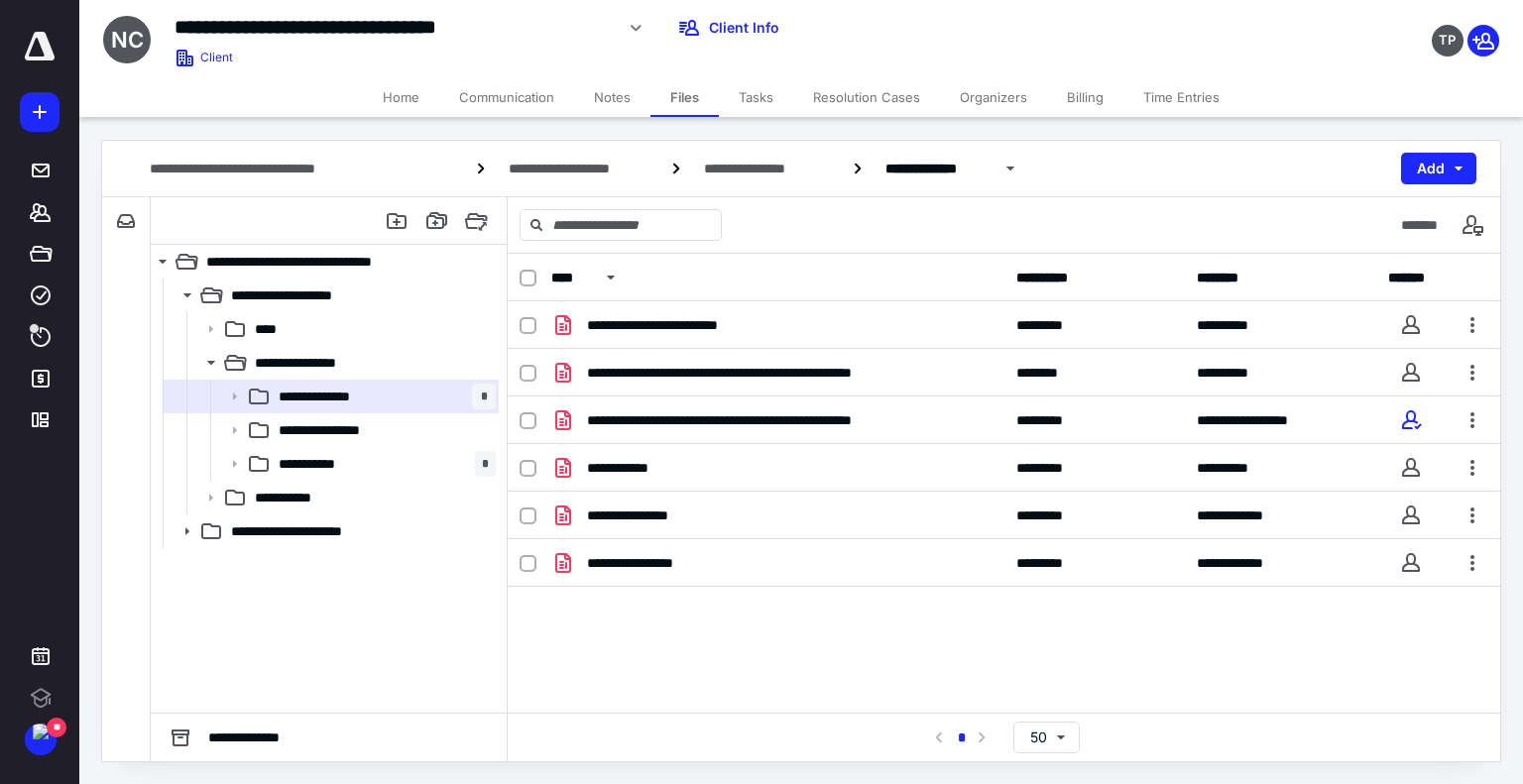 click on "Notes" at bounding box center [612, 97] 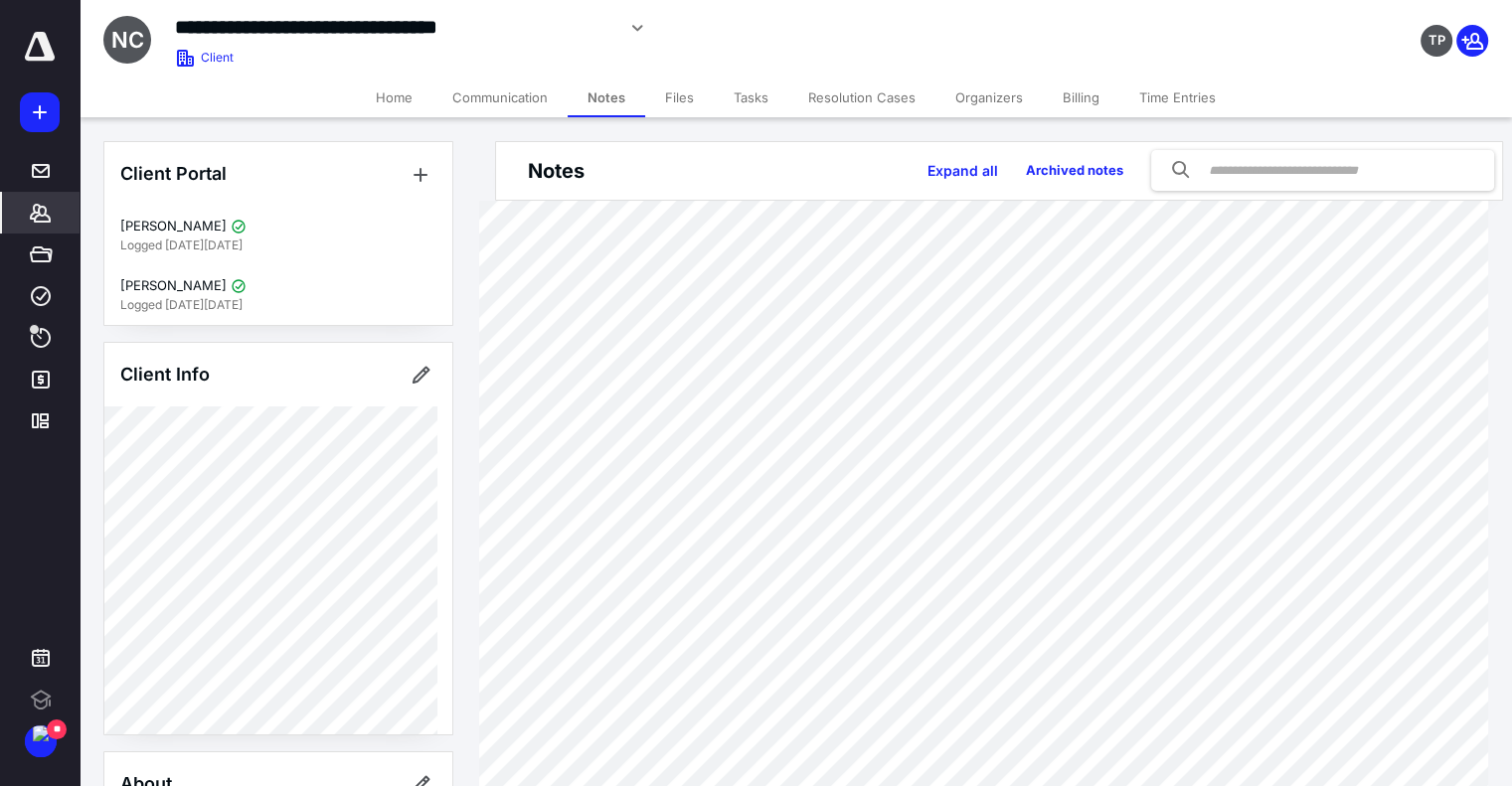 scroll, scrollTop: 0, scrollLeft: 0, axis: both 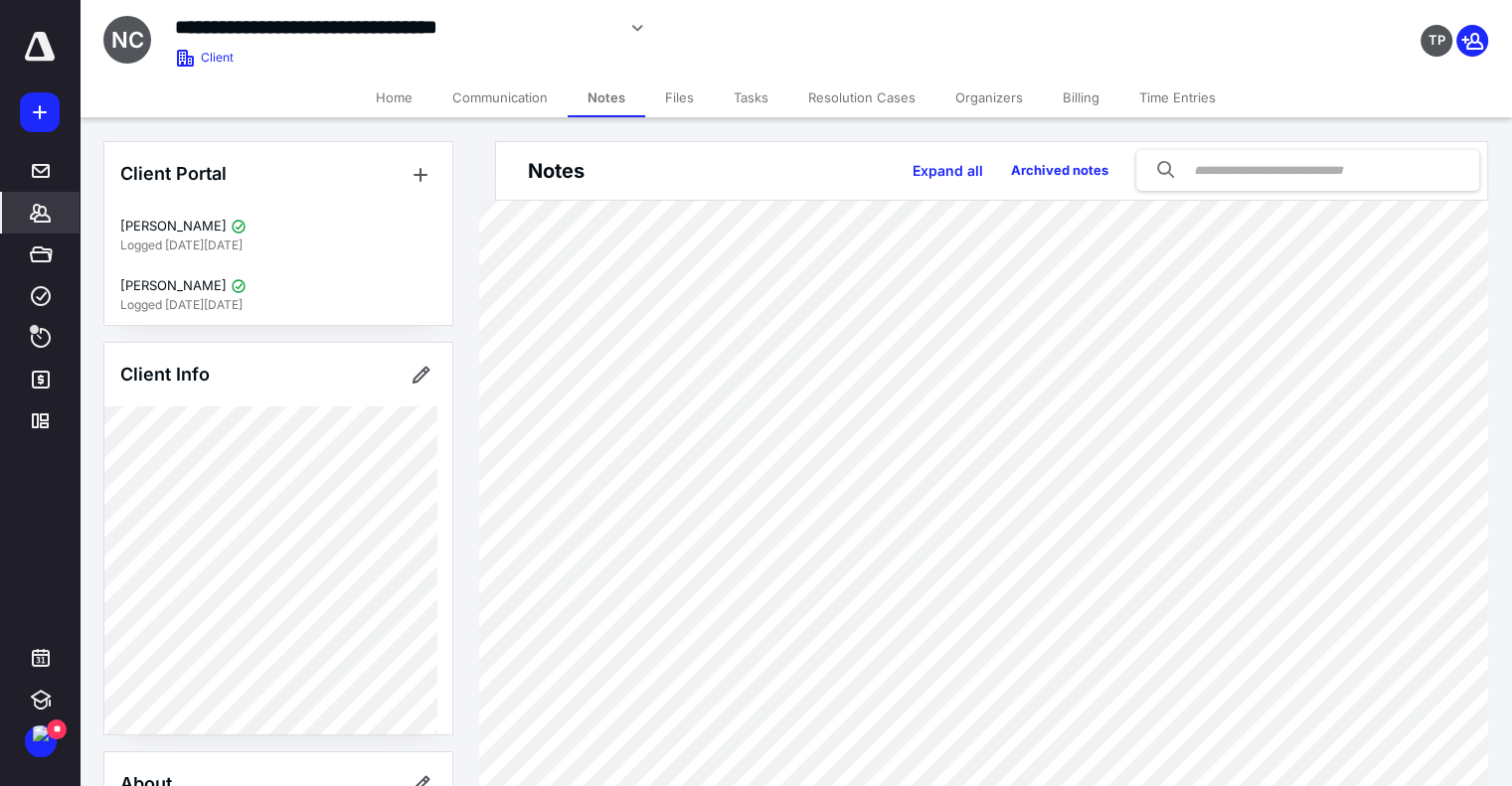 click on "****" at bounding box center (41, 338) 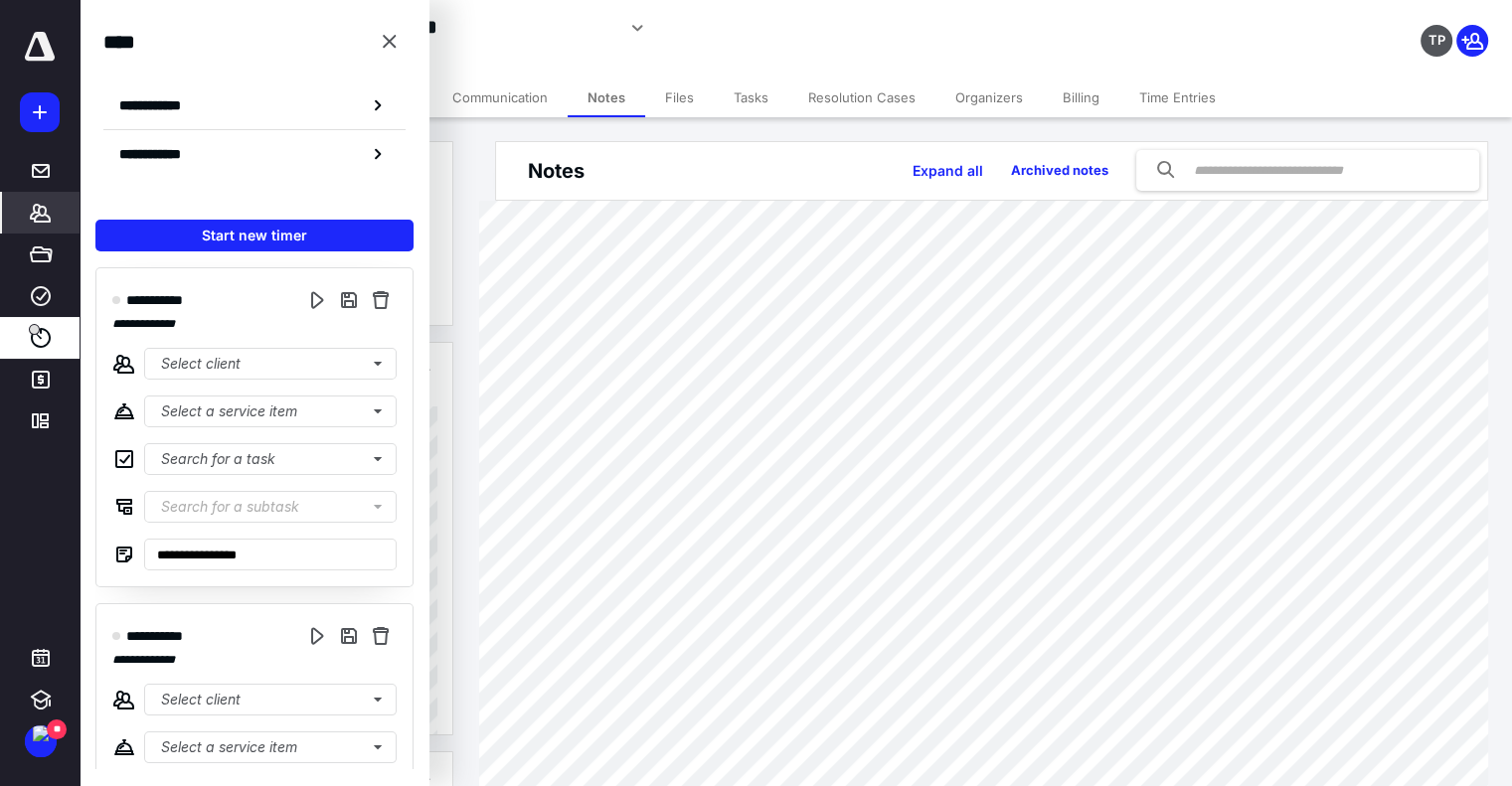 click on "**********" at bounding box center [254, 393] 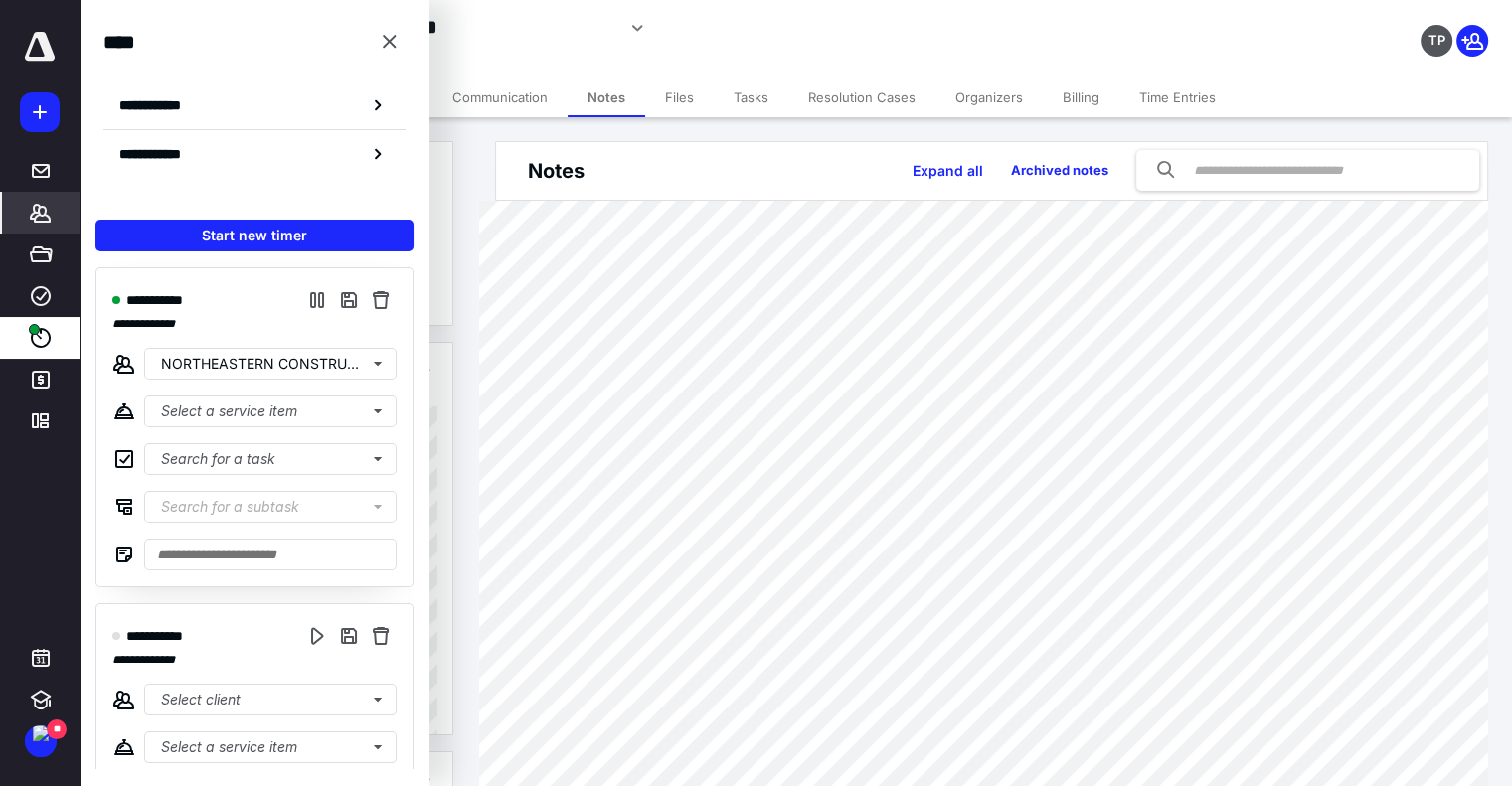 click on "**********" at bounding box center [562, 35] 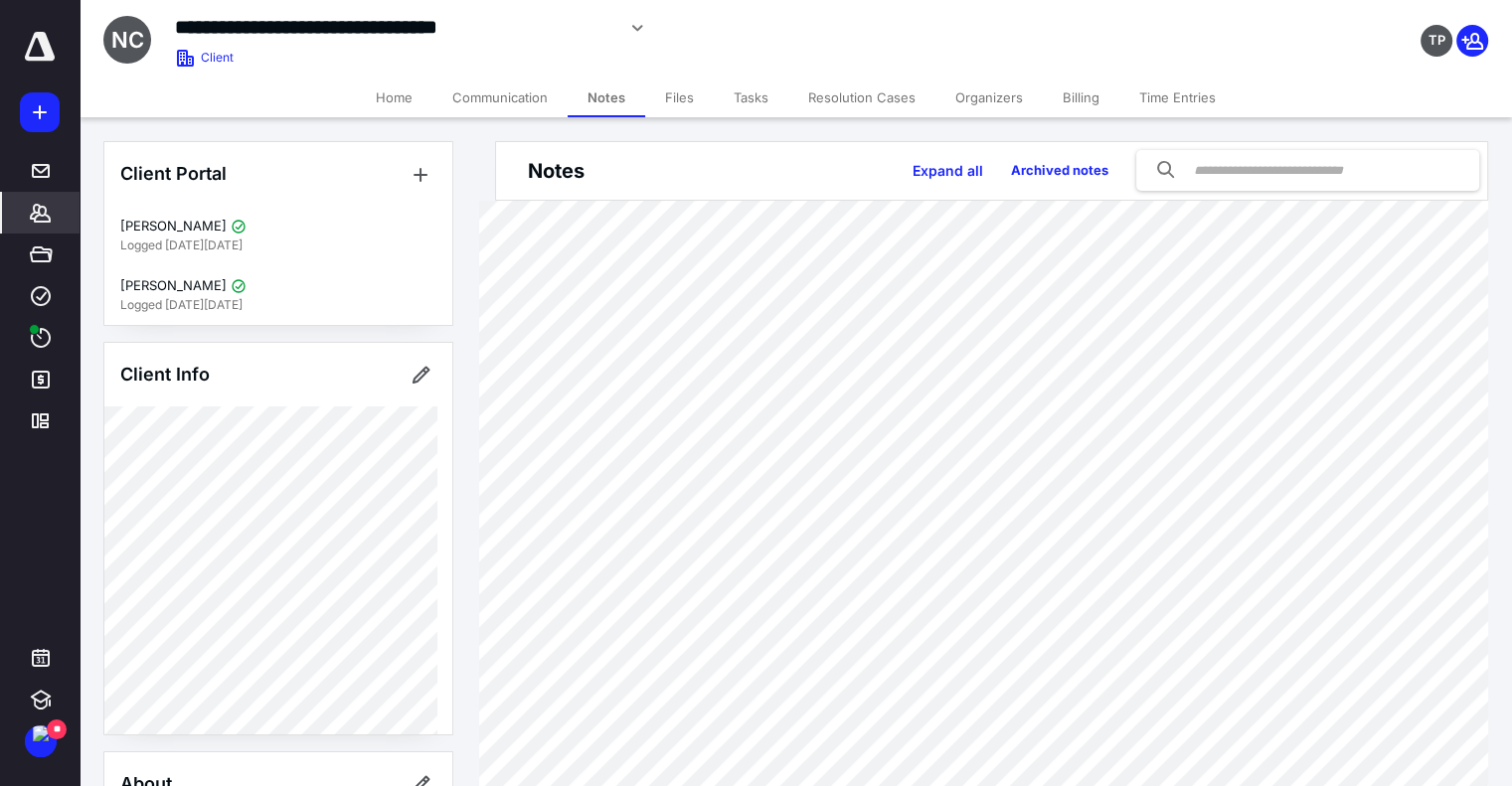 click on "**********" at bounding box center (395, 27) 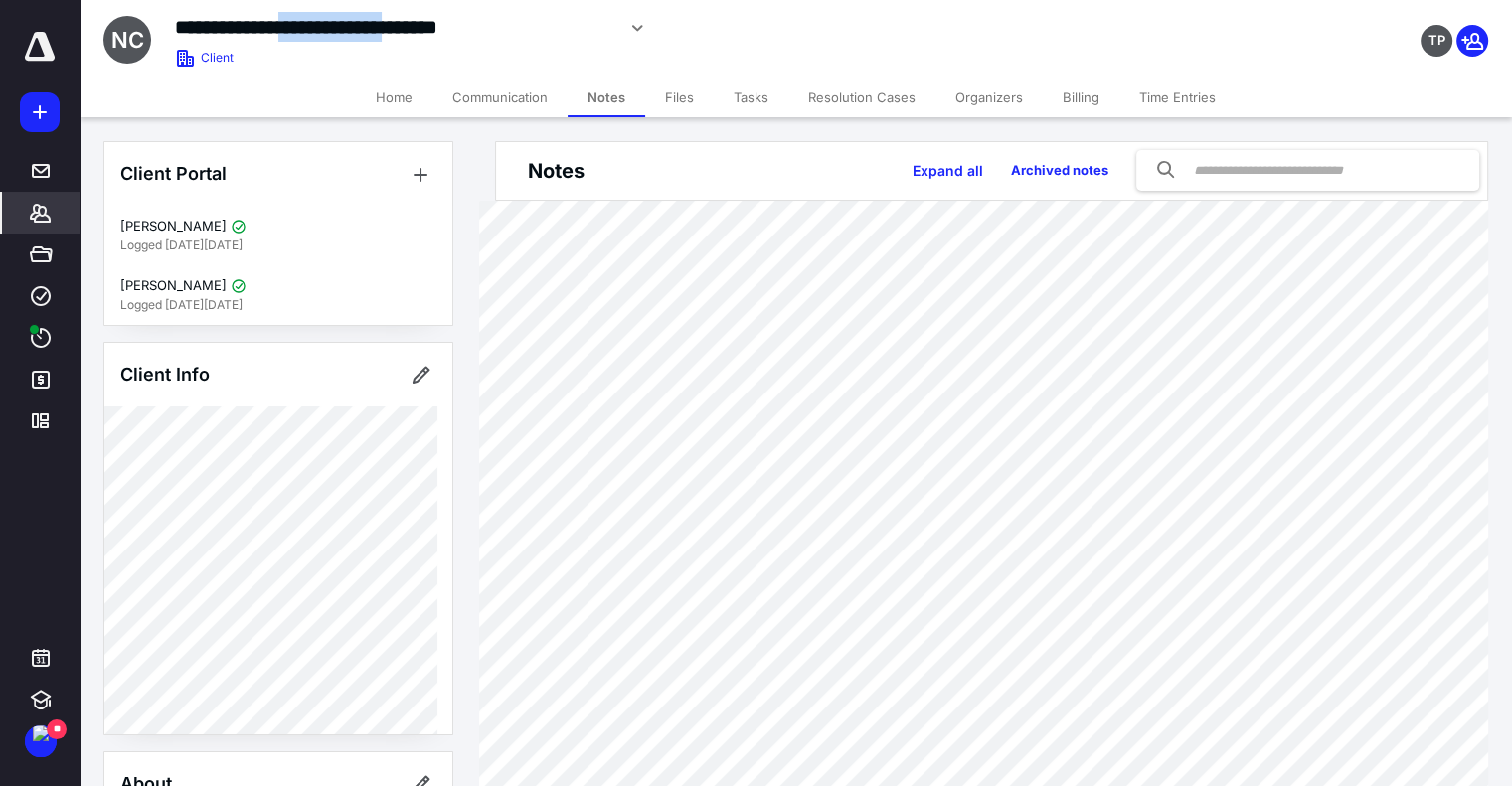 click on "**********" at bounding box center (395, 27) 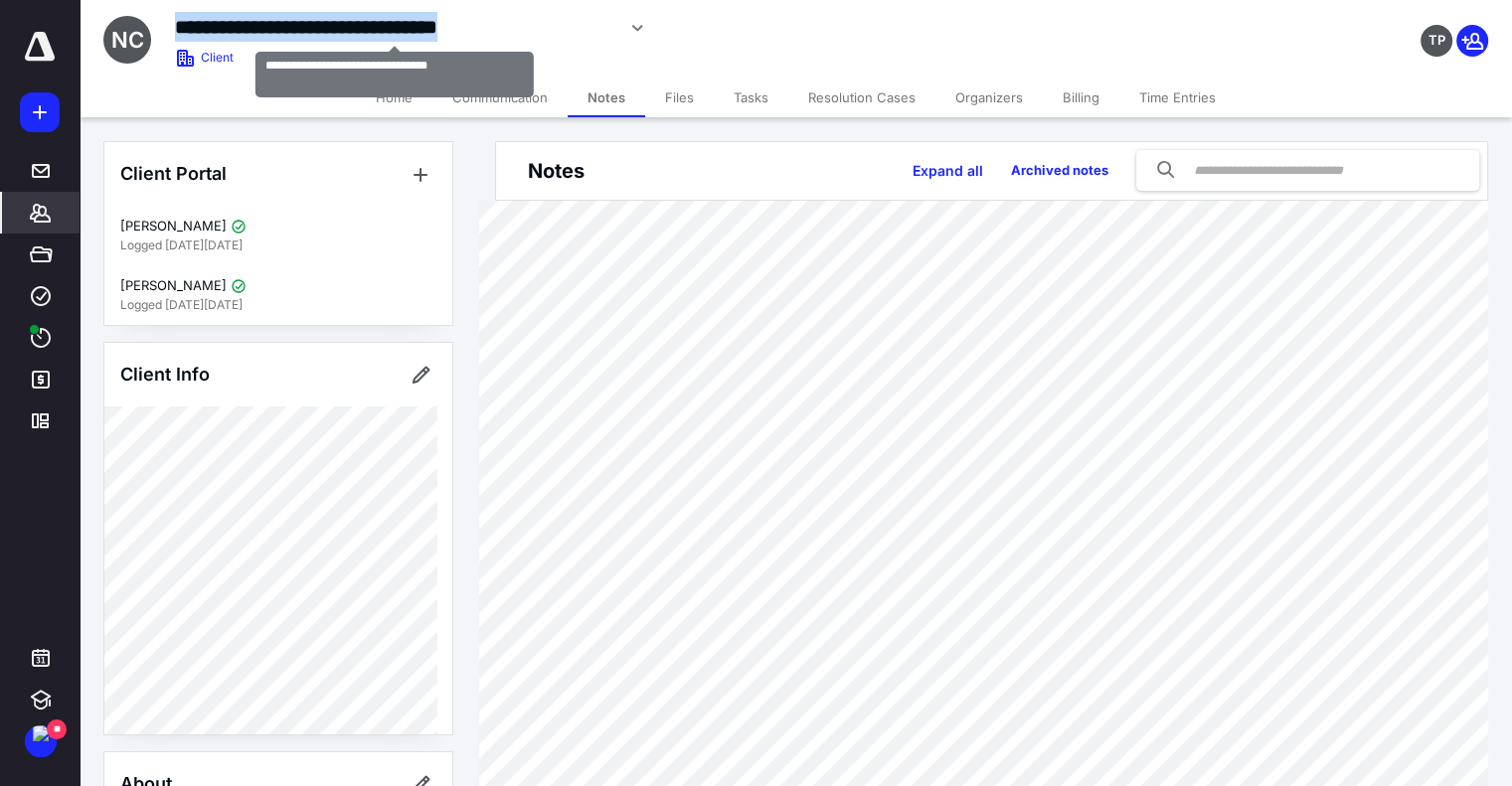 click on "**********" at bounding box center [395, 27] 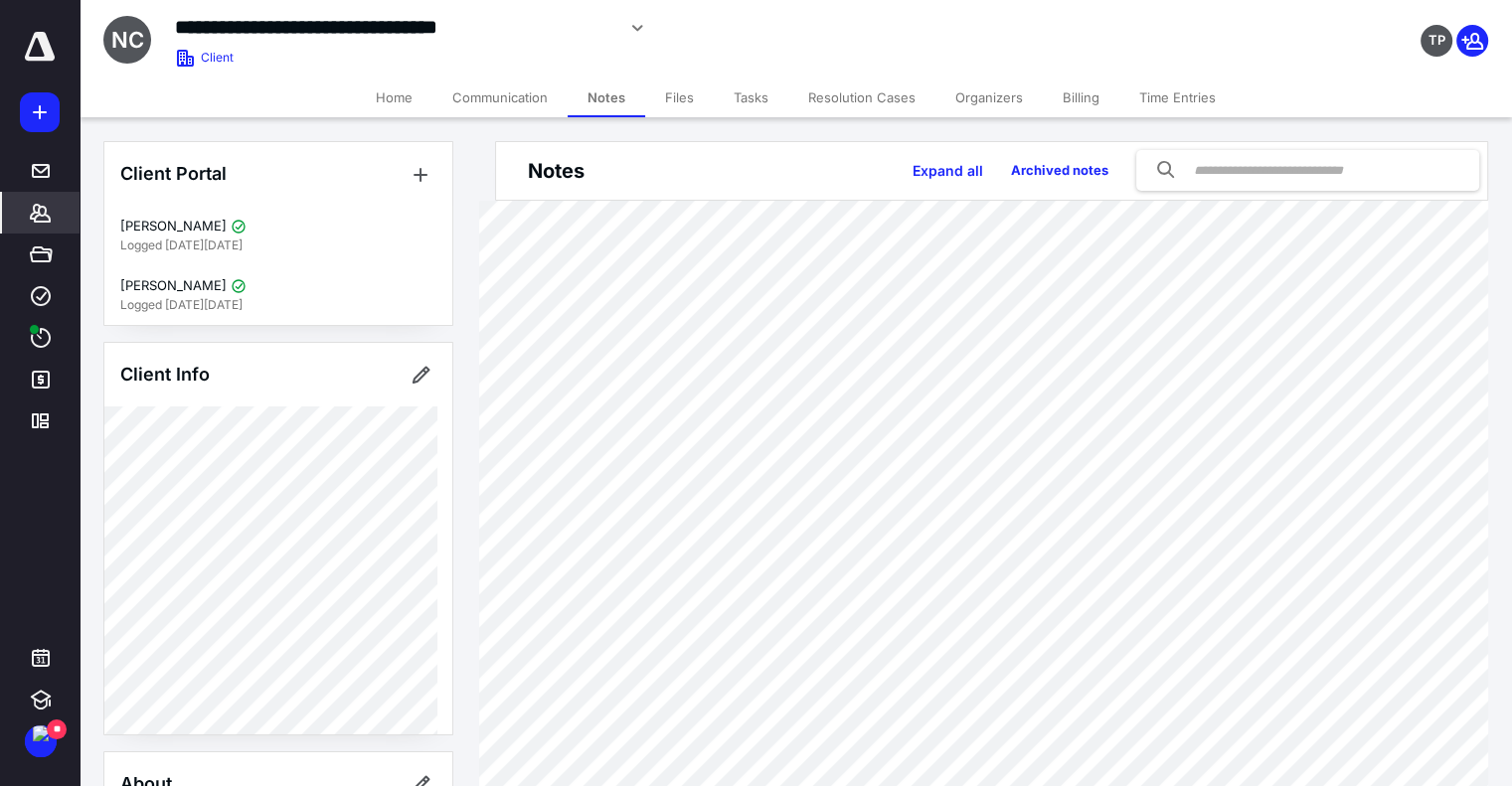 click on "****" at bounding box center [41, 338] 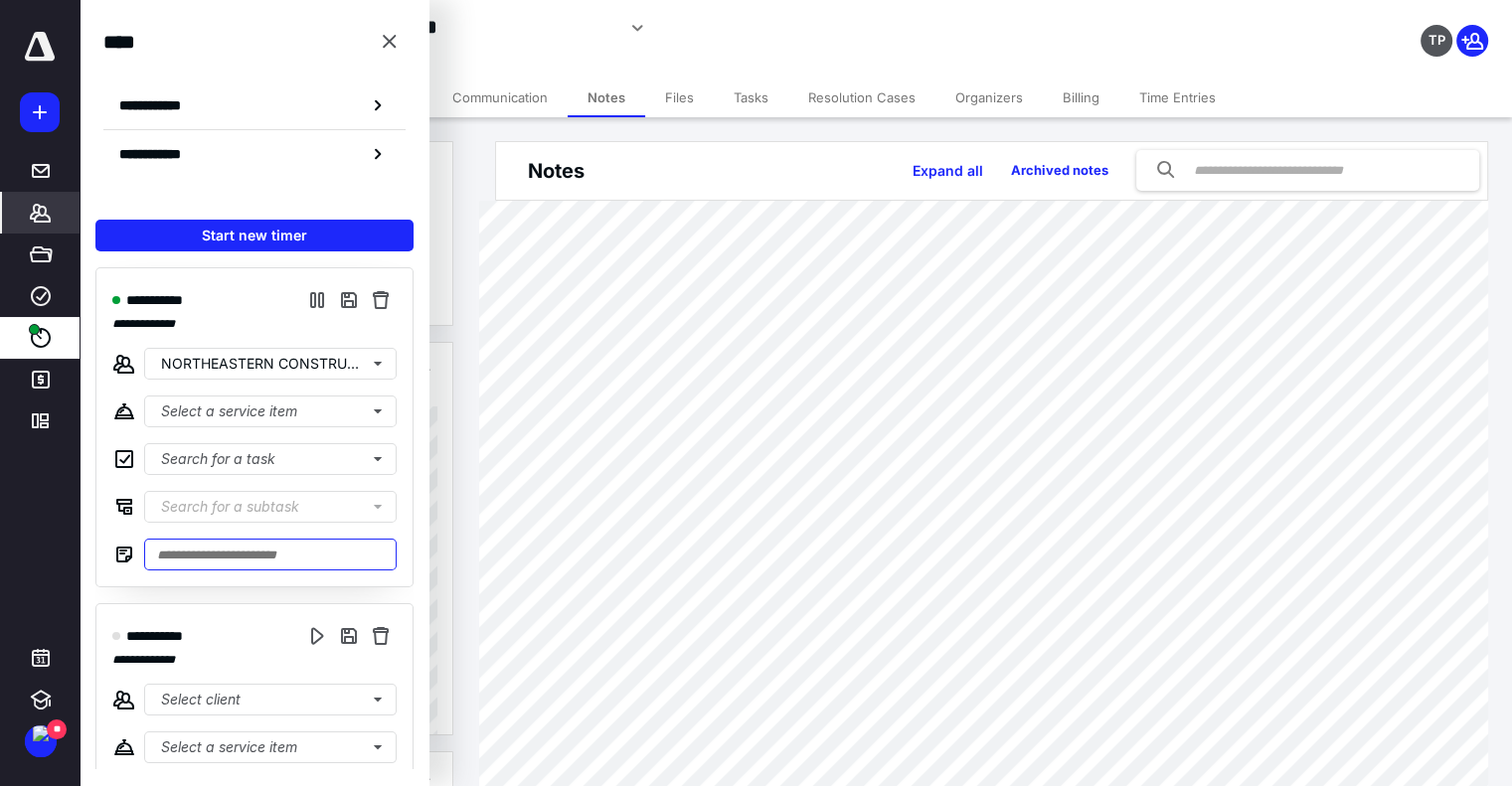 click at bounding box center [270, 554] 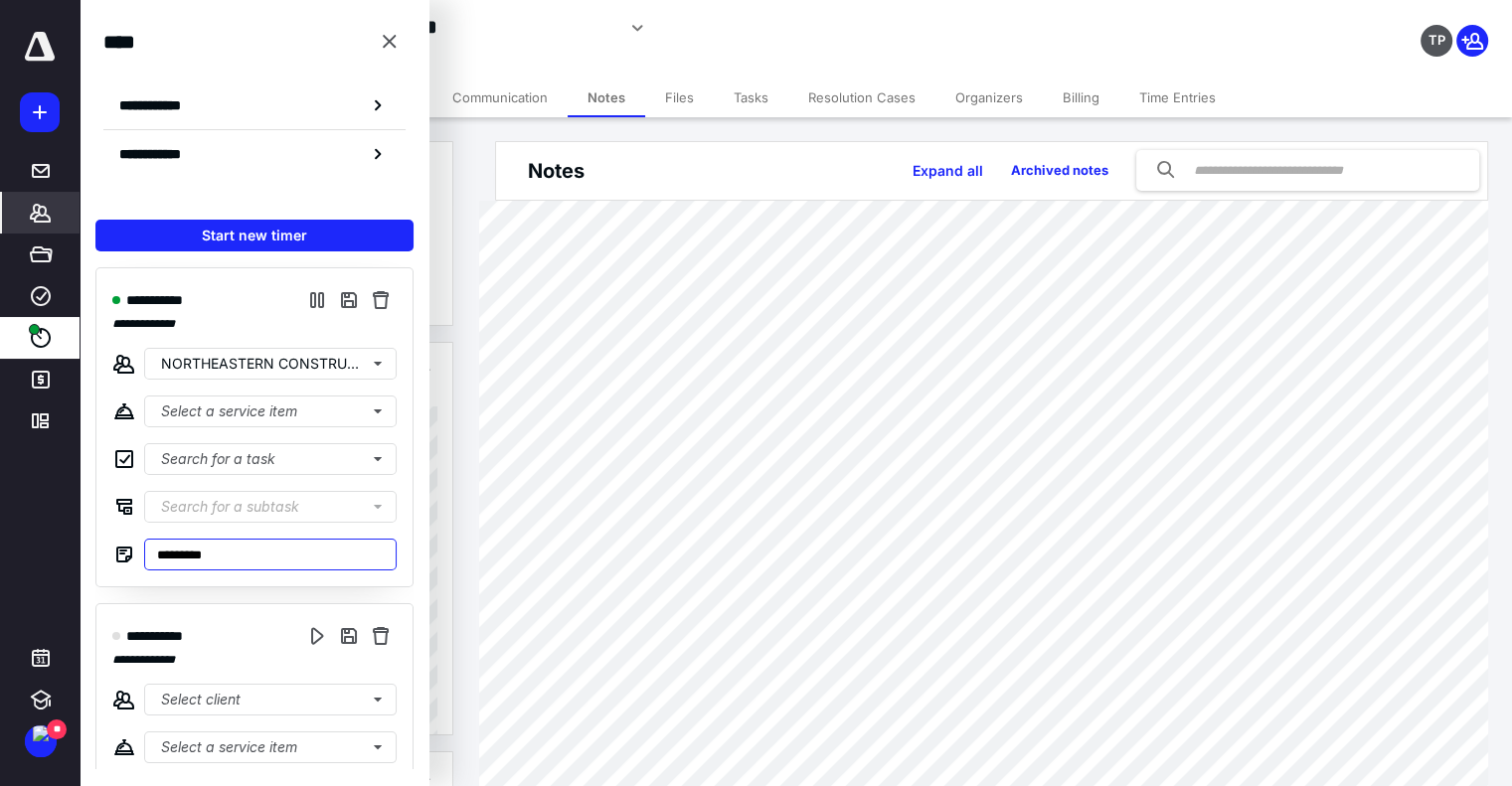type on "*********" 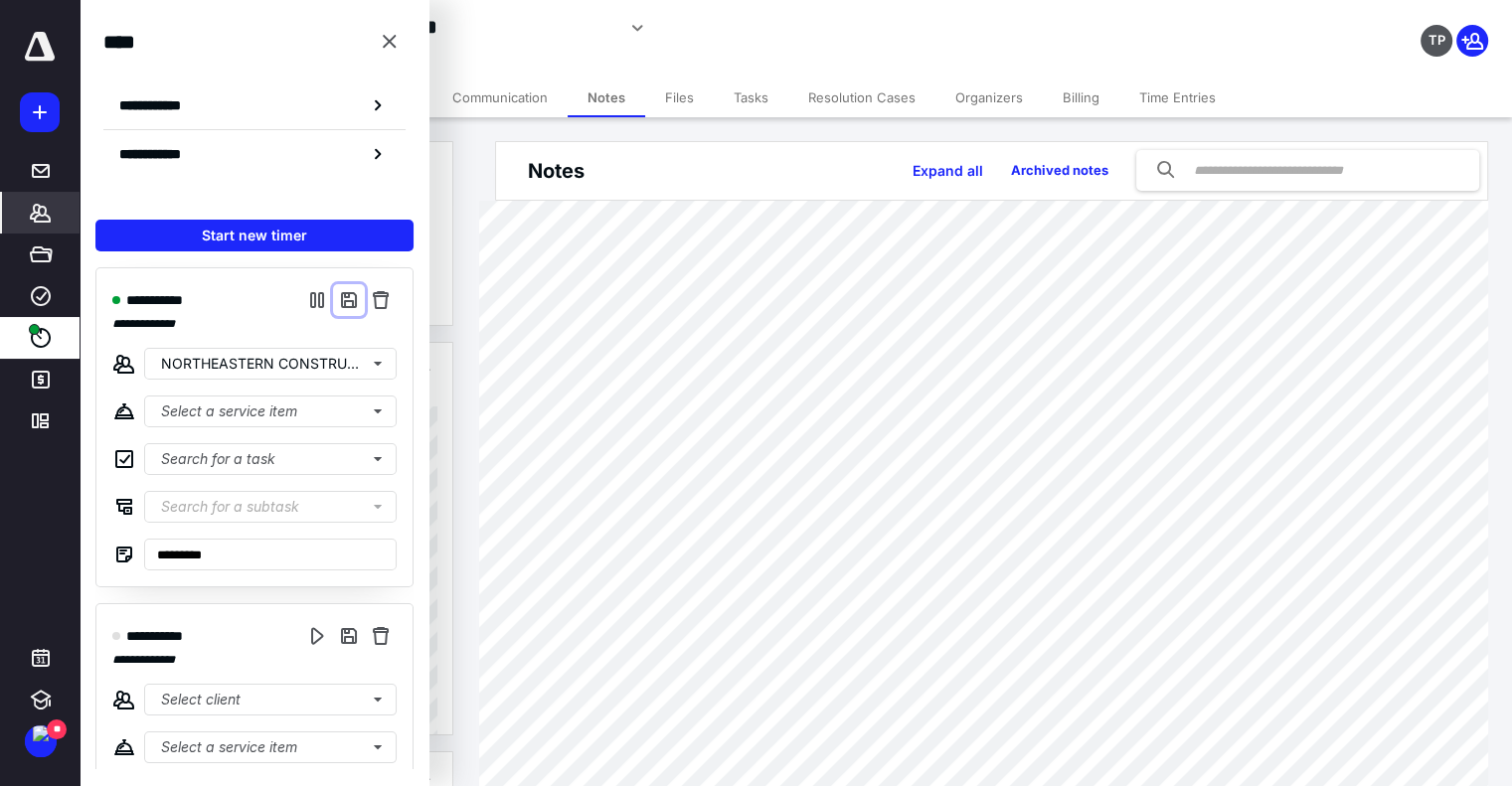 click at bounding box center (349, 300) 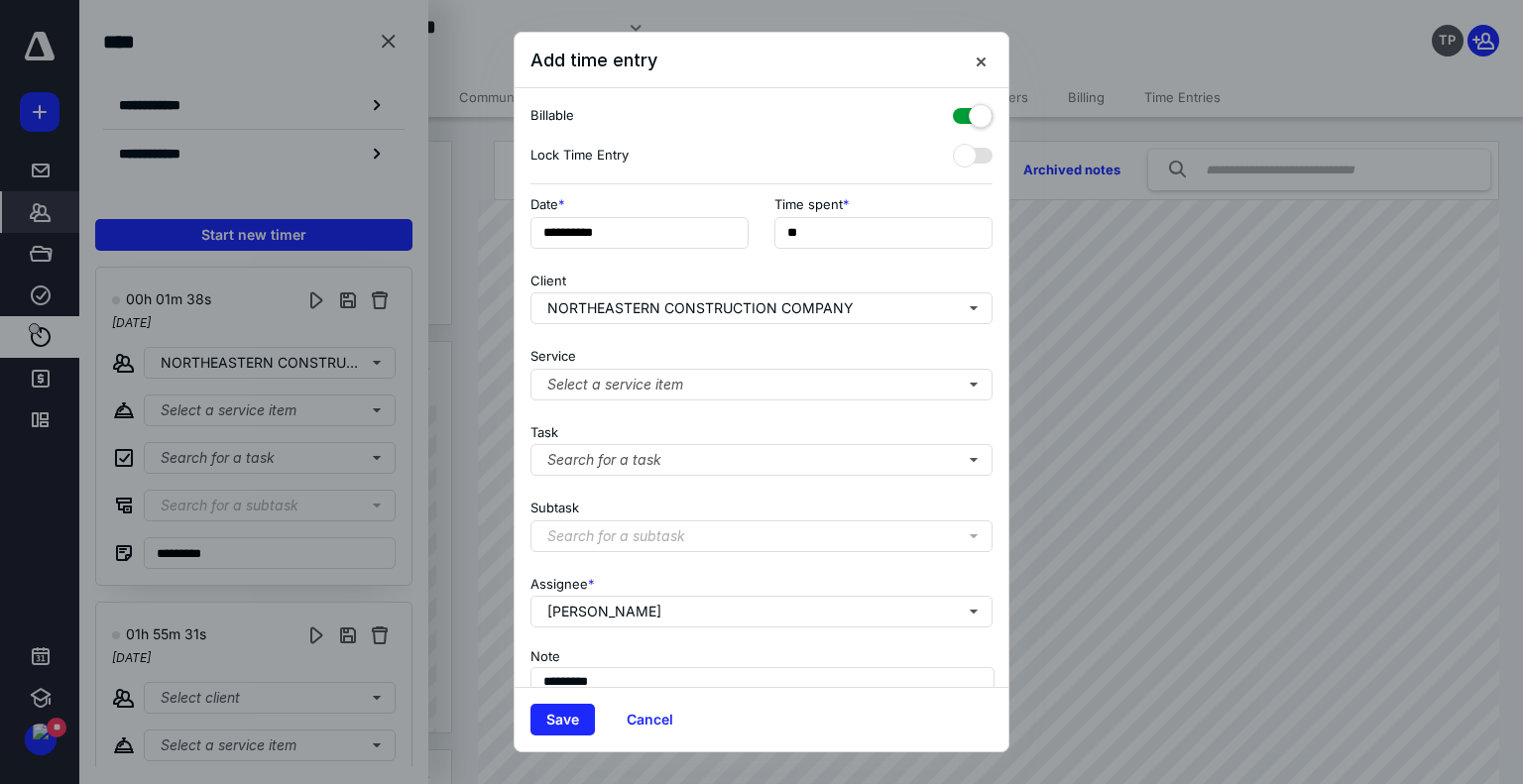 click on "Save" at bounding box center [562, 720] 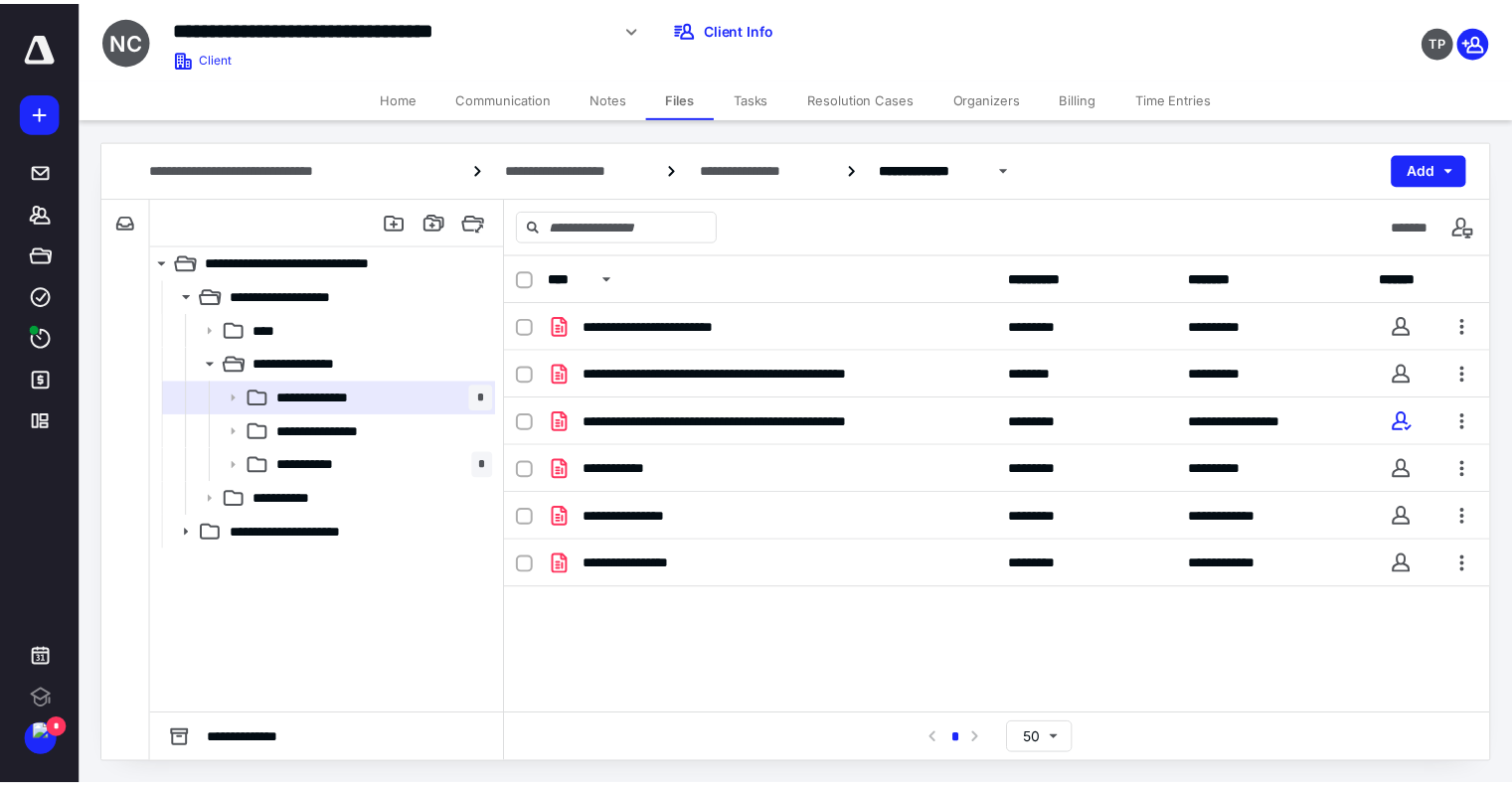 scroll, scrollTop: 0, scrollLeft: 0, axis: both 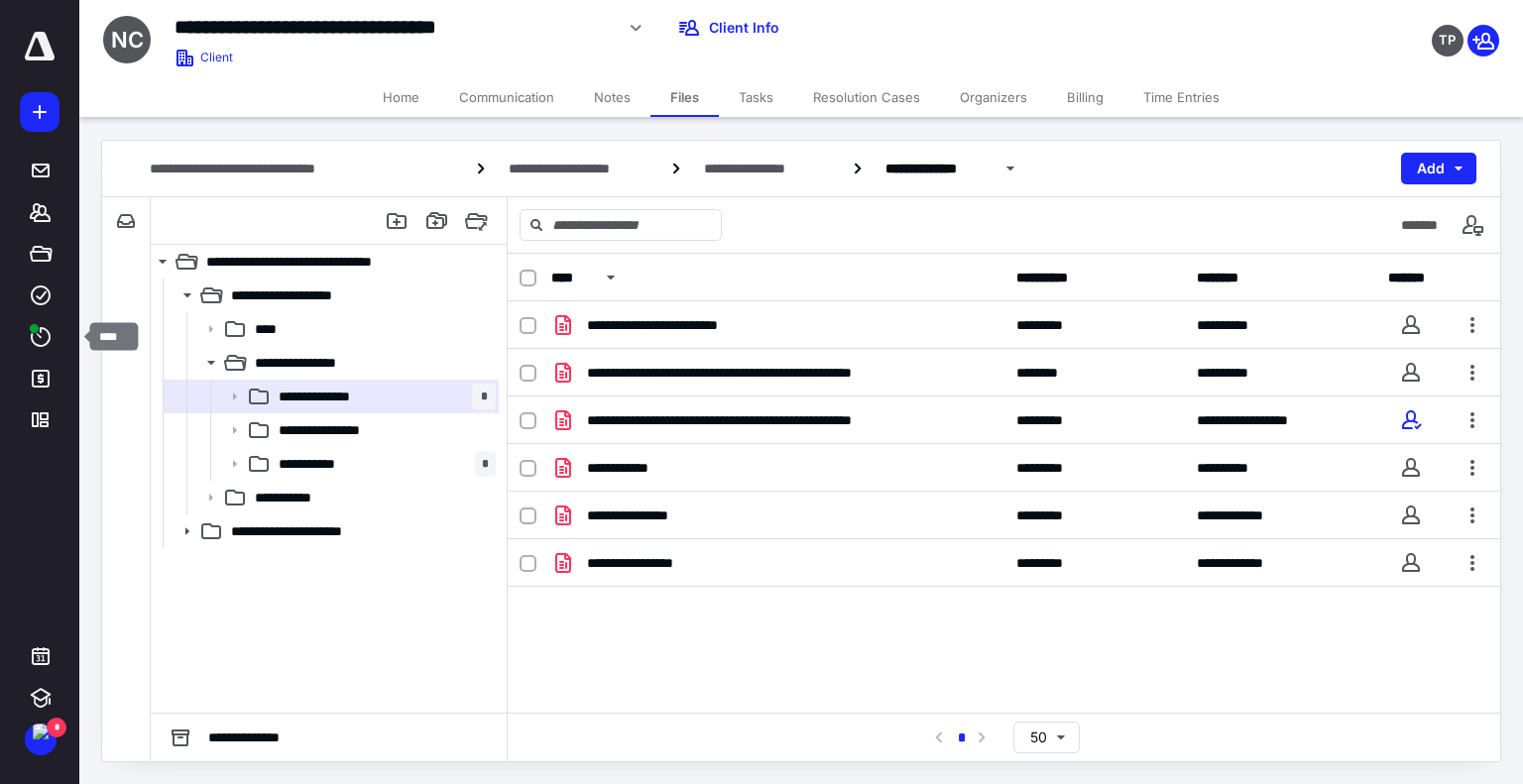 click on "****" at bounding box center (41, 337) 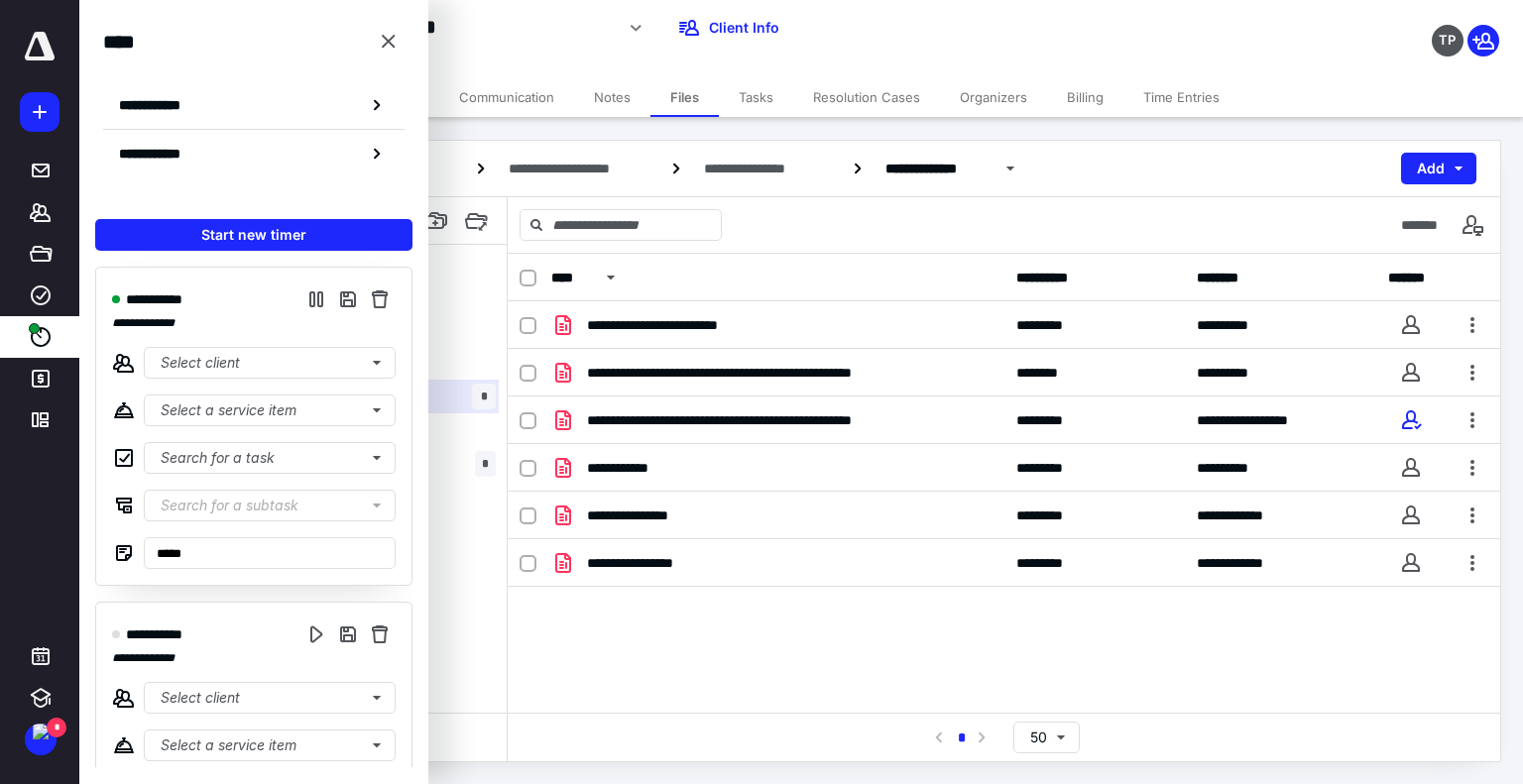 click on "Start new timer" at bounding box center [254, 235] 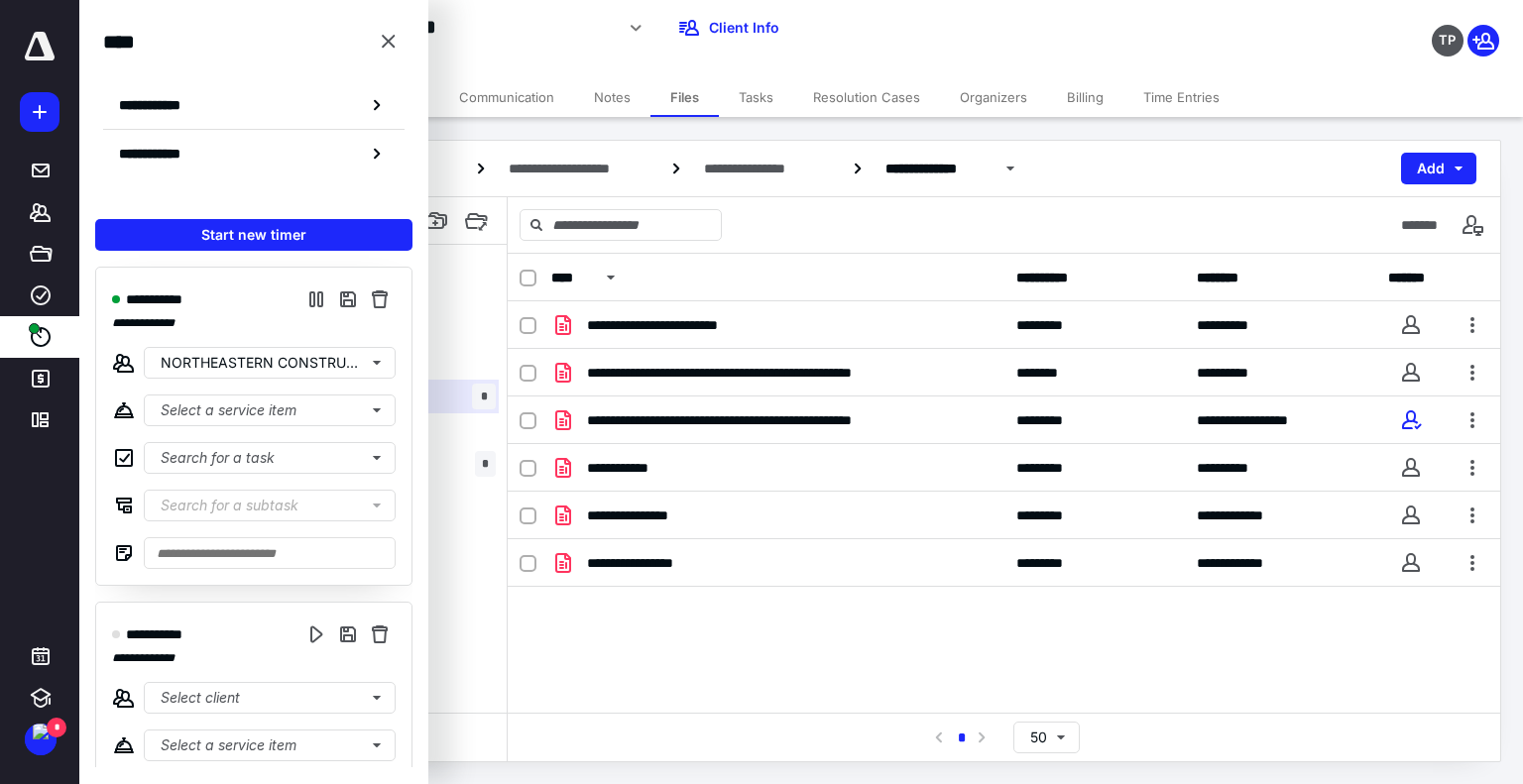 click on "**********" at bounding box center (394, 27) 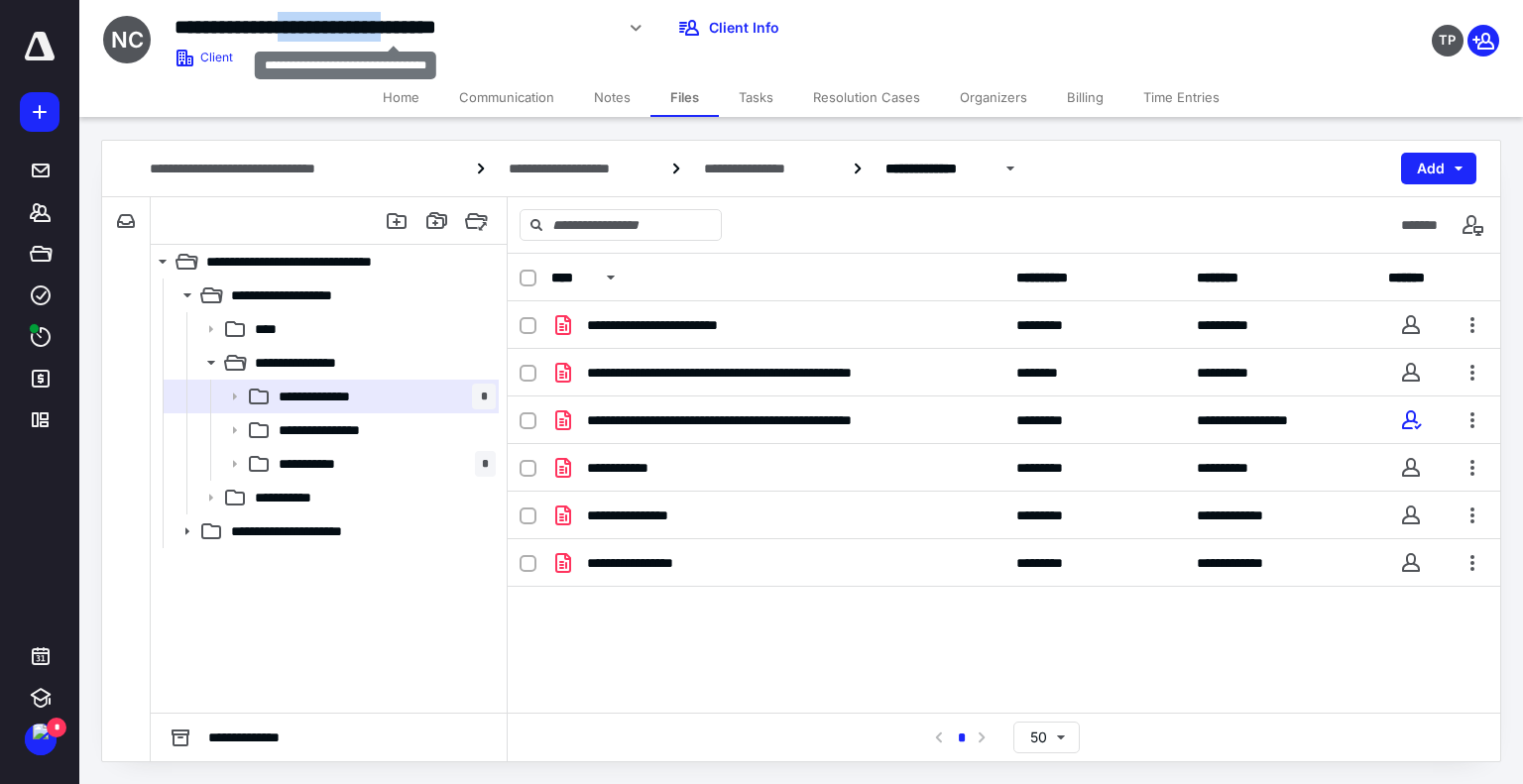 click on "**********" at bounding box center [394, 27] 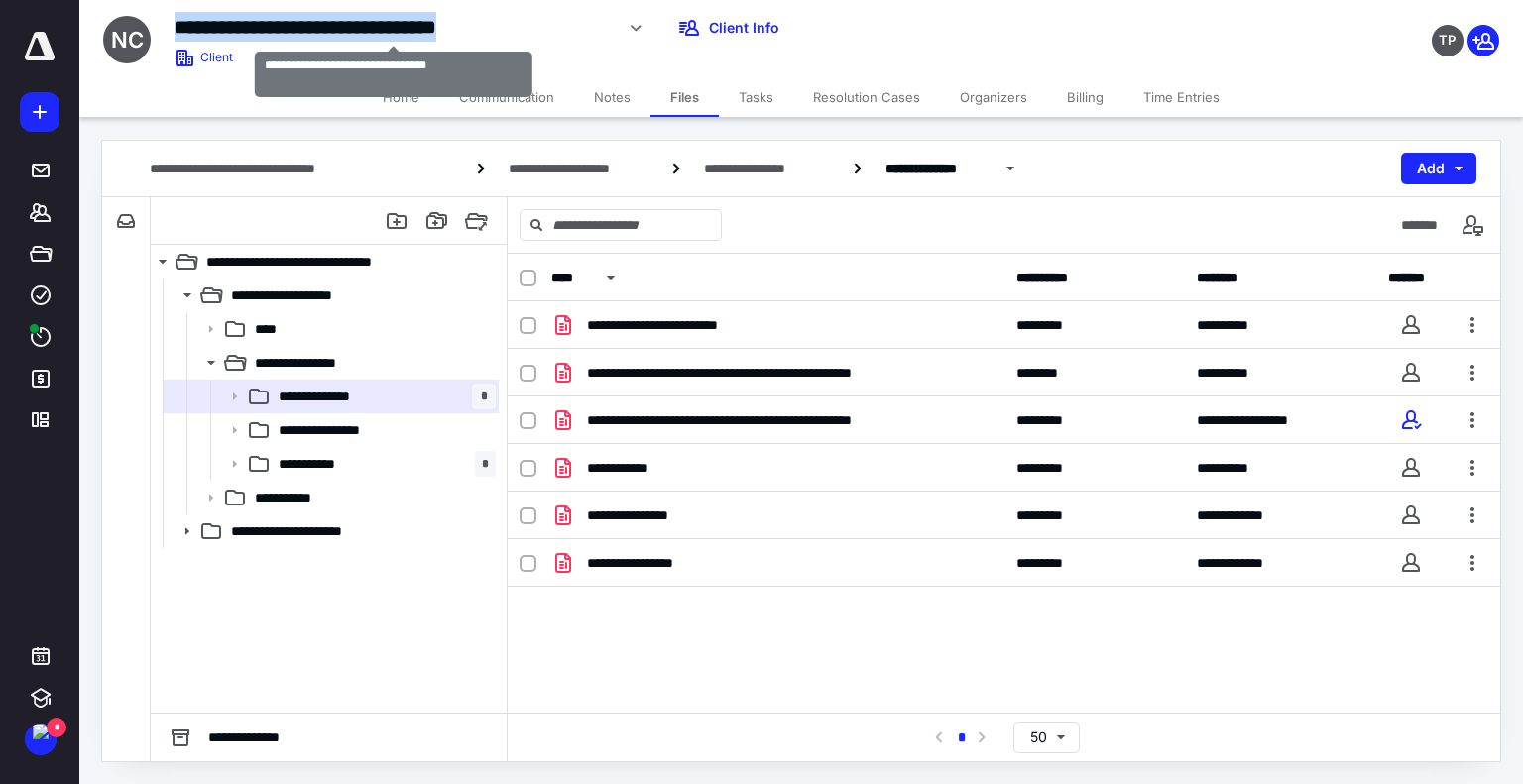 click on "**********" at bounding box center (394, 27) 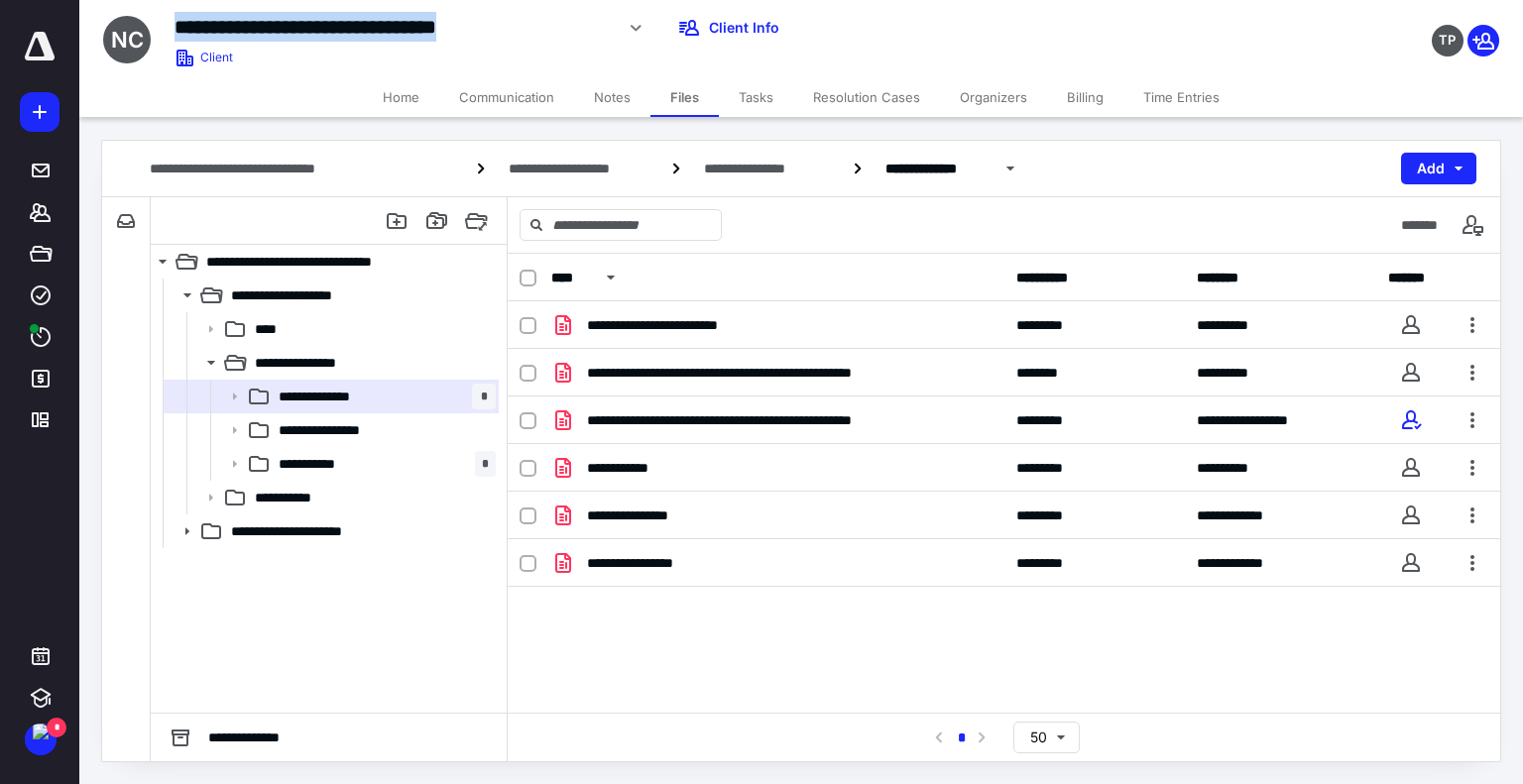 click on "Files" at bounding box center [684, 97] 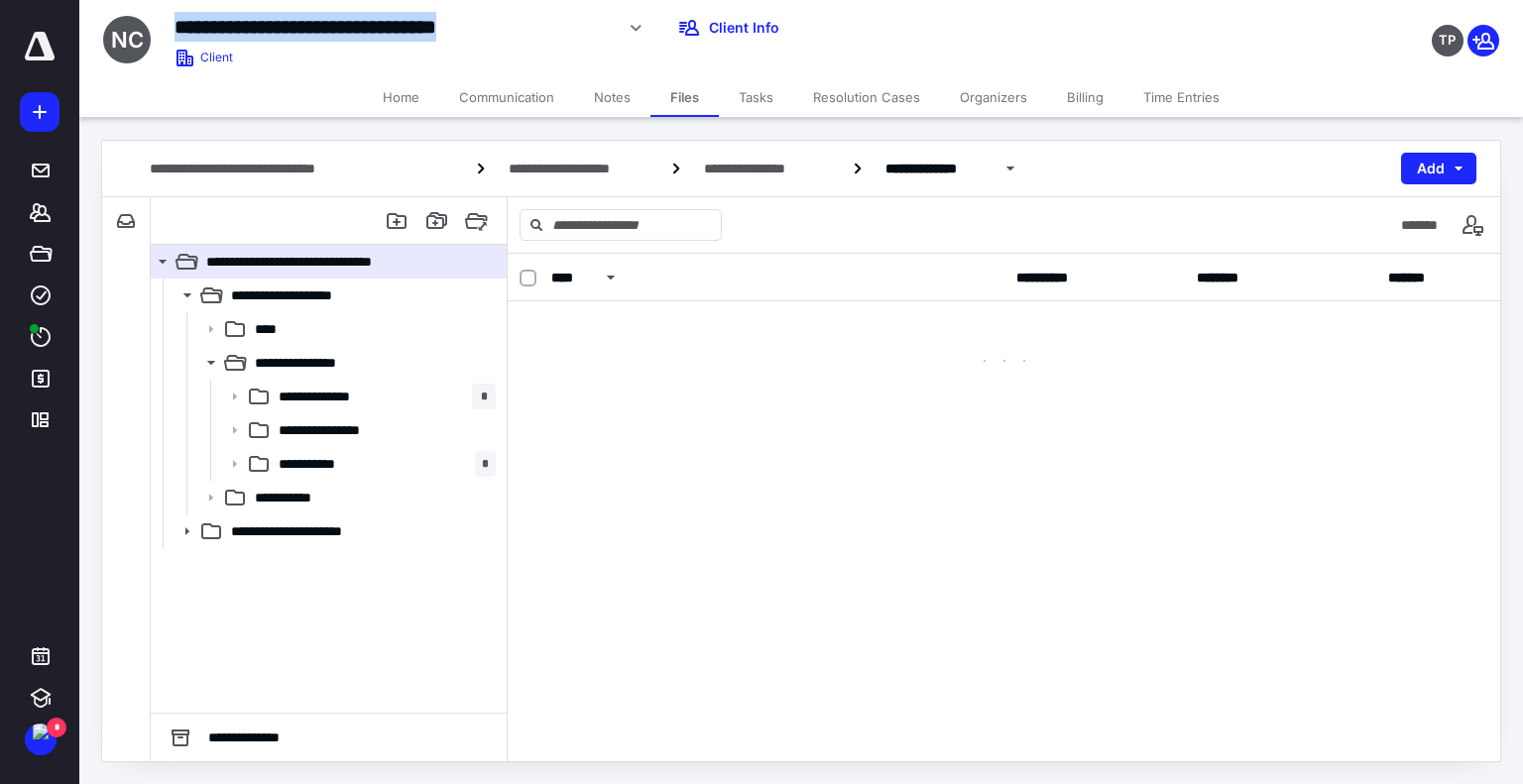 click on "Notes" at bounding box center [612, 97] 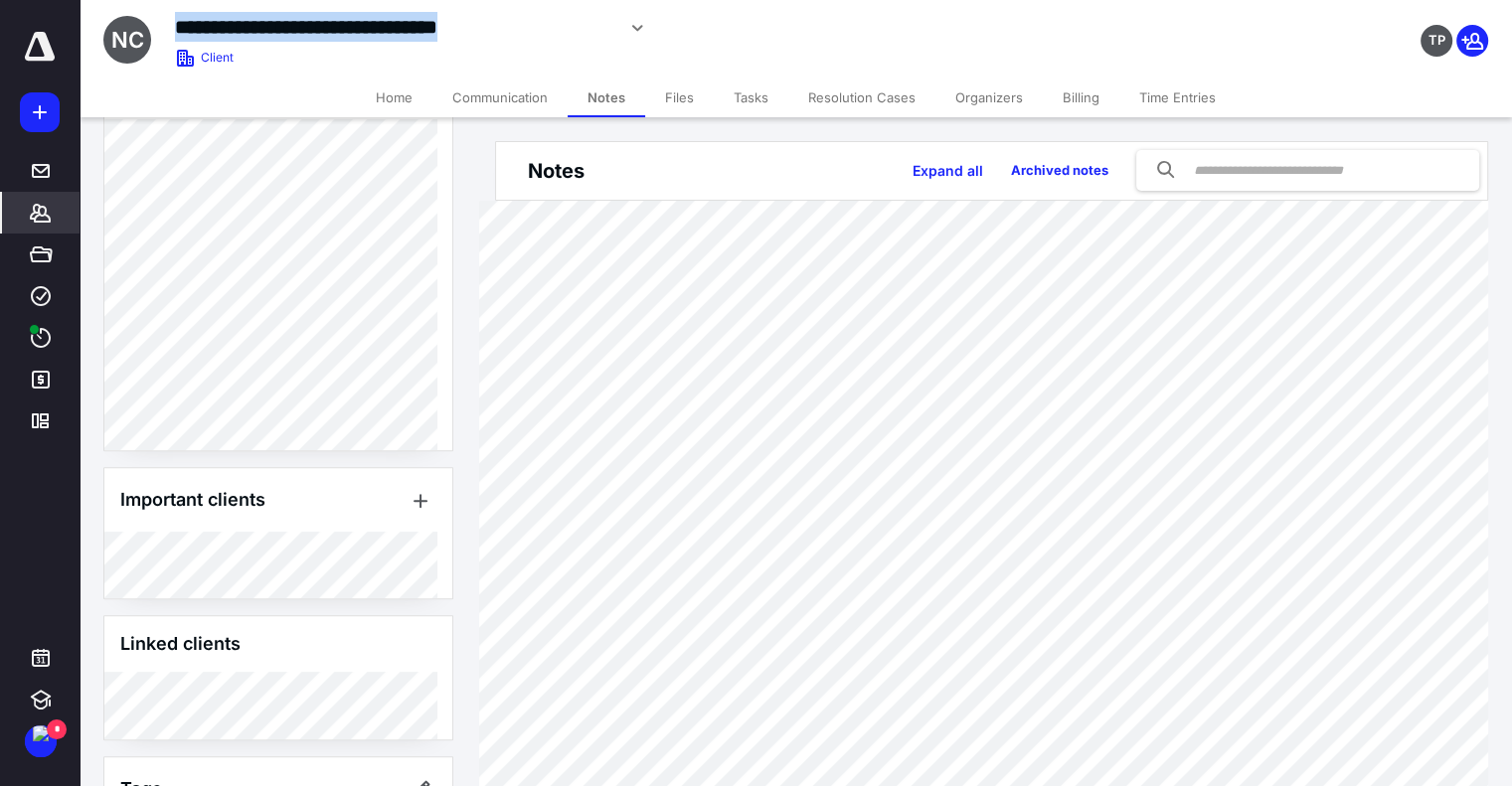 scroll, scrollTop: 795, scrollLeft: 0, axis: vertical 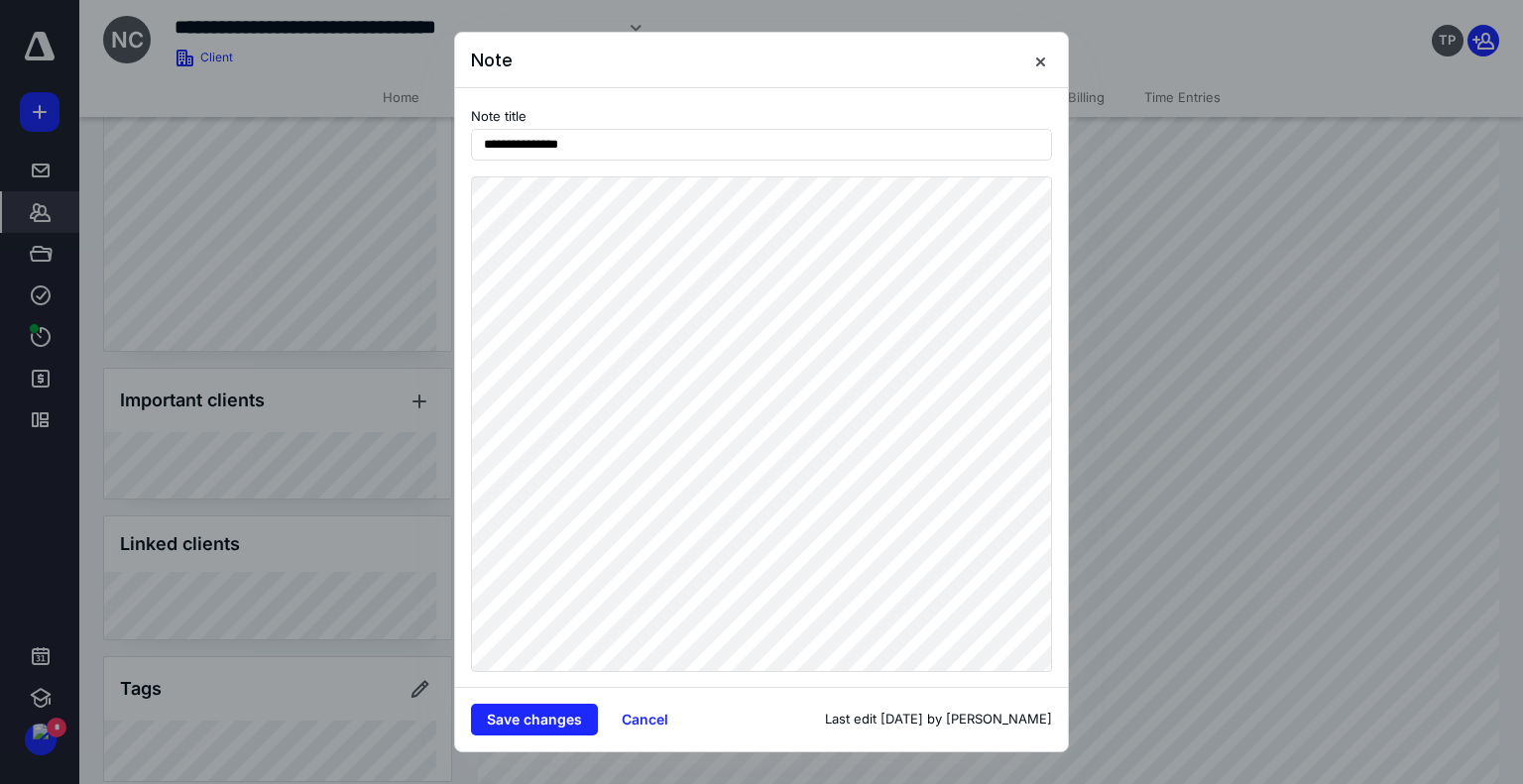 click at bounding box center (1032, 60) 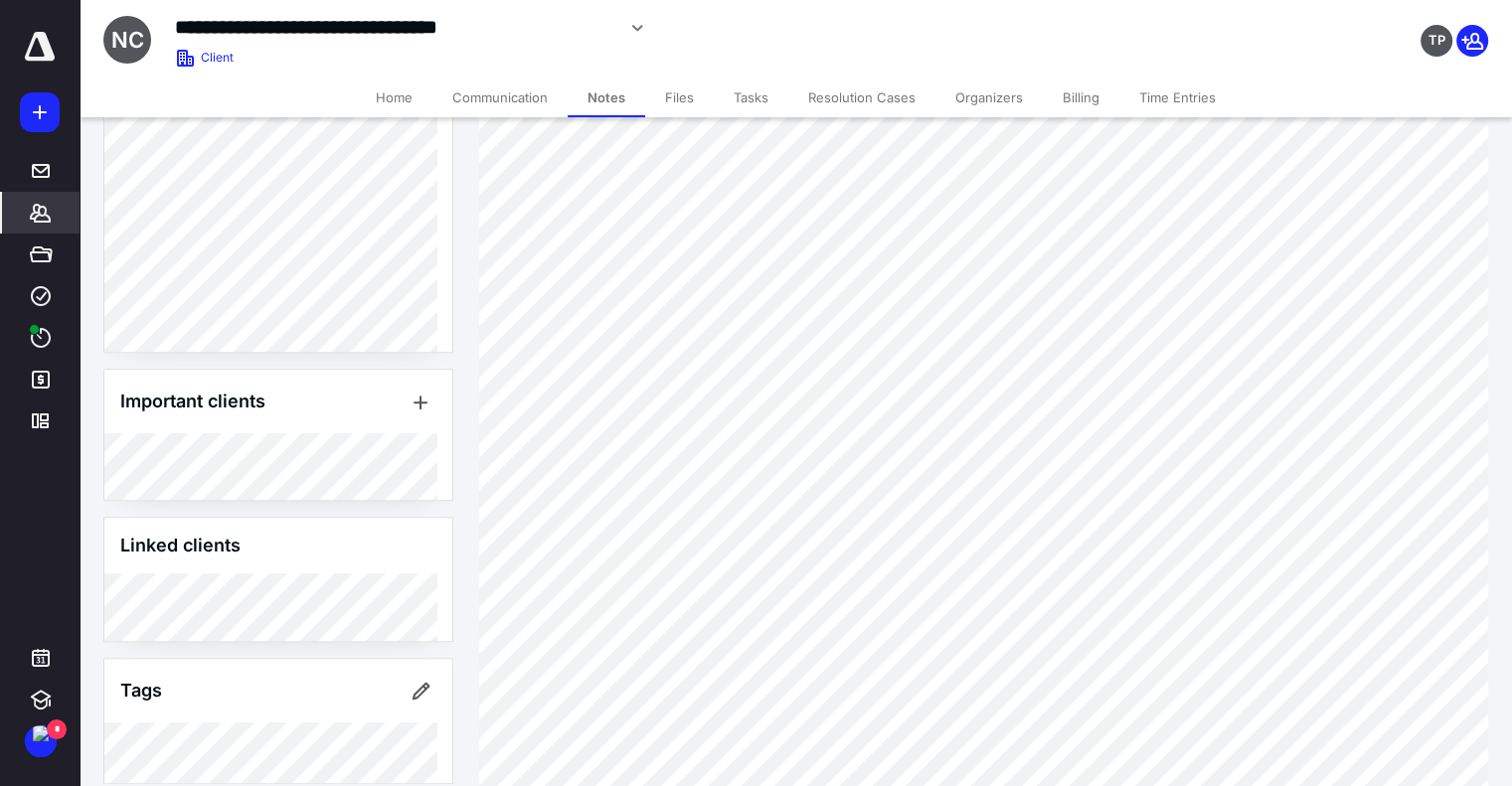 click 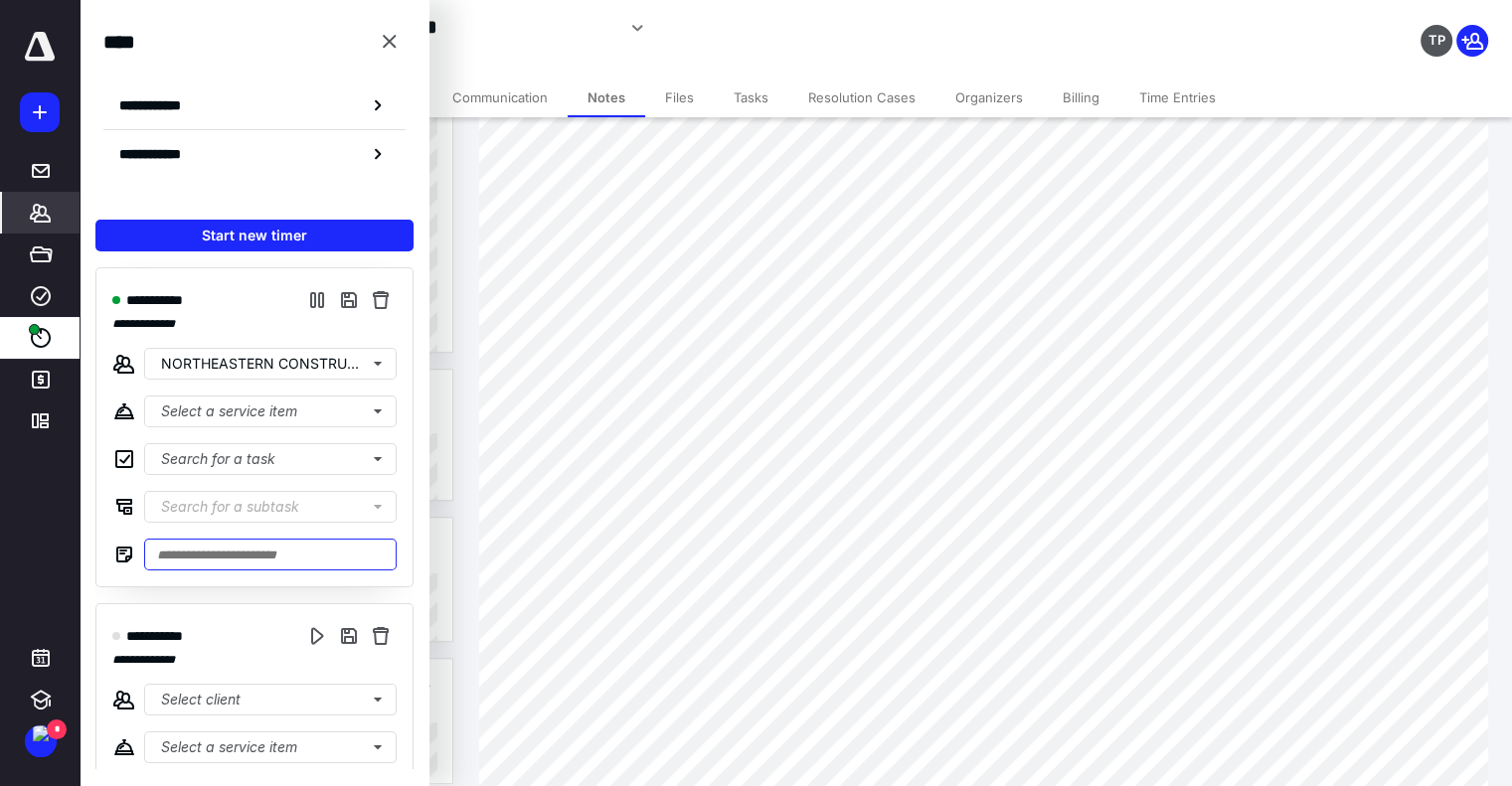 click at bounding box center [270, 554] 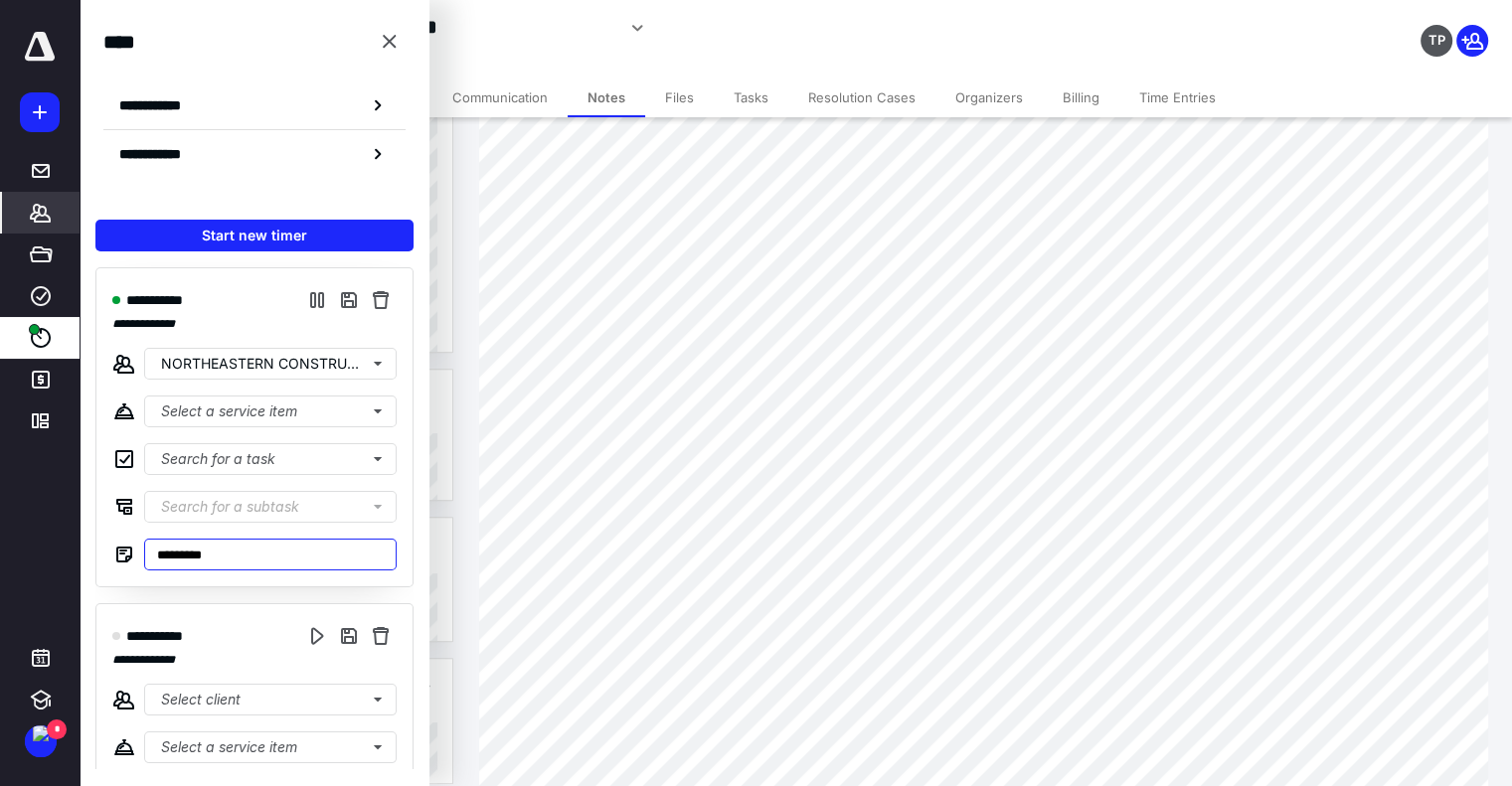 type on "*********" 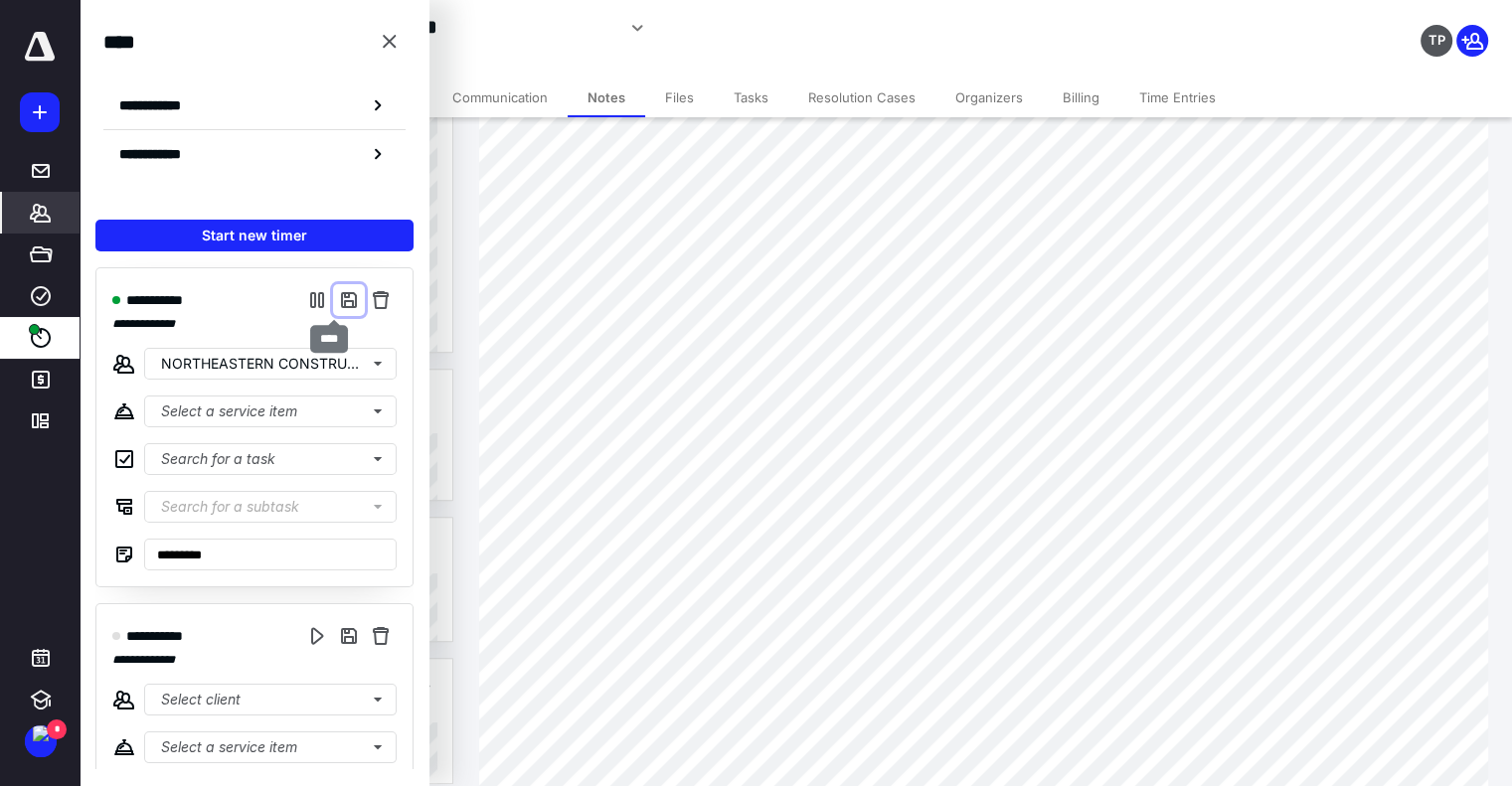 click at bounding box center [349, 300] 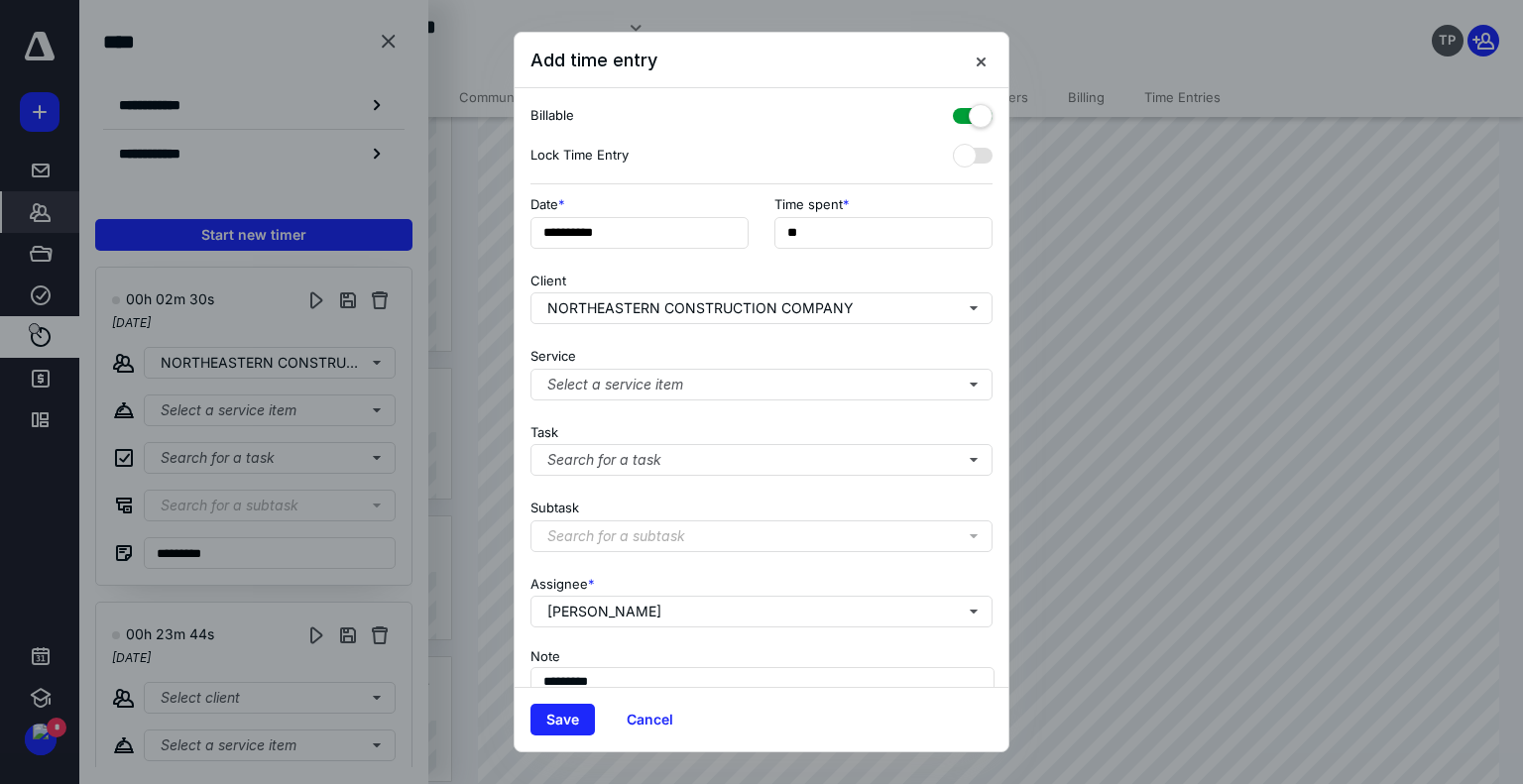 click on "Save" at bounding box center [562, 720] 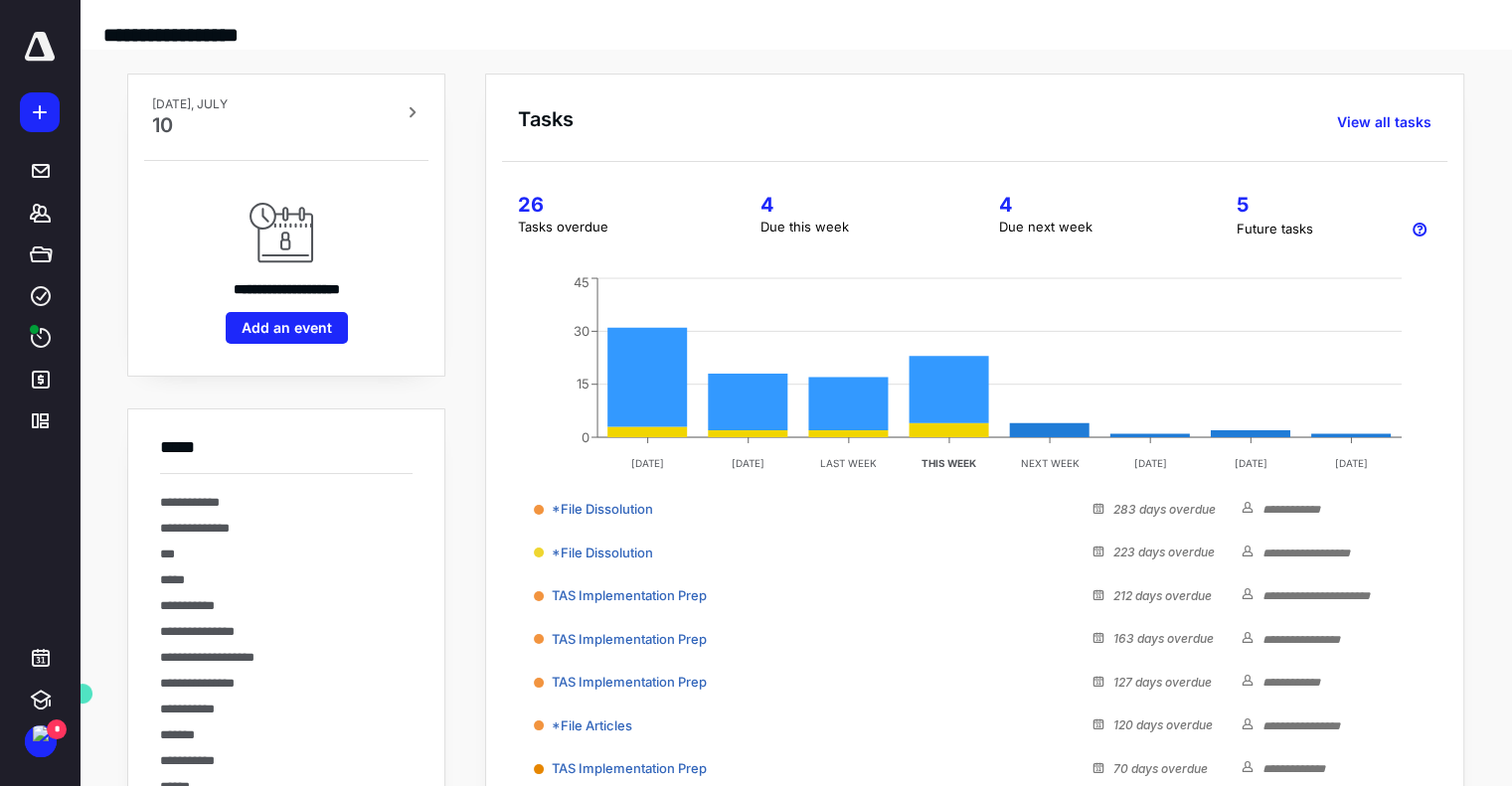 scroll, scrollTop: 0, scrollLeft: 0, axis: both 